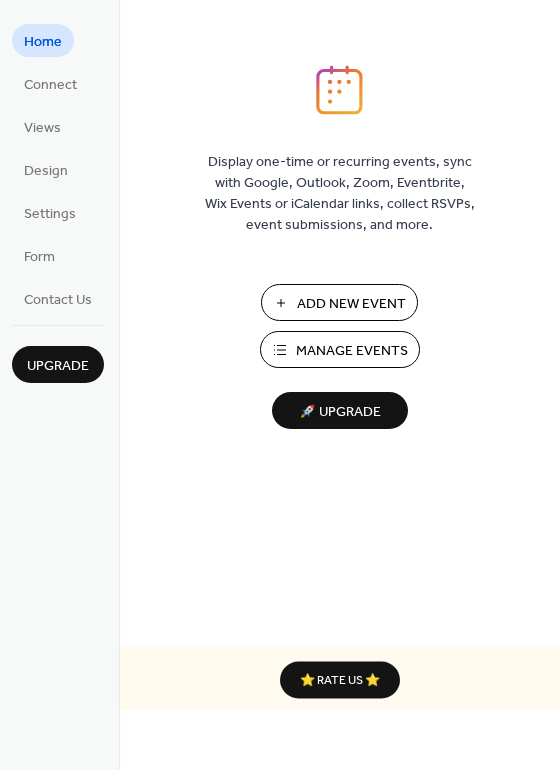 scroll, scrollTop: 0, scrollLeft: 0, axis: both 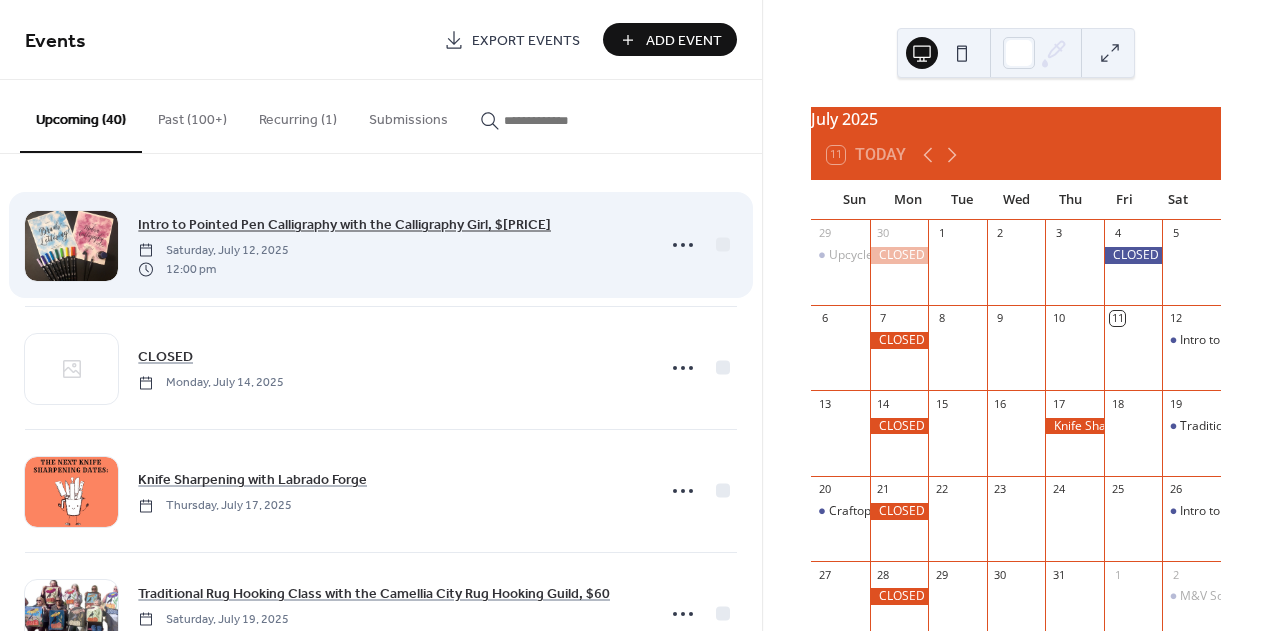 click on "[DAY], [MONTH] [DAY], [YEAR]" at bounding box center [344, 225] 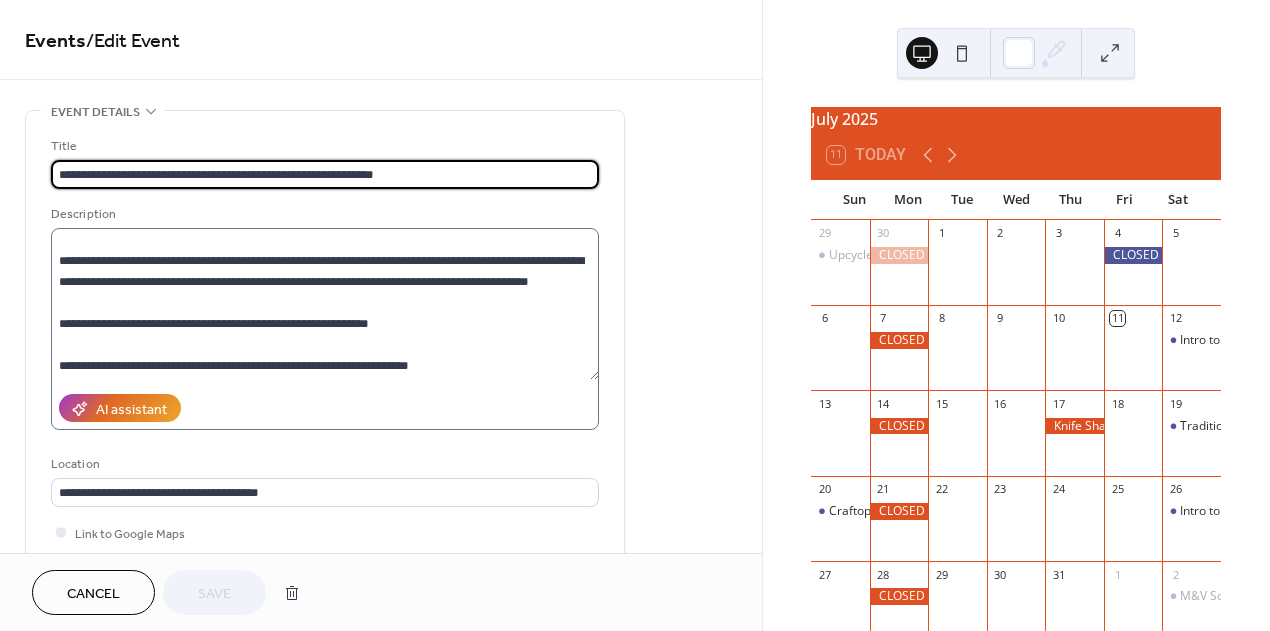 scroll, scrollTop: 72, scrollLeft: 0, axis: vertical 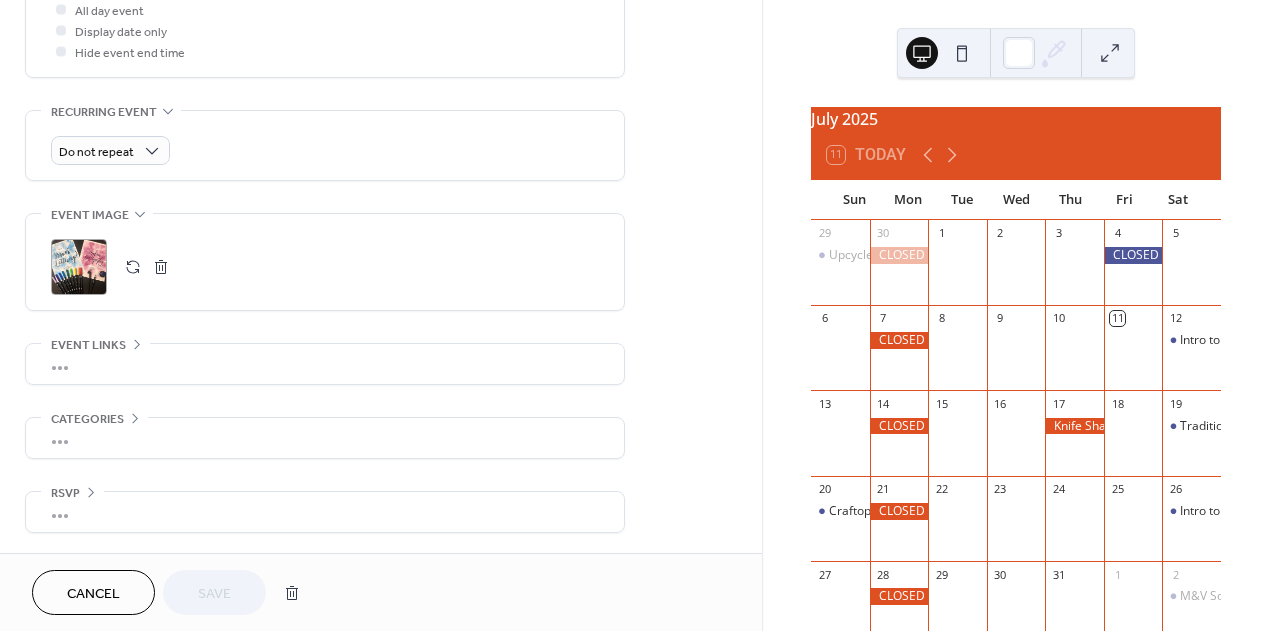 click on "•••" at bounding box center [325, 364] 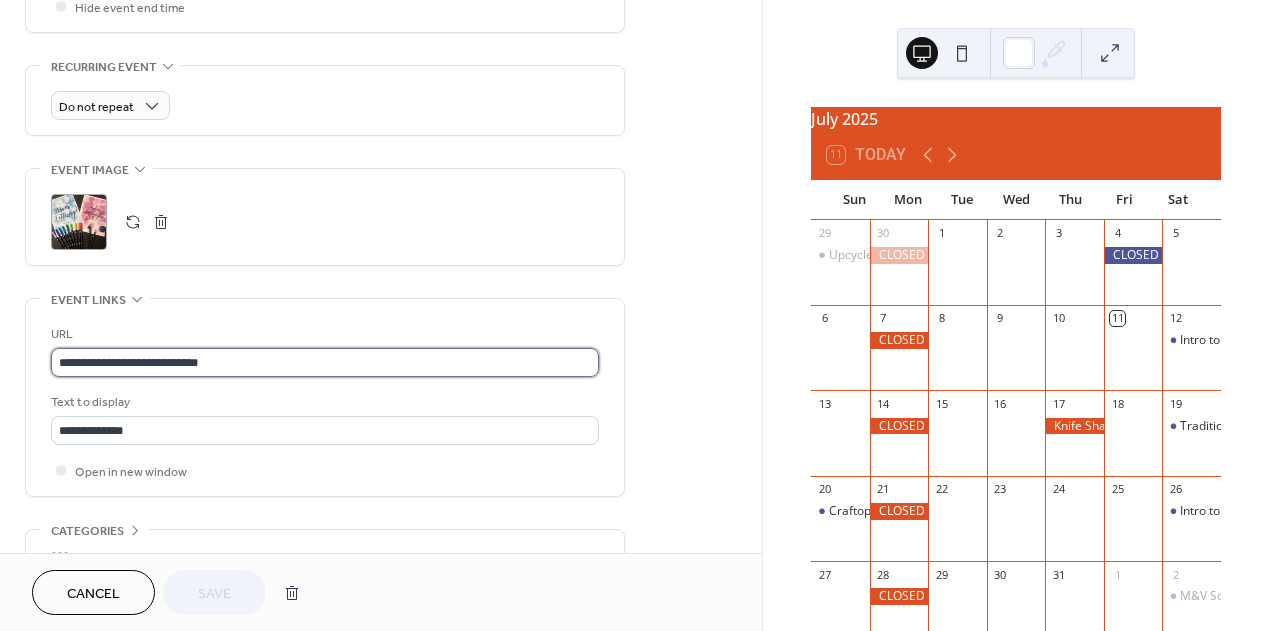 click on "**********" at bounding box center [325, 362] 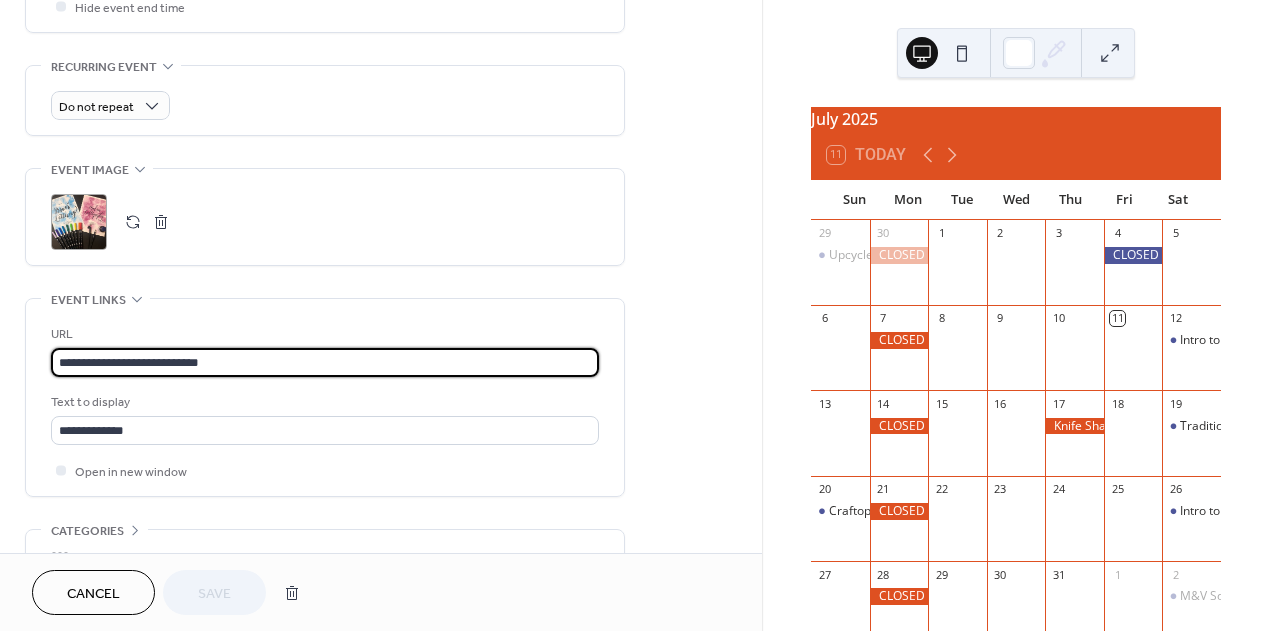 drag, startPoint x: 238, startPoint y: 409, endPoint x: 3, endPoint y: 407, distance: 235.00851 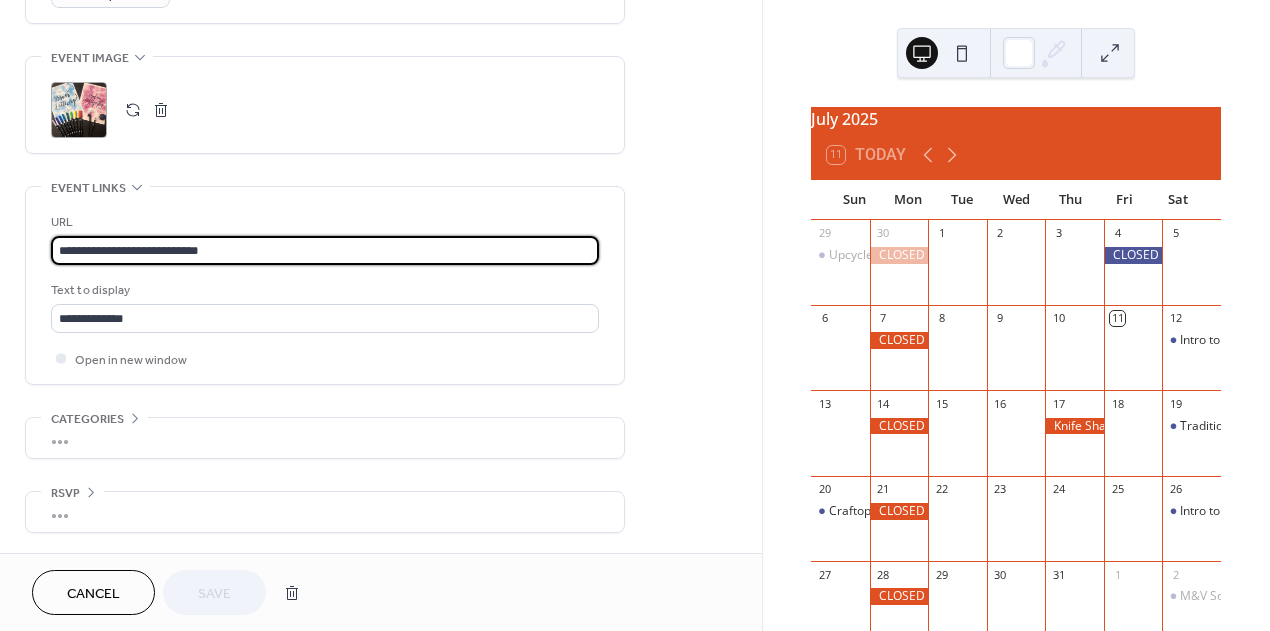scroll, scrollTop: 0, scrollLeft: 0, axis: both 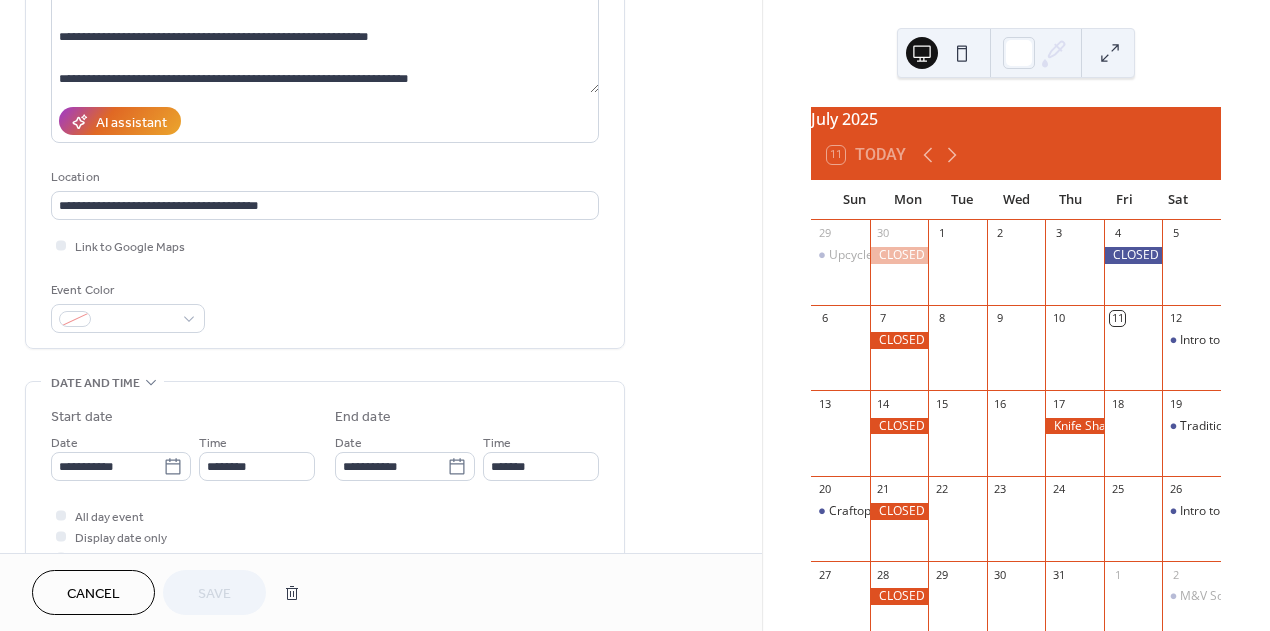 click on "Cancel" at bounding box center (93, 594) 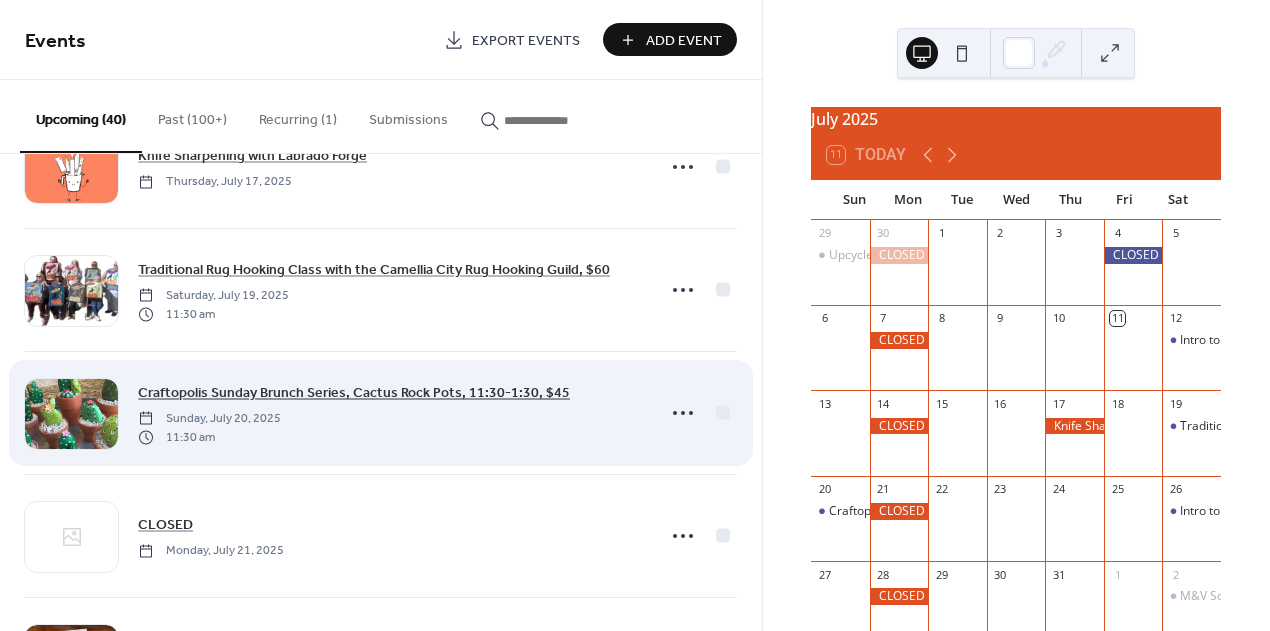 scroll, scrollTop: 239, scrollLeft: 0, axis: vertical 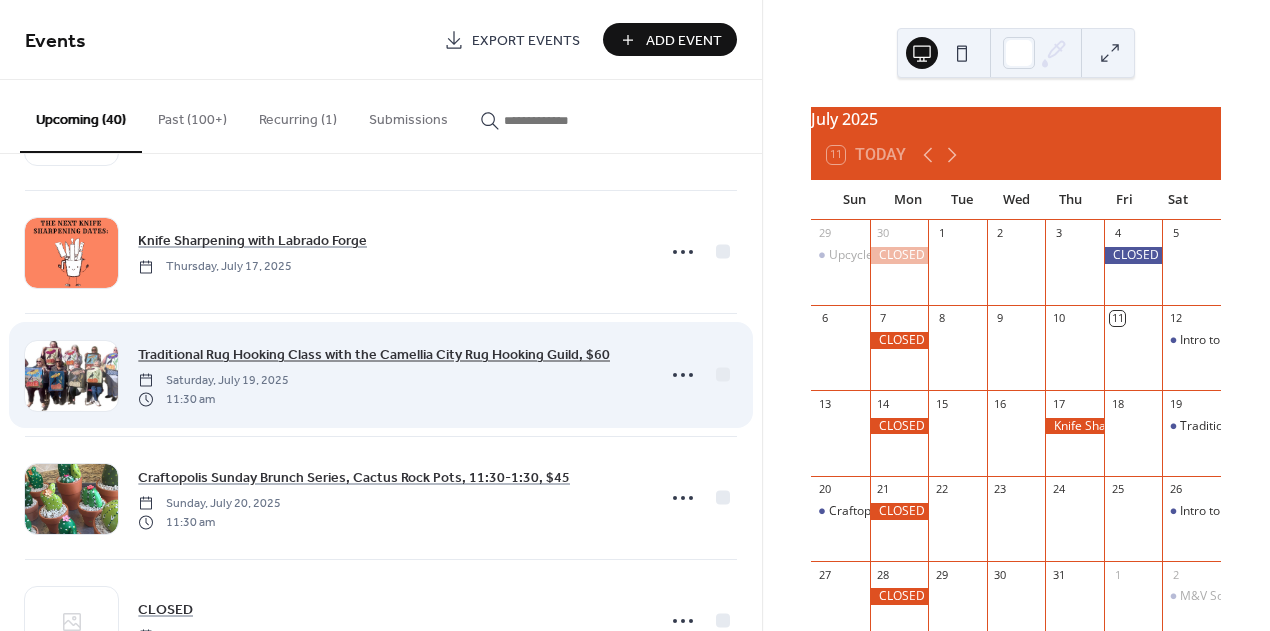 drag, startPoint x: 651, startPoint y: 31, endPoint x: 478, endPoint y: 389, distance: 397.6091 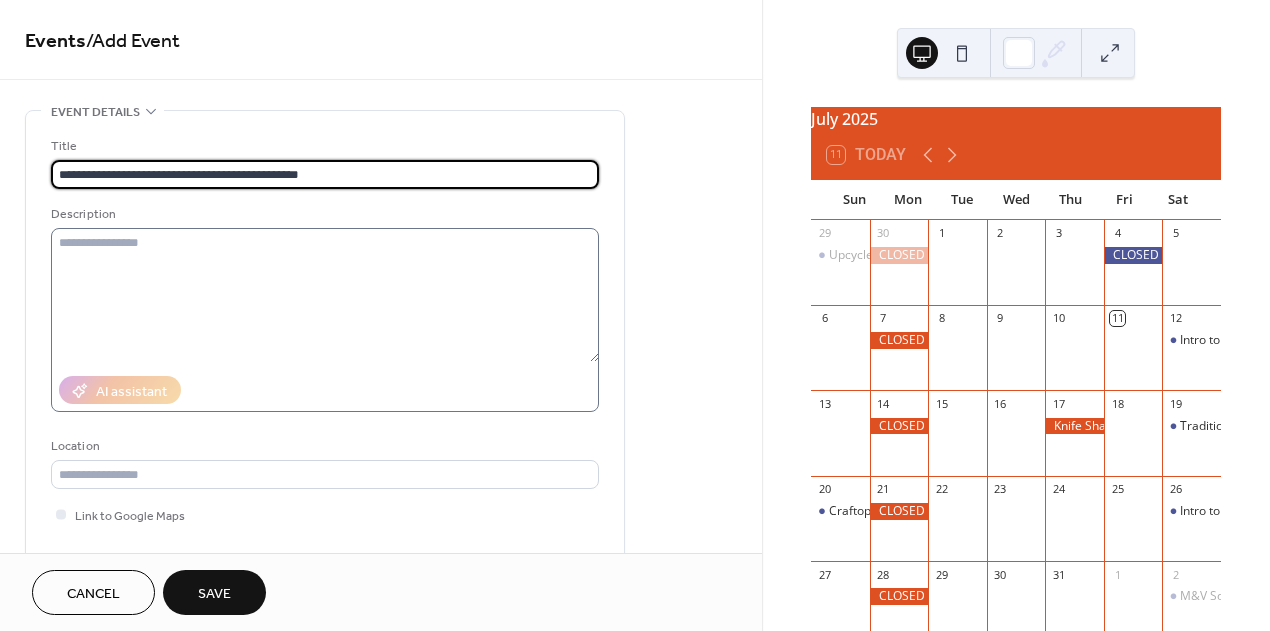 type on "**********" 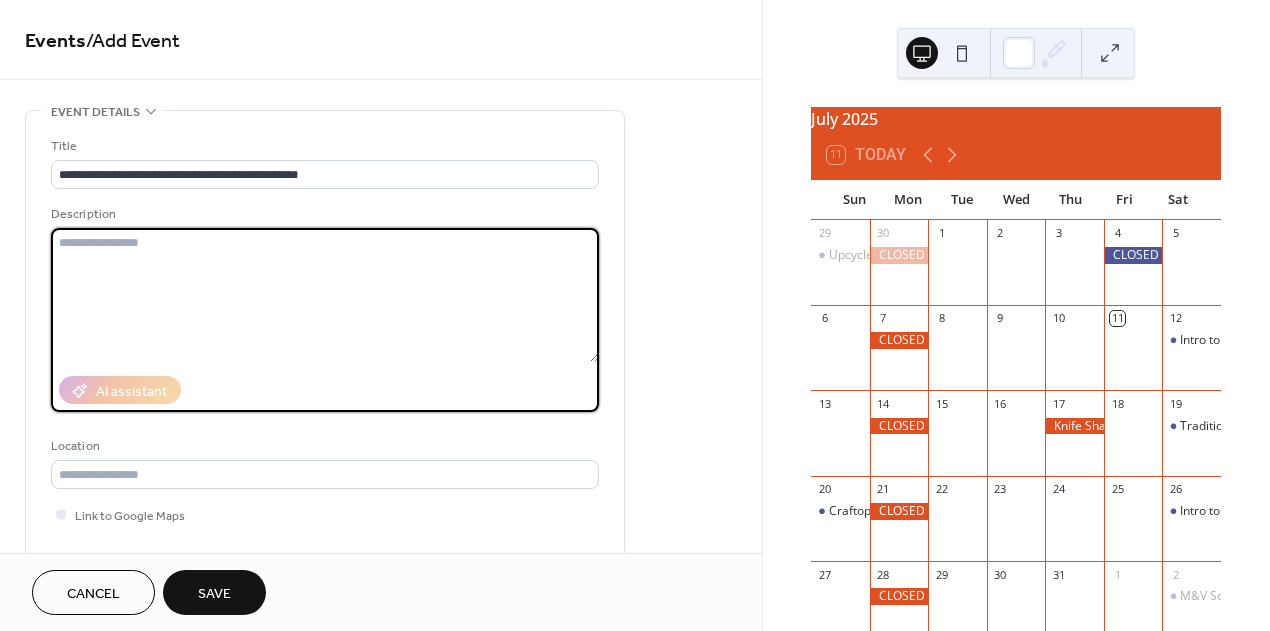 click at bounding box center (325, 295) 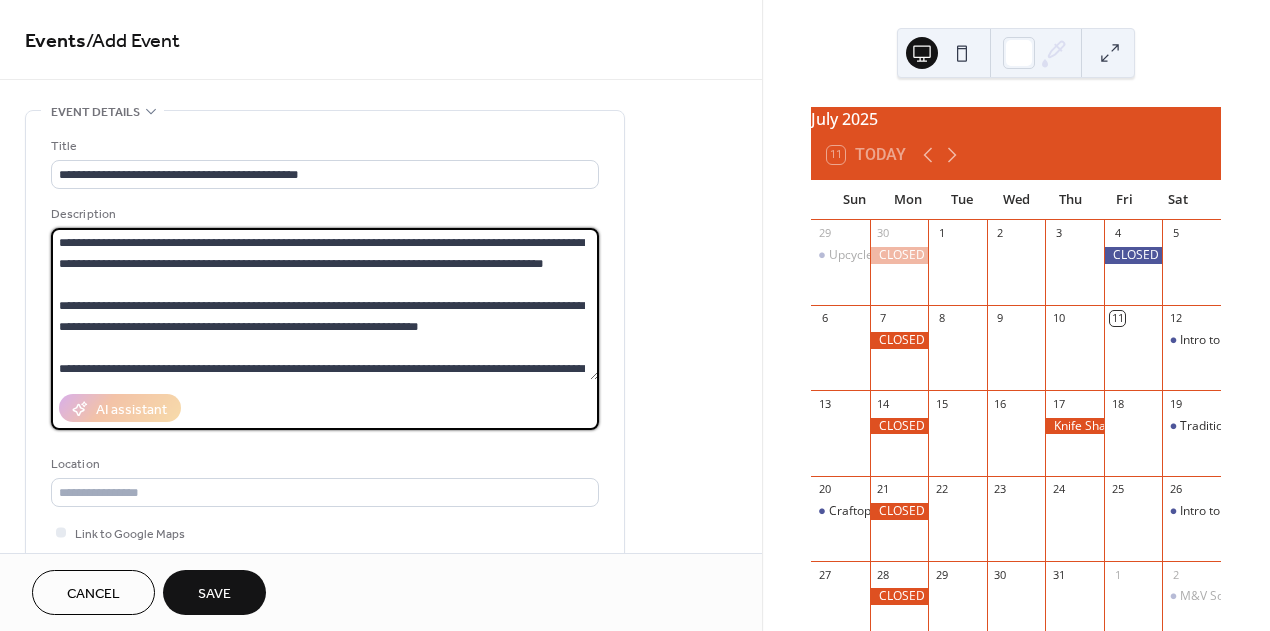 scroll, scrollTop: 0, scrollLeft: 0, axis: both 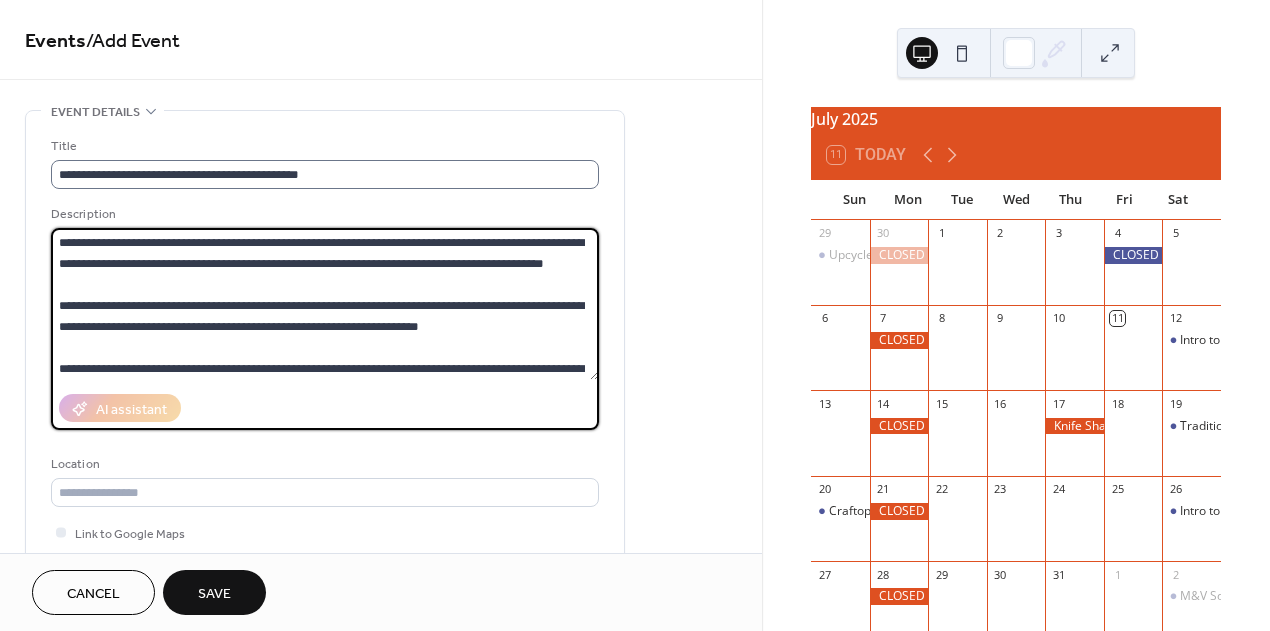 type on "**********" 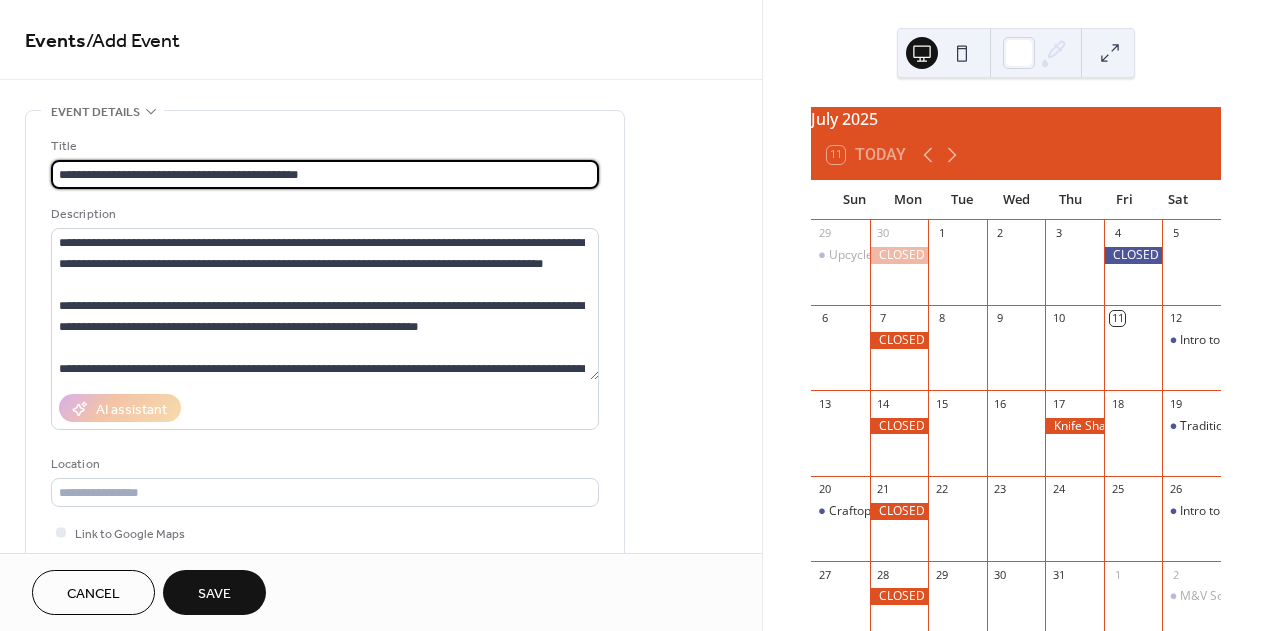 drag, startPoint x: 60, startPoint y: 177, endPoint x: 334, endPoint y: 177, distance: 274 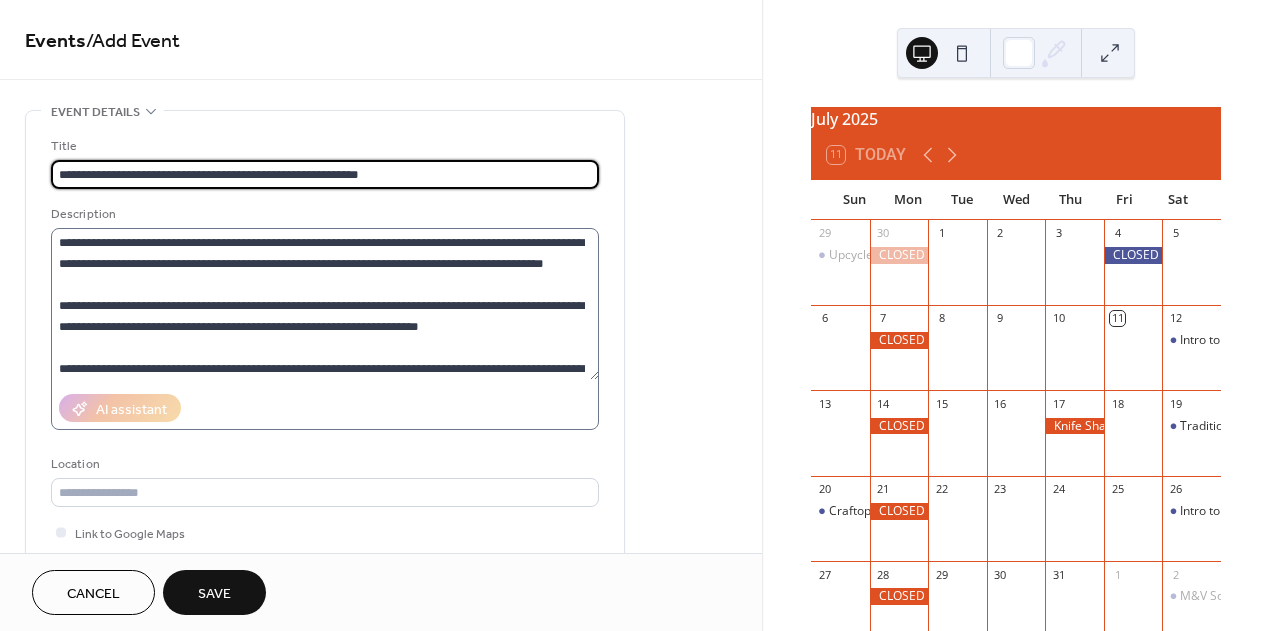 type on "**********" 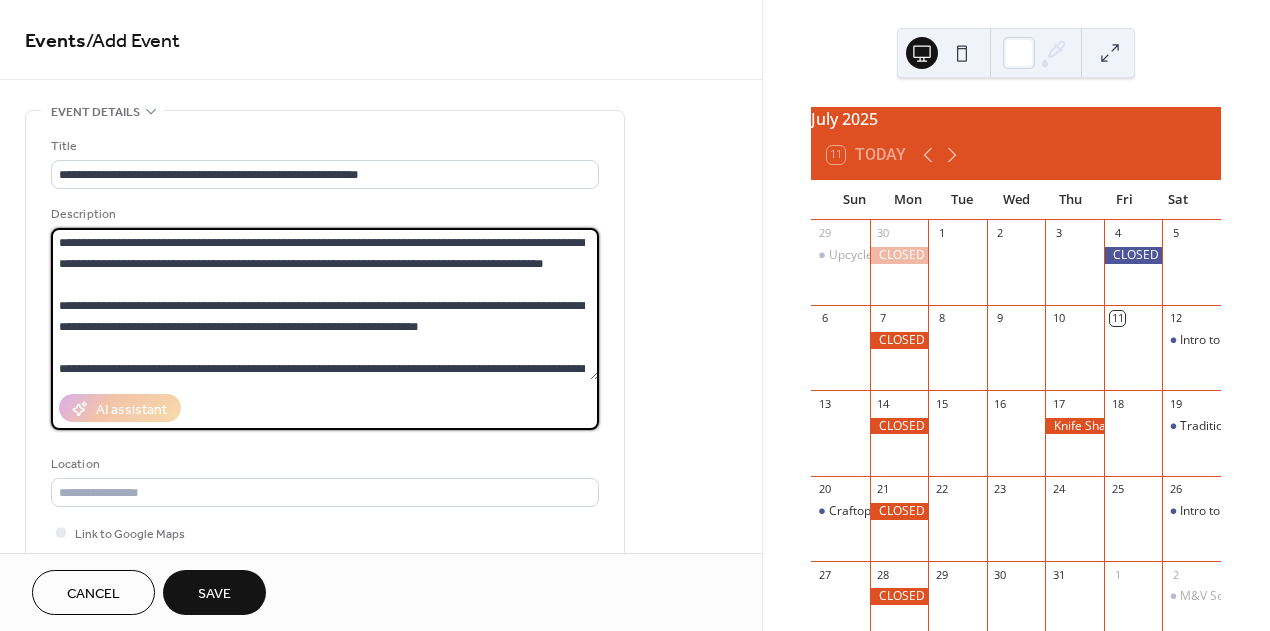 drag, startPoint x: 60, startPoint y: 348, endPoint x: 579, endPoint y: 347, distance: 519.001 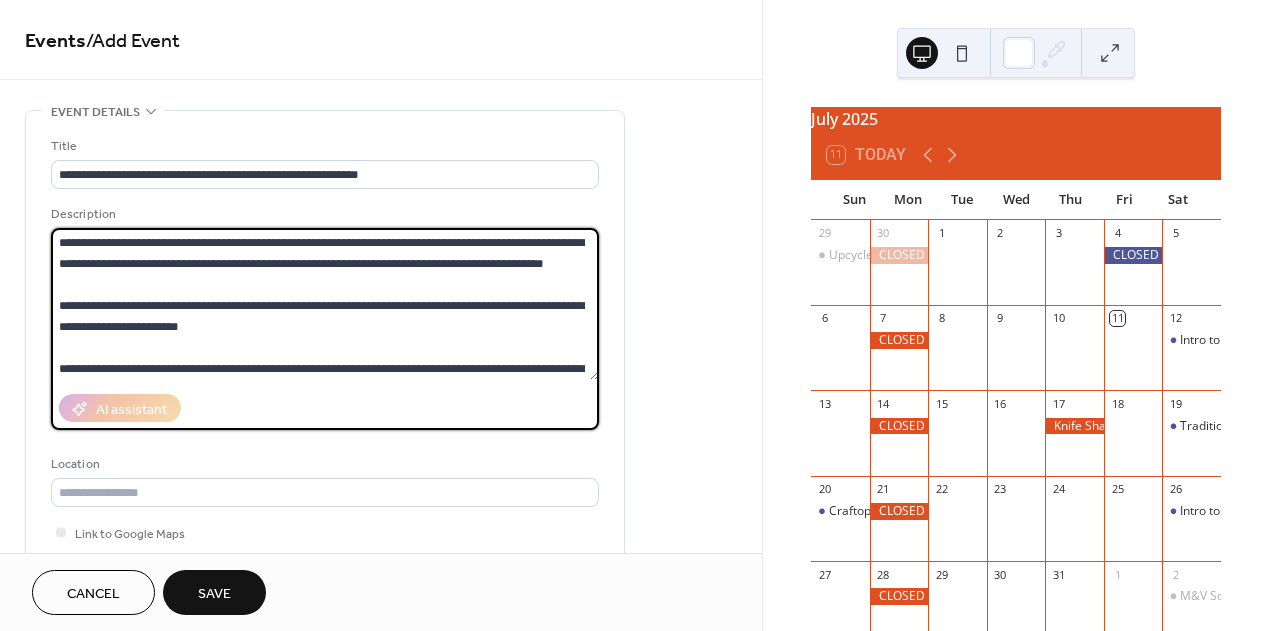 click on "**********" at bounding box center (325, 304) 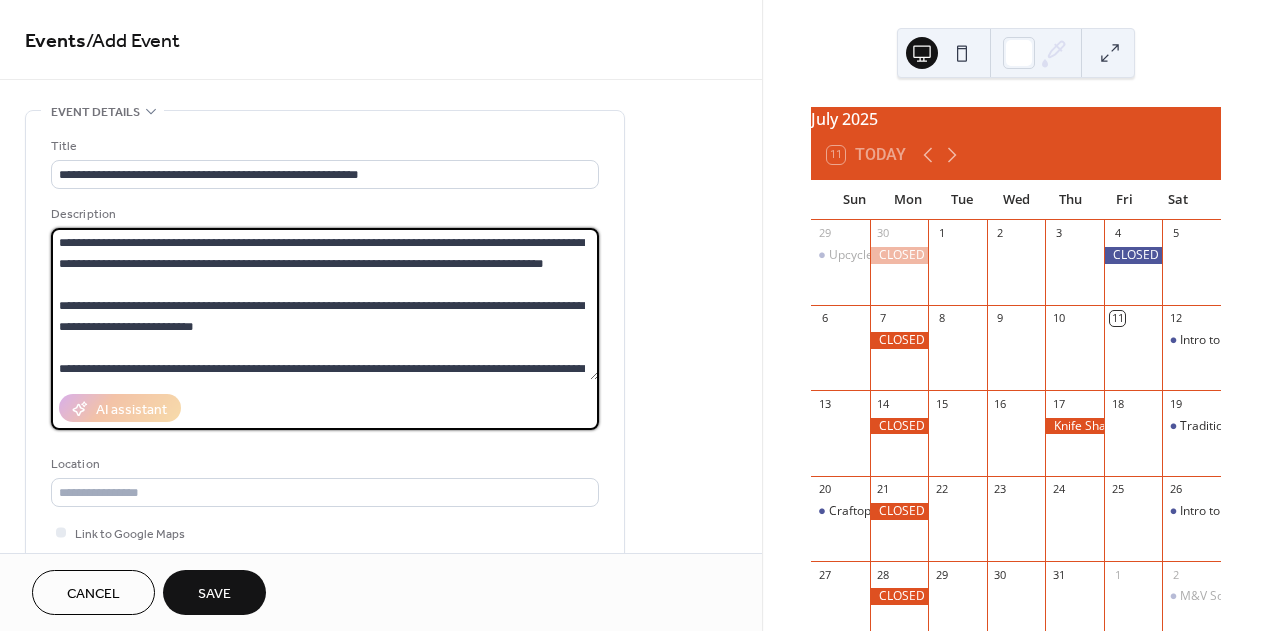 click on "**********" at bounding box center (325, 304) 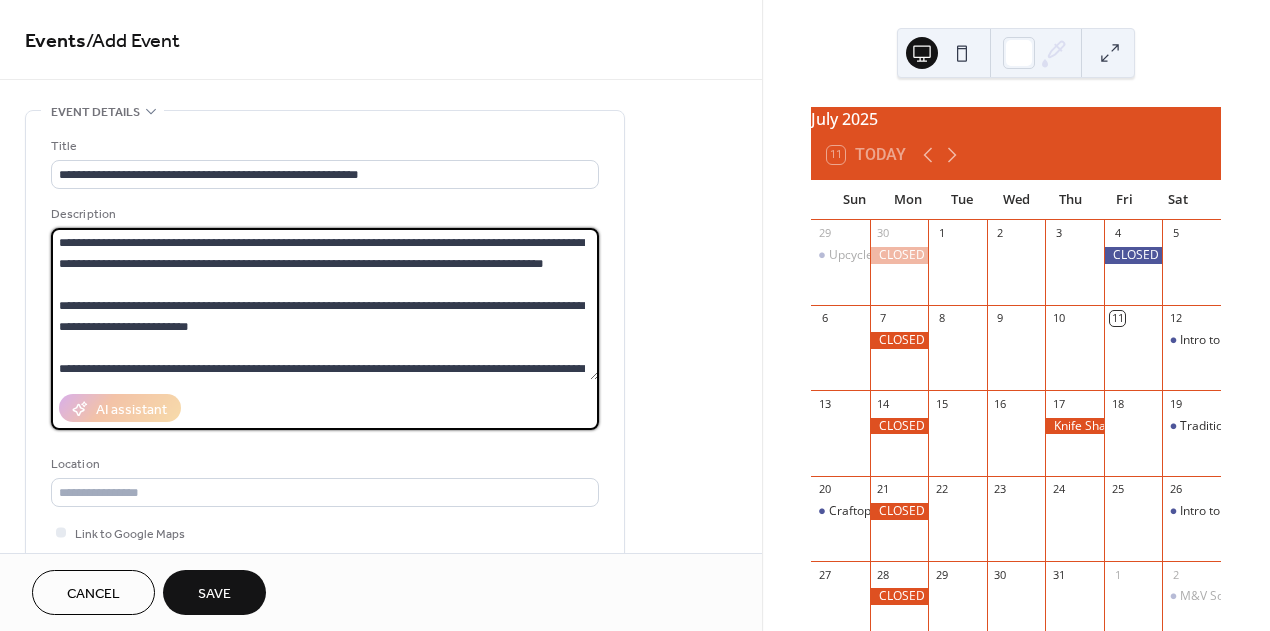 click on "**********" at bounding box center [325, 304] 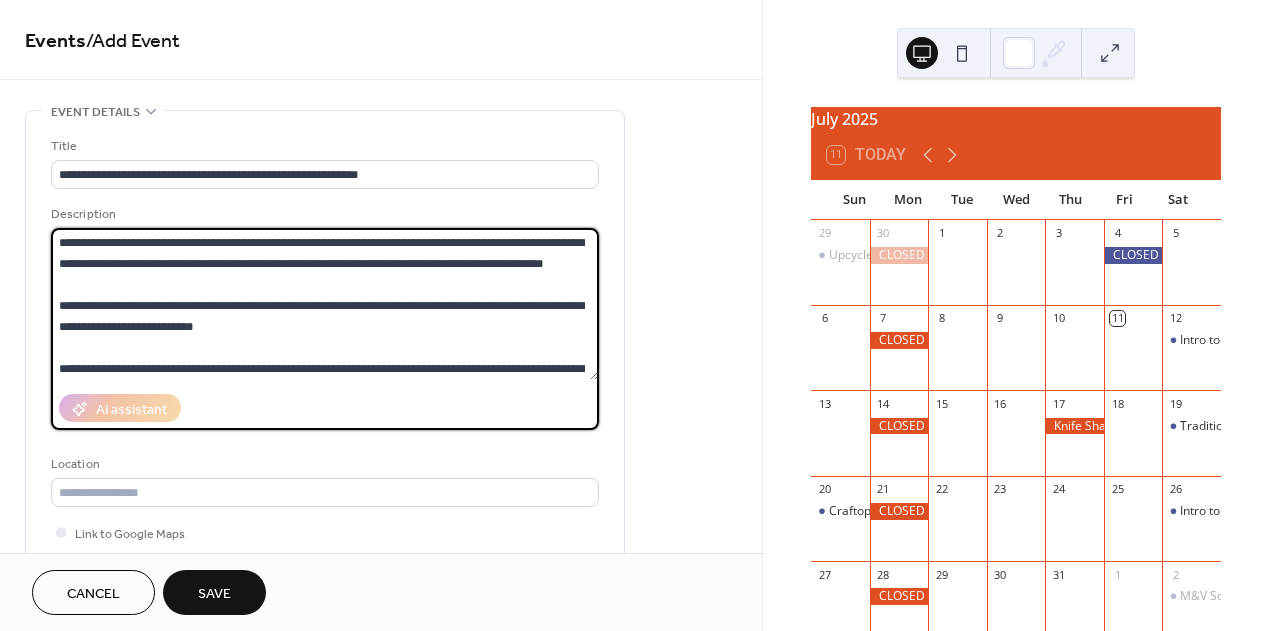 click on "**********" at bounding box center (325, 304) 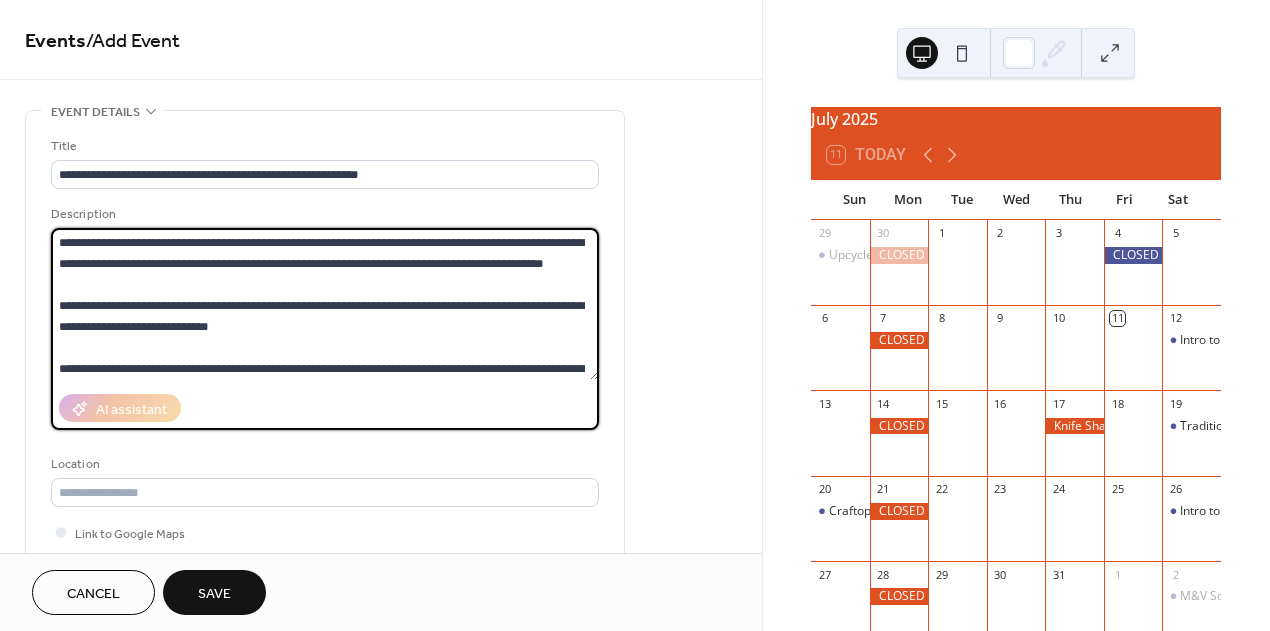 click on "**********" at bounding box center [325, 304] 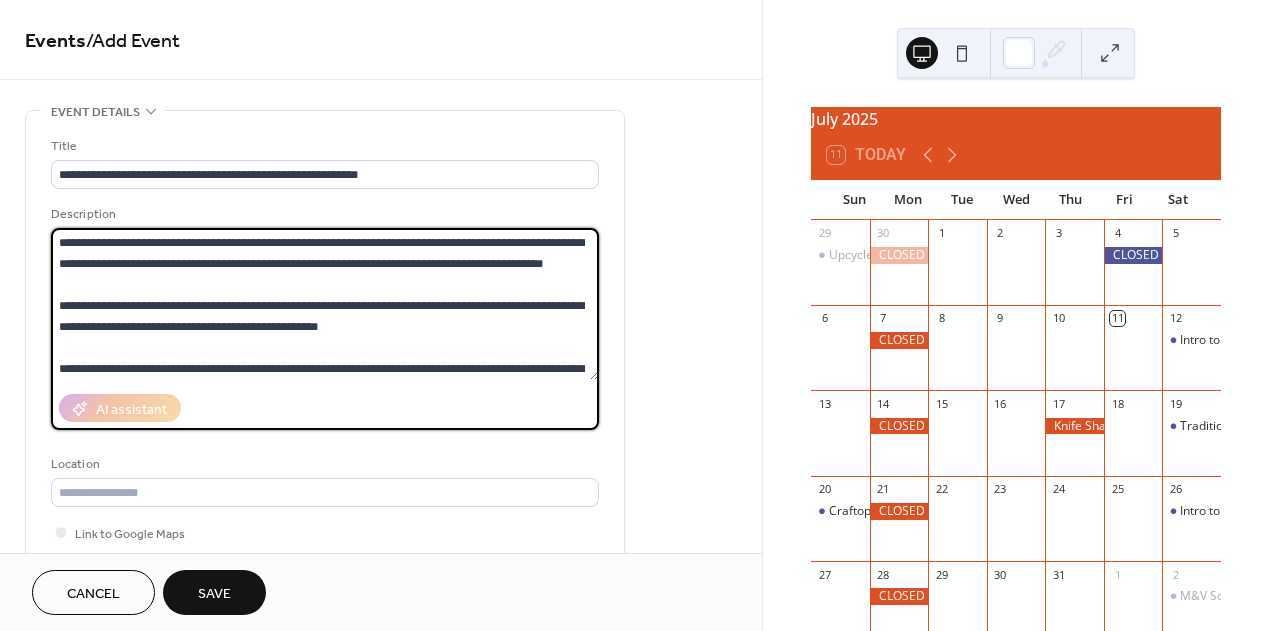 drag, startPoint x: 156, startPoint y: 372, endPoint x: 391, endPoint y: 373, distance: 235.00212 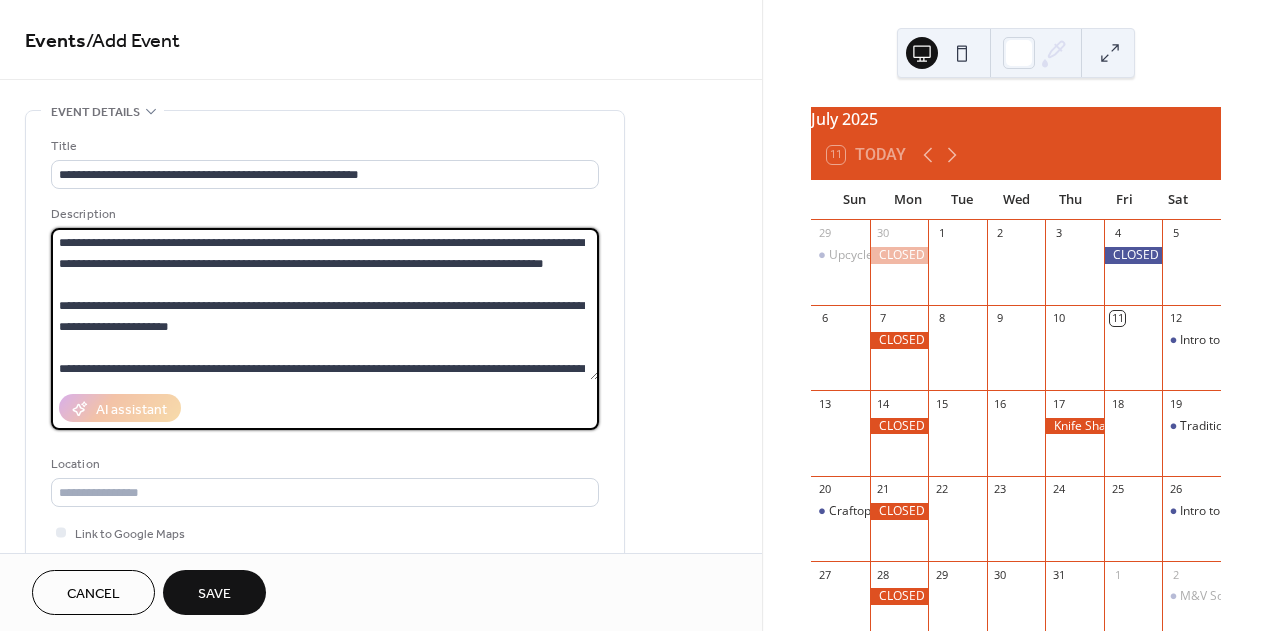 click on "**********" at bounding box center (325, 304) 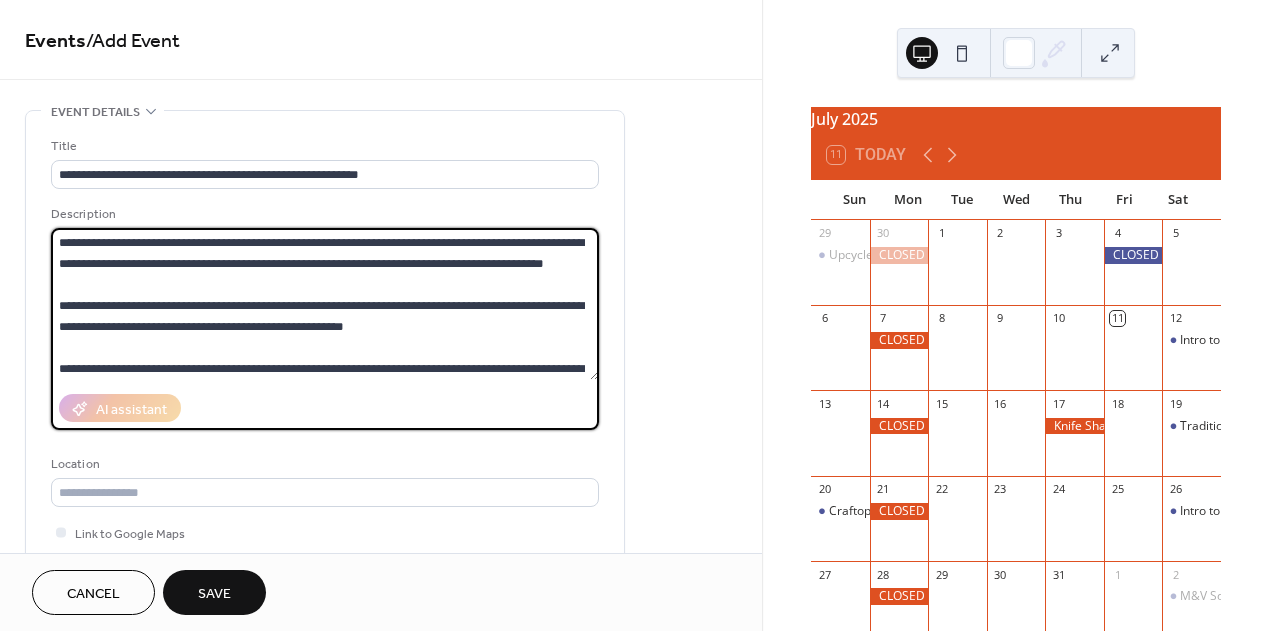 click on "**********" at bounding box center [325, 304] 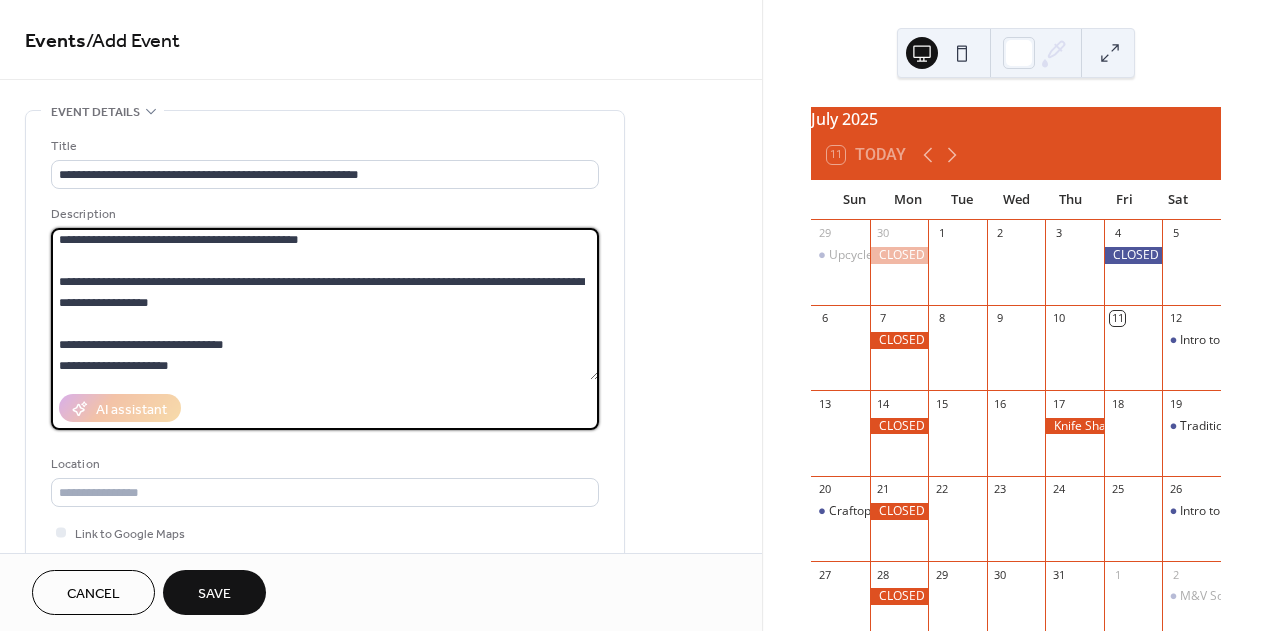 scroll, scrollTop: 89, scrollLeft: 0, axis: vertical 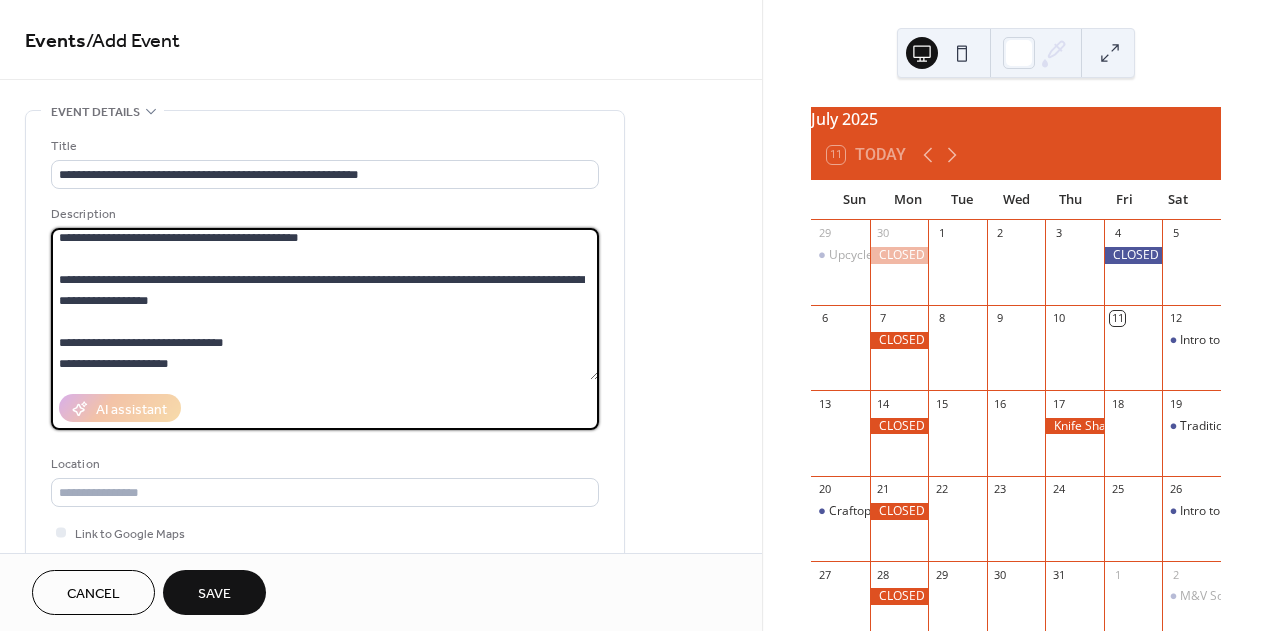 drag, startPoint x: 460, startPoint y: 335, endPoint x: 460, endPoint y: 355, distance: 20 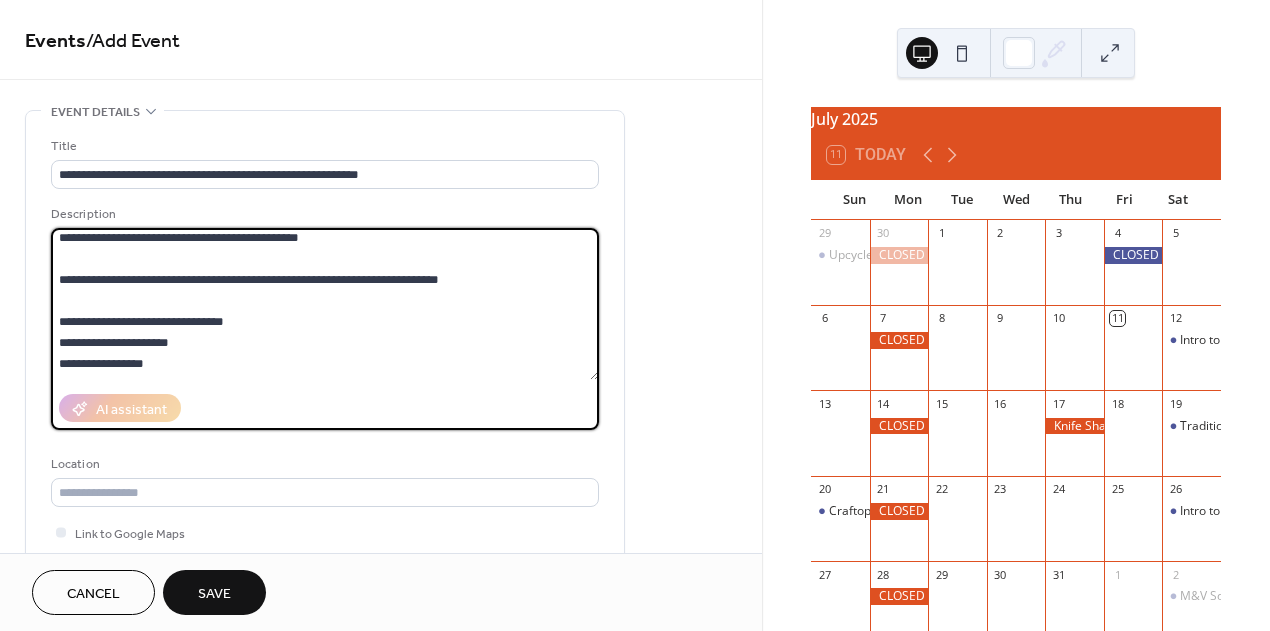 drag, startPoint x: 70, startPoint y: 352, endPoint x: 245, endPoint y: 383, distance: 177.7245 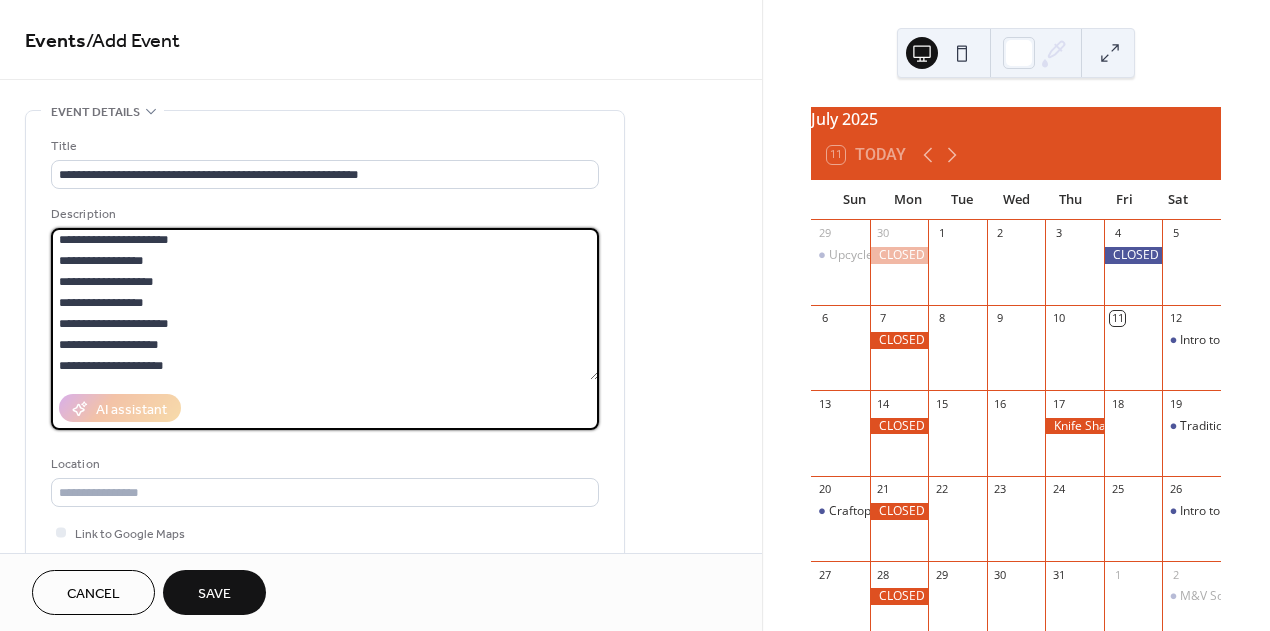scroll, scrollTop: 216, scrollLeft: 0, axis: vertical 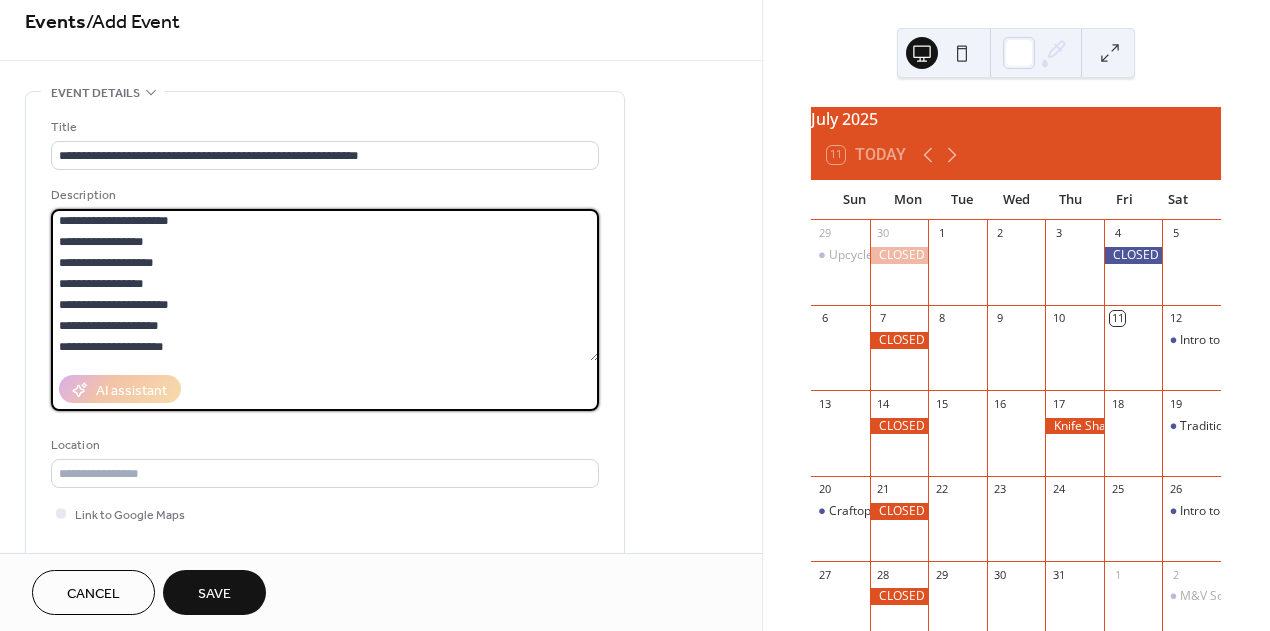 drag, startPoint x: 70, startPoint y: 246, endPoint x: 204, endPoint y: 249, distance: 134.03358 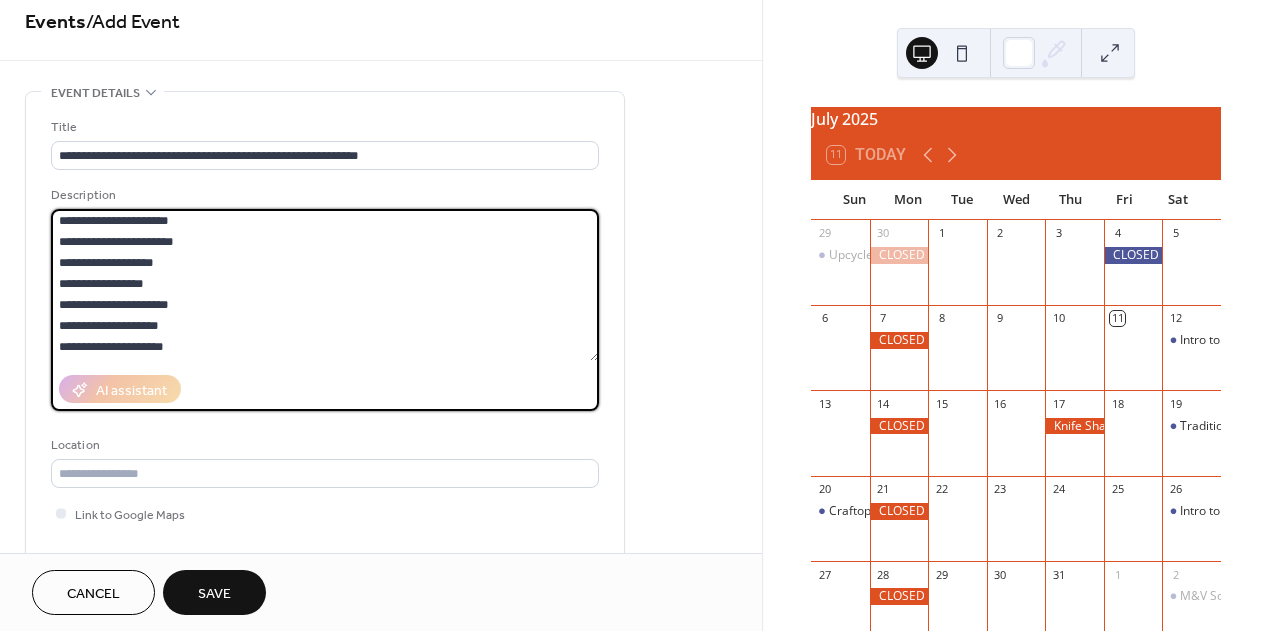paste on "**********" 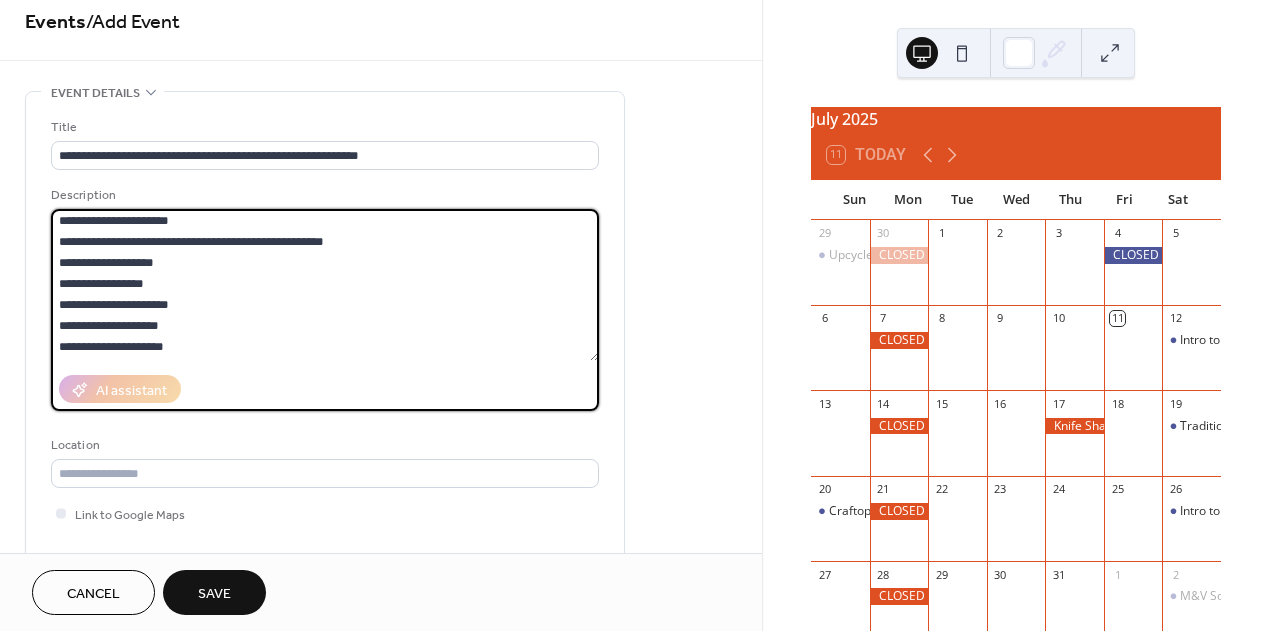 drag, startPoint x: 67, startPoint y: 272, endPoint x: 212, endPoint y: 272, distance: 145 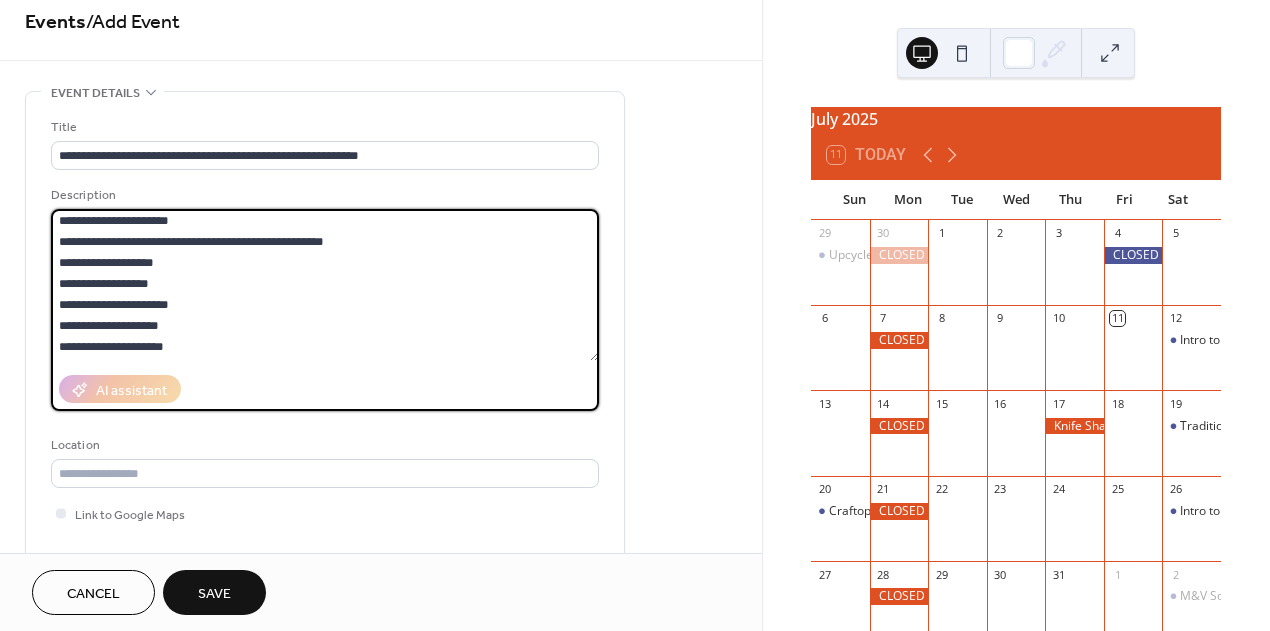 drag, startPoint x: 69, startPoint y: 320, endPoint x: 247, endPoint y: 316, distance: 178.04494 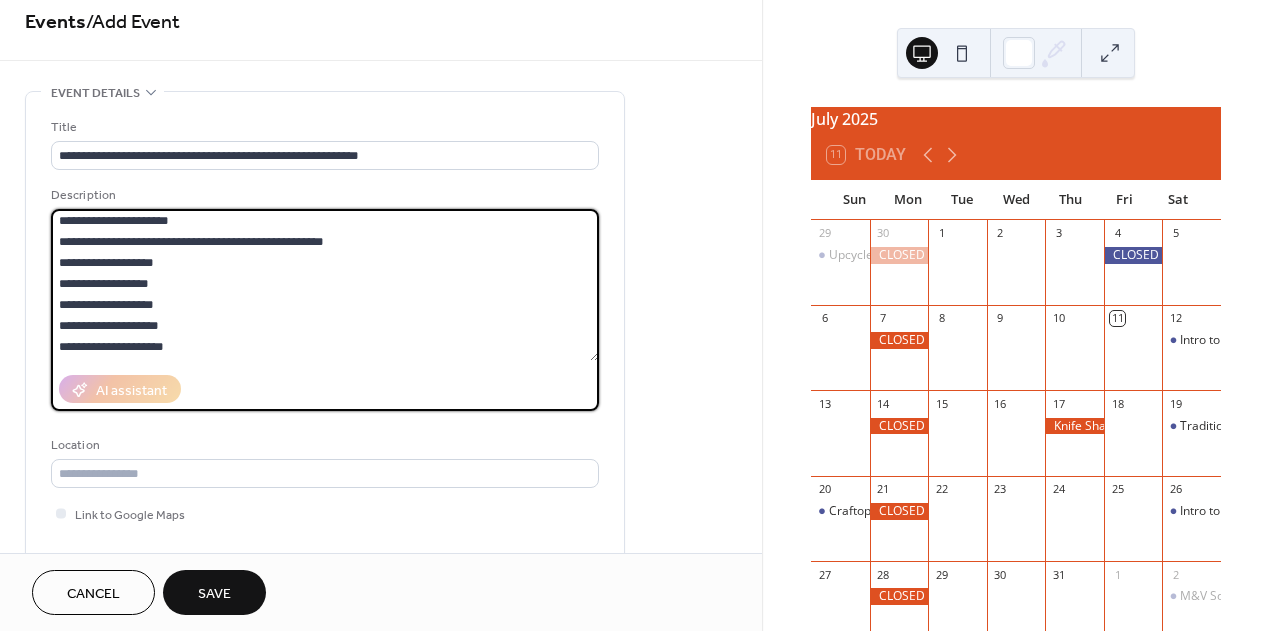 scroll, scrollTop: 216, scrollLeft: 0, axis: vertical 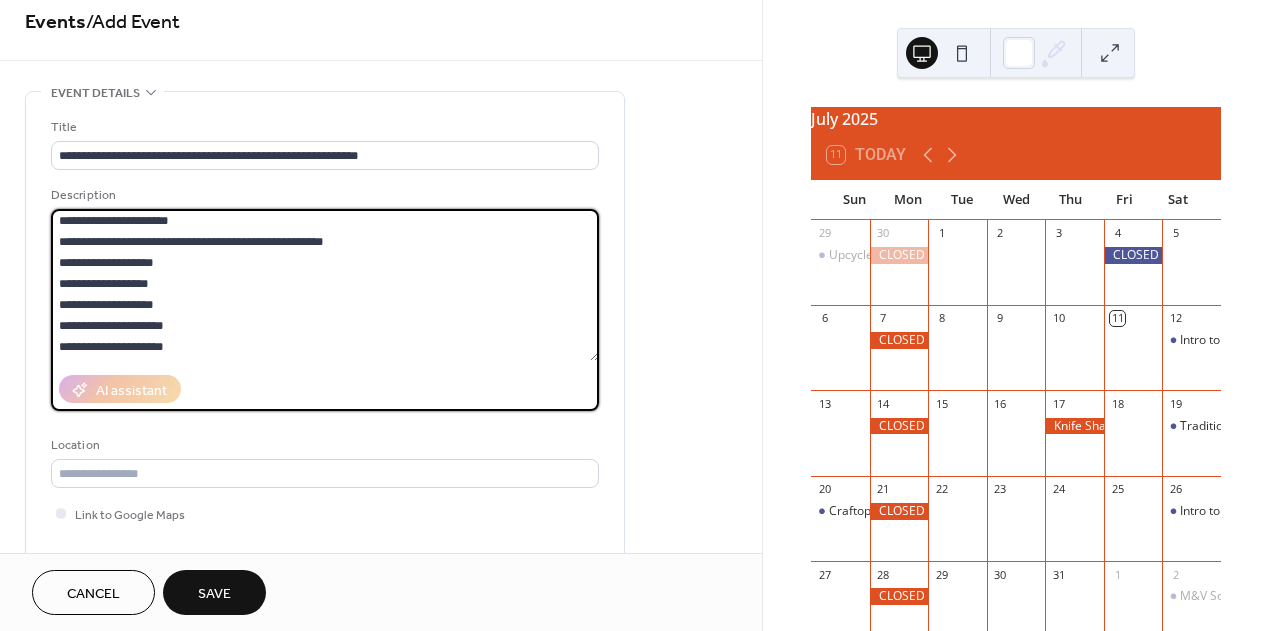 drag, startPoint x: 69, startPoint y: 352, endPoint x: 250, endPoint y: 356, distance: 181.04419 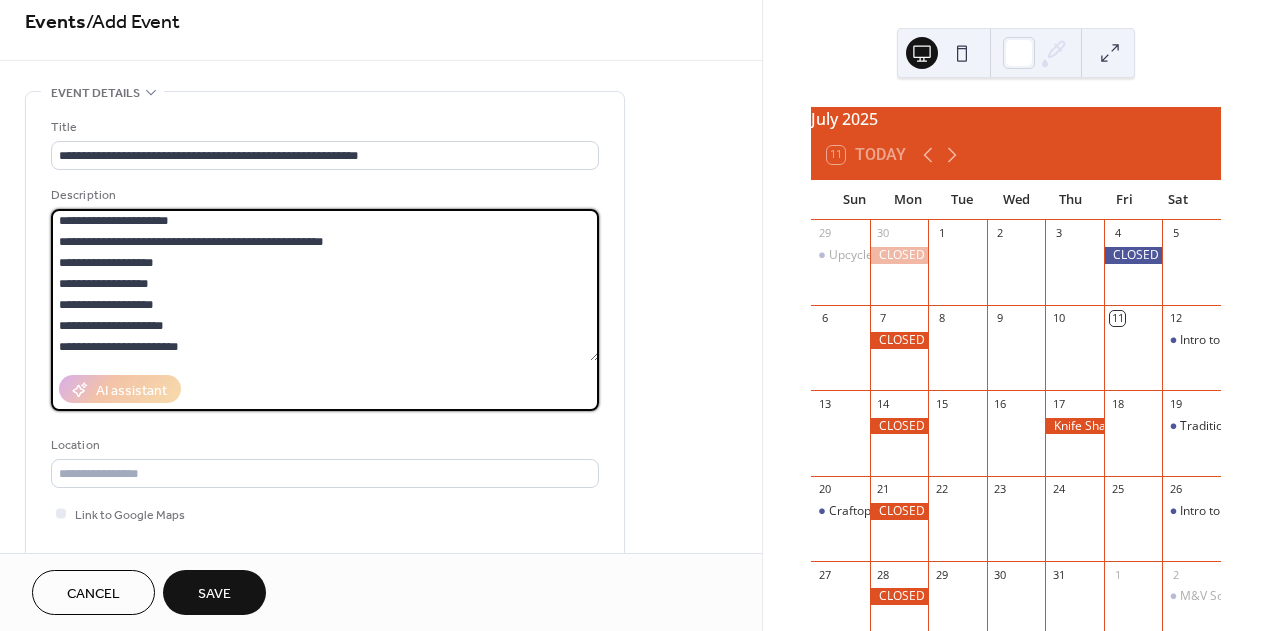 click on "**********" at bounding box center (325, 285) 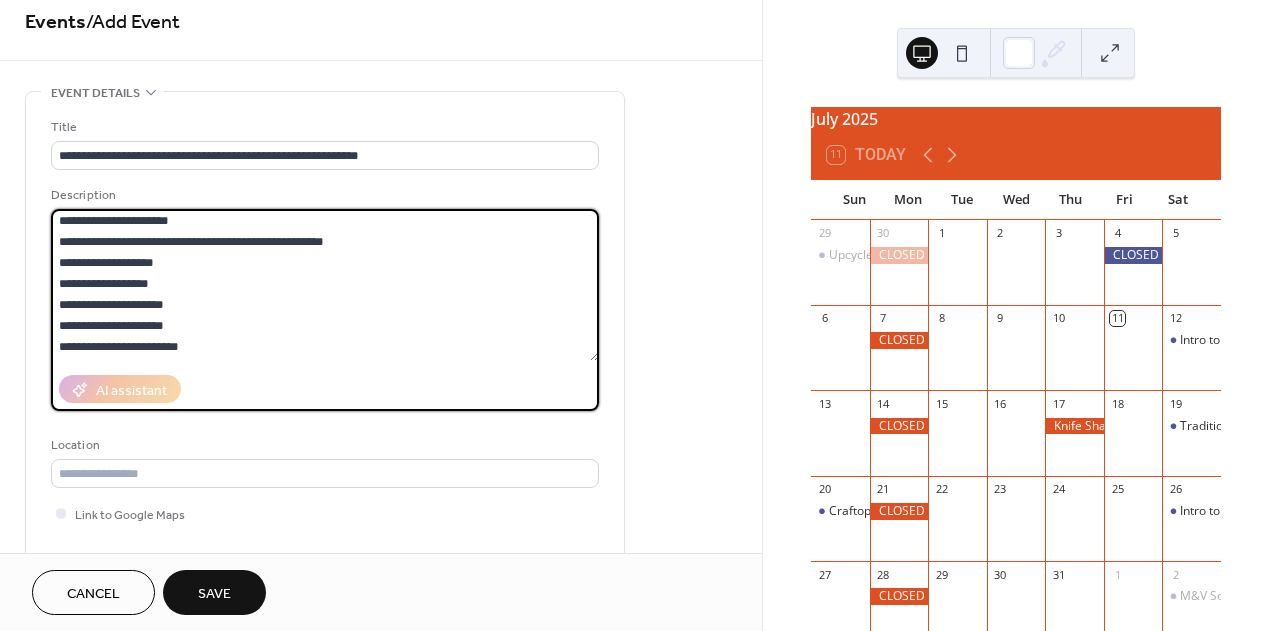 paste on "**********" 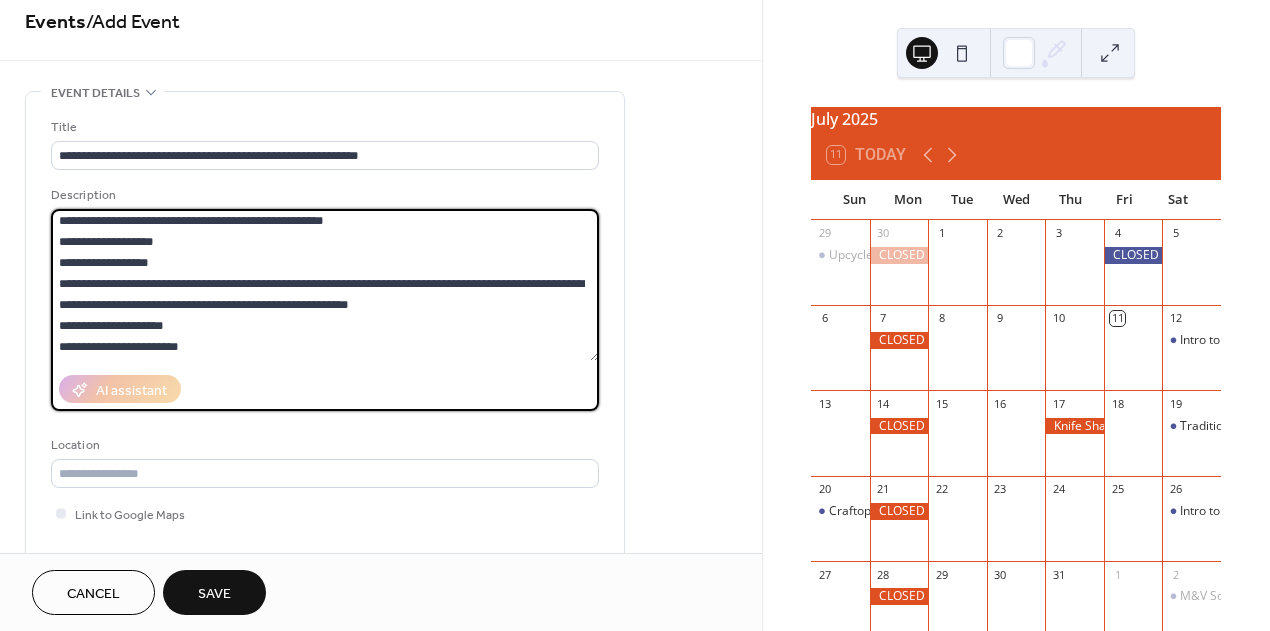 drag, startPoint x: 326, startPoint y: 304, endPoint x: 326, endPoint y: 352, distance: 48 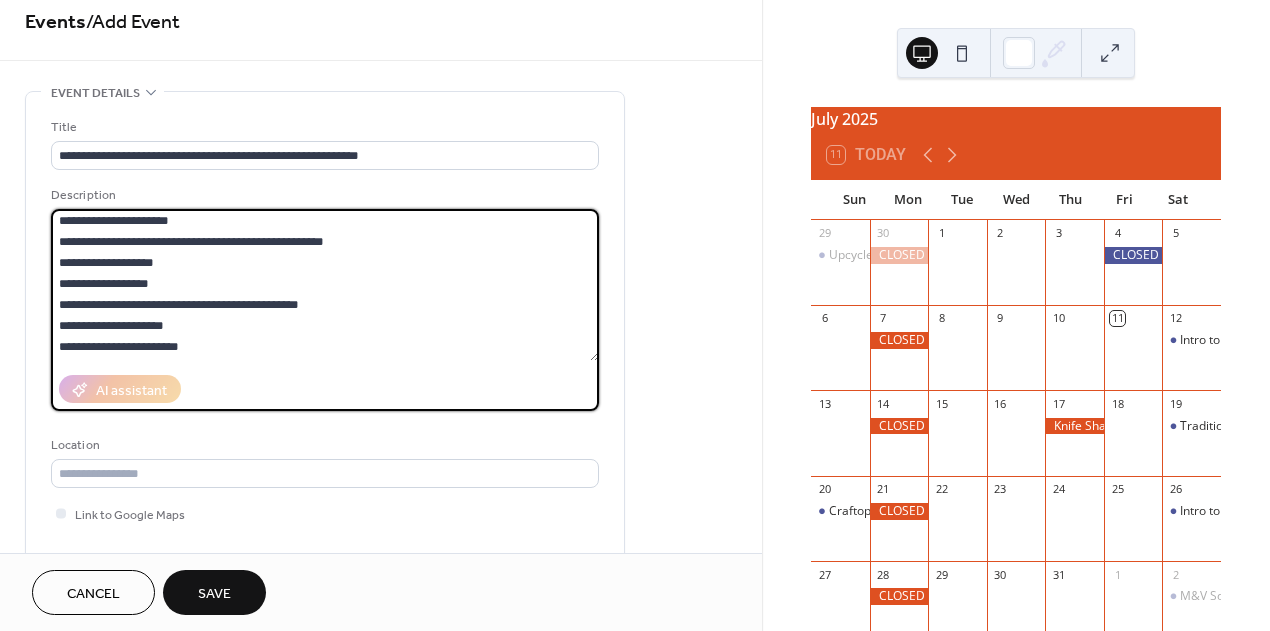click on "**********" at bounding box center [325, 285] 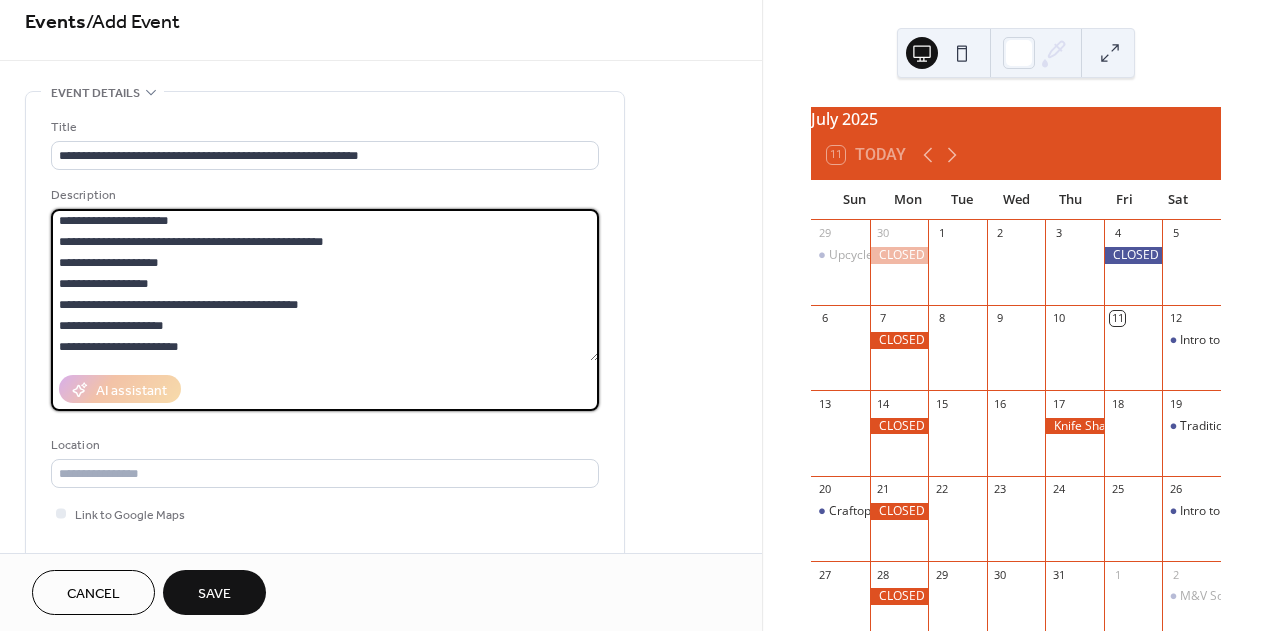 paste on "**********" 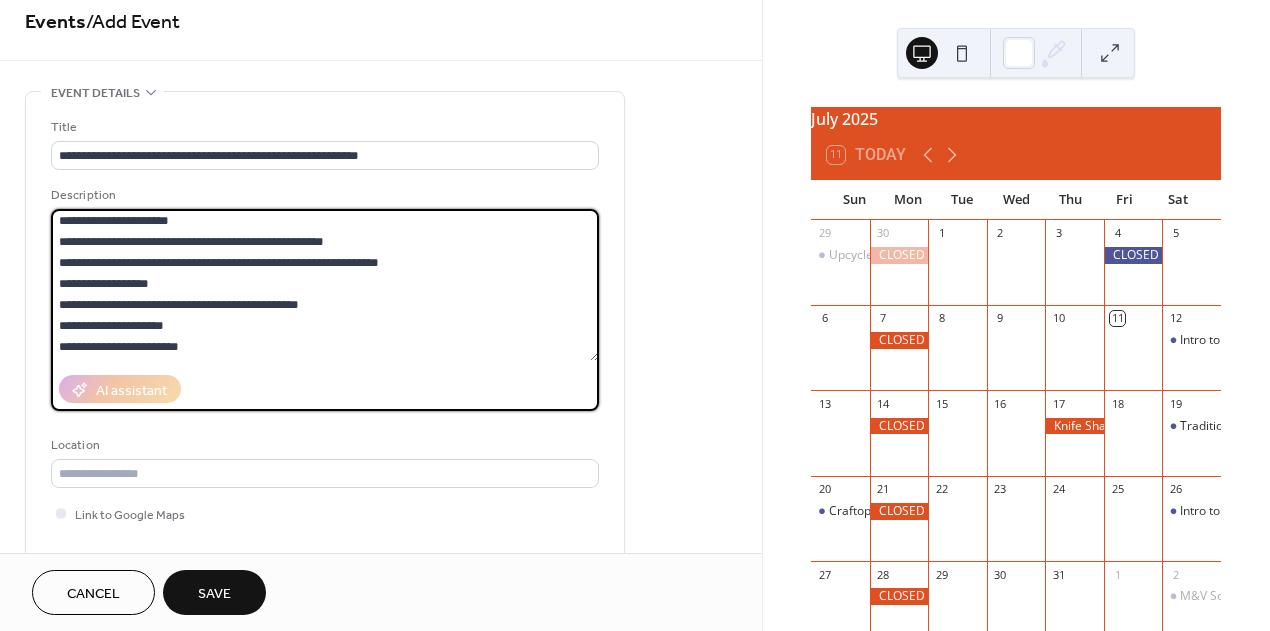 click on "**********" at bounding box center [325, 285] 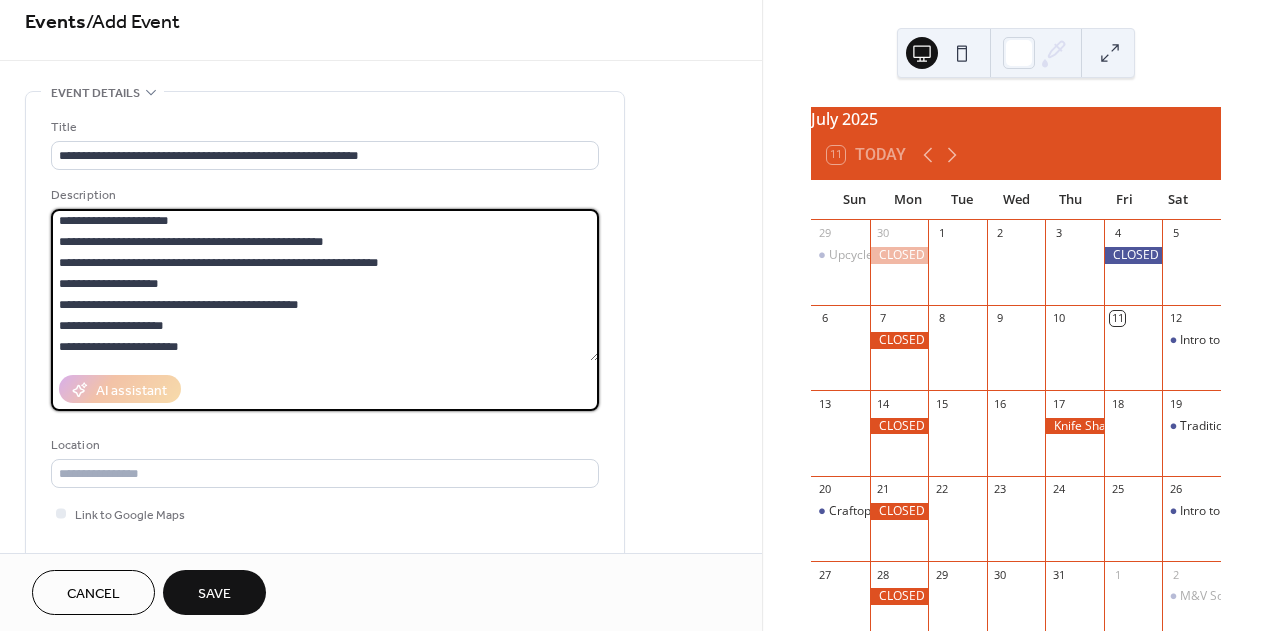 paste on "**********" 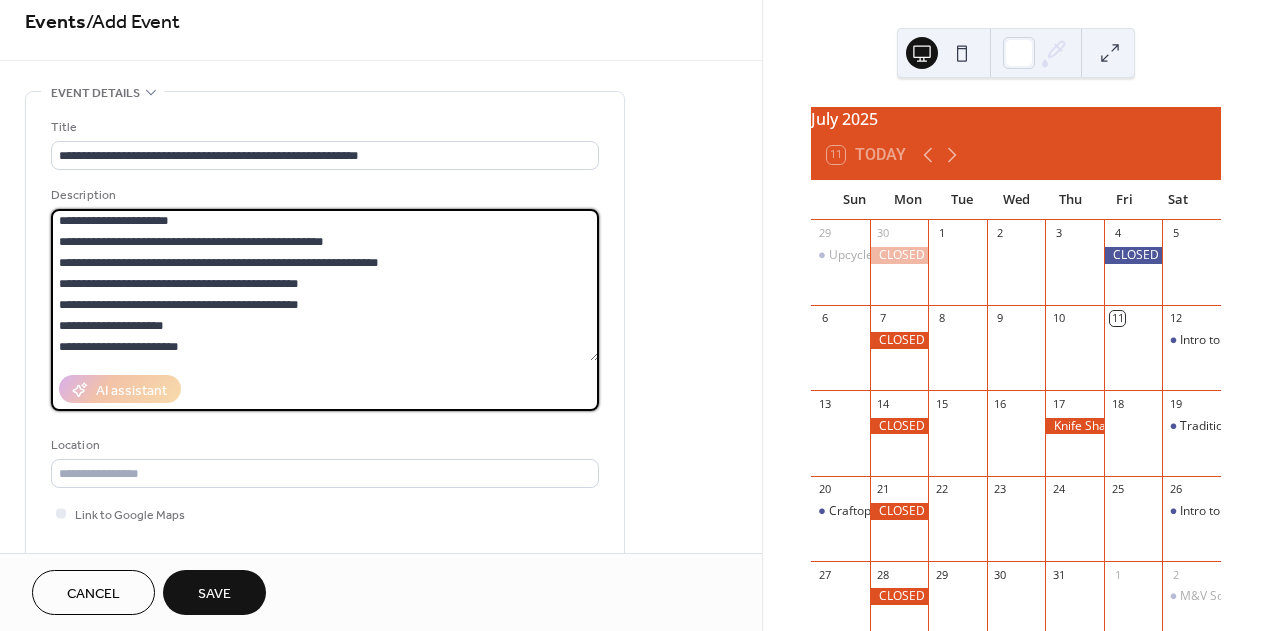 click on "**********" at bounding box center (325, 285) 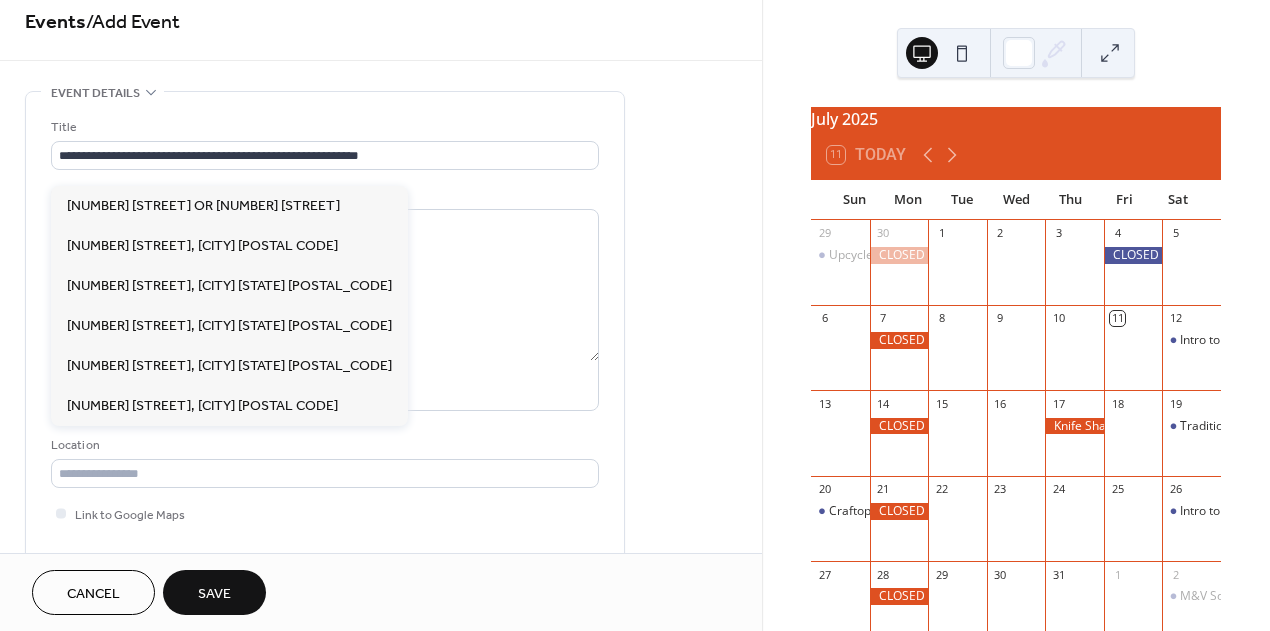 click on "Location" at bounding box center [323, 445] 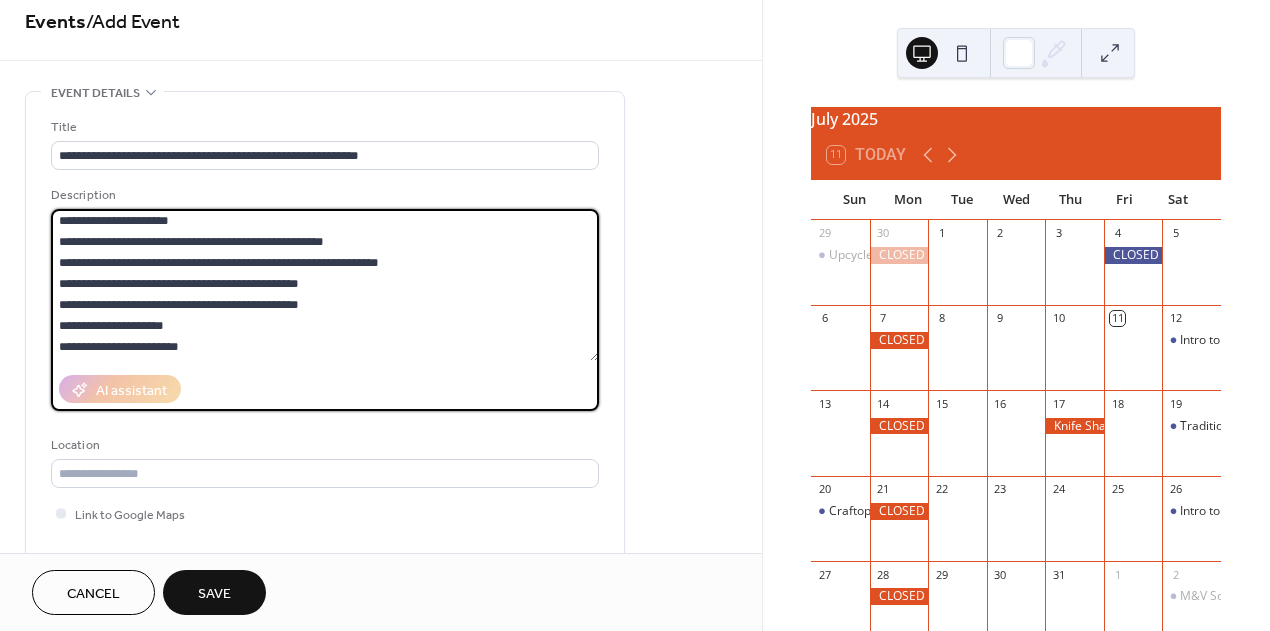 drag, startPoint x: 241, startPoint y: 322, endPoint x: 193, endPoint y: 331, distance: 48.83646 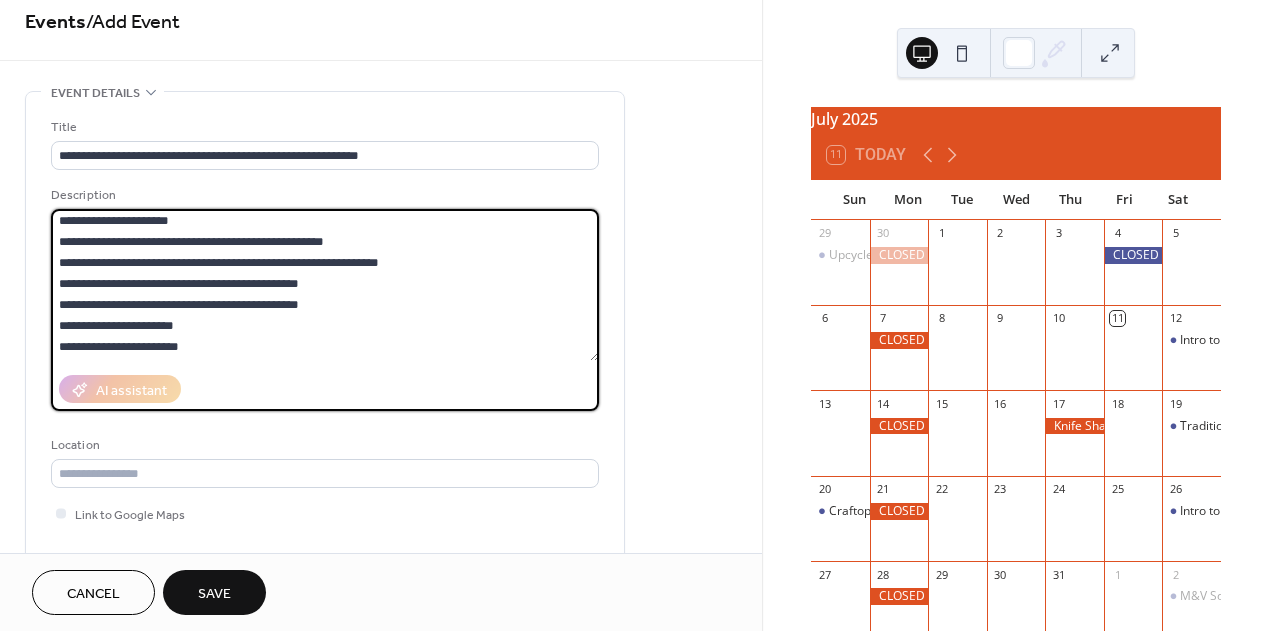 paste on "**********" 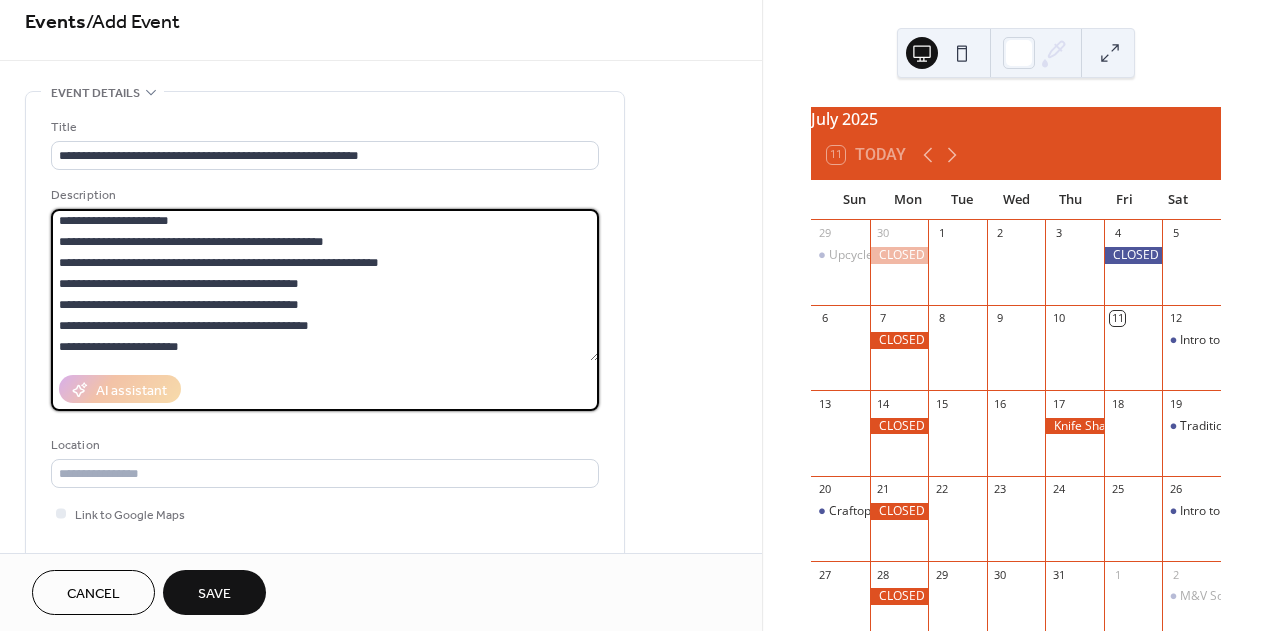 click on "**********" at bounding box center [325, 285] 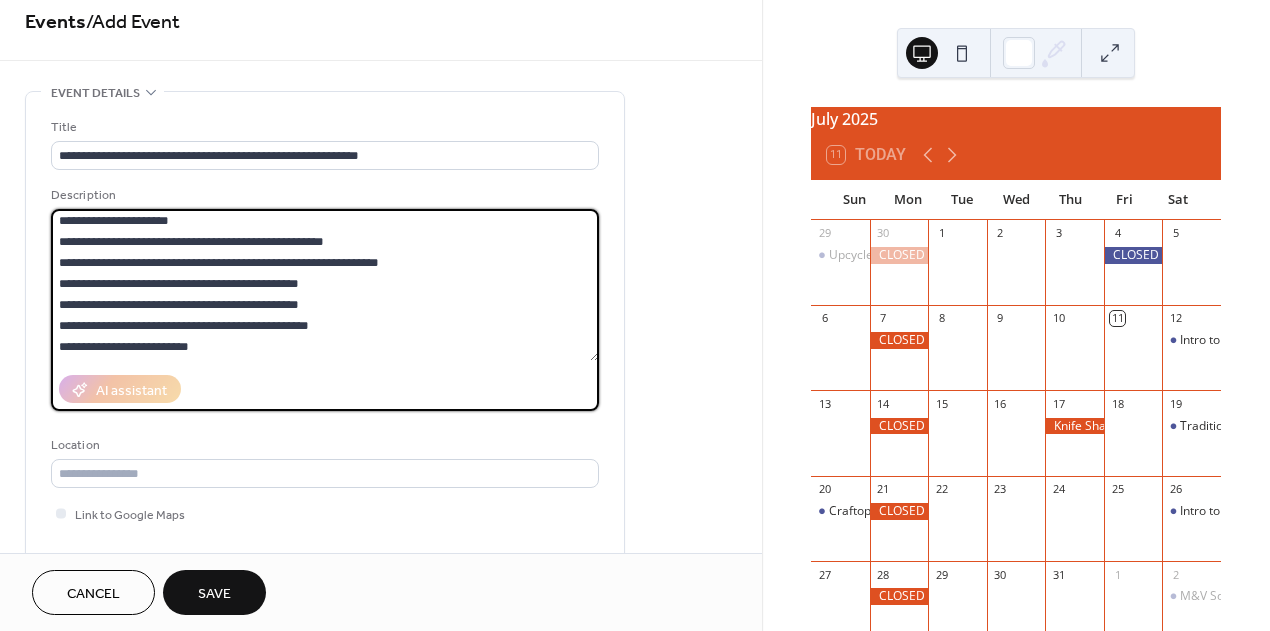 paste on "**********" 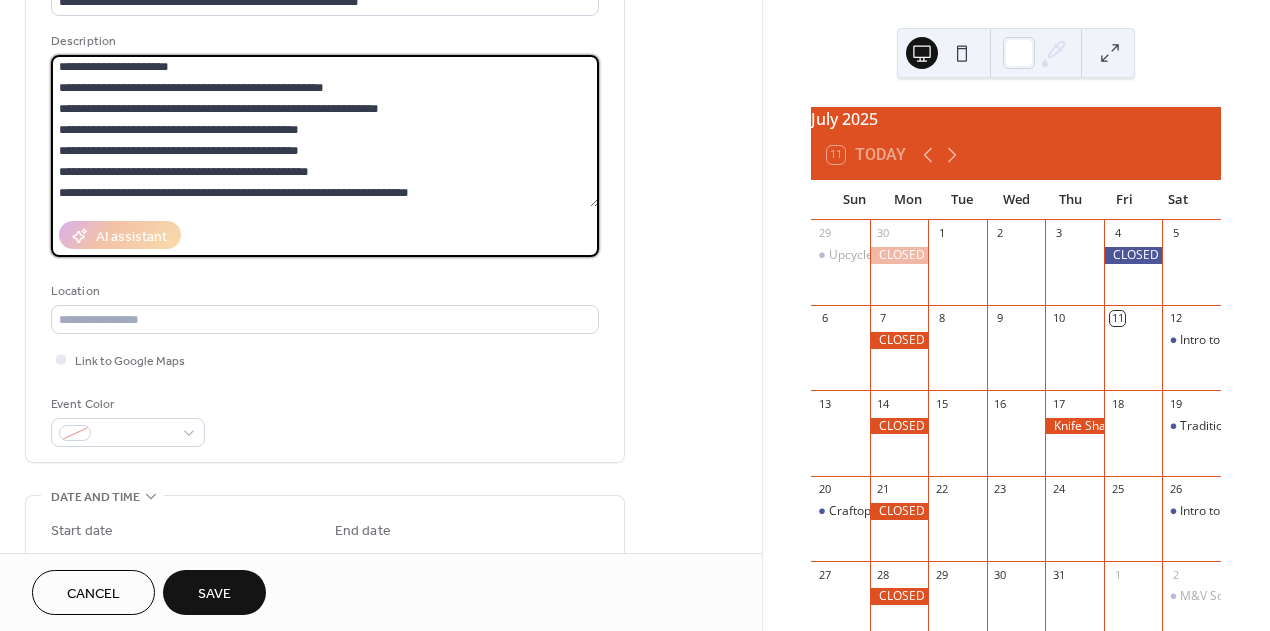 scroll, scrollTop: 194, scrollLeft: 0, axis: vertical 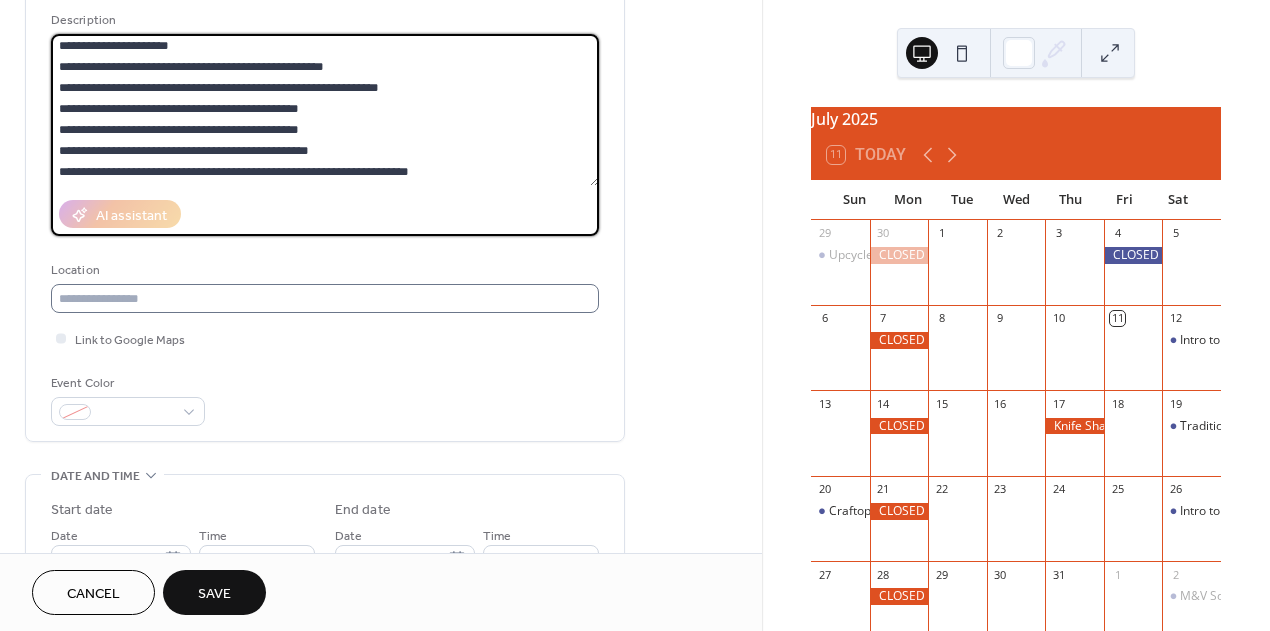 type on "**********" 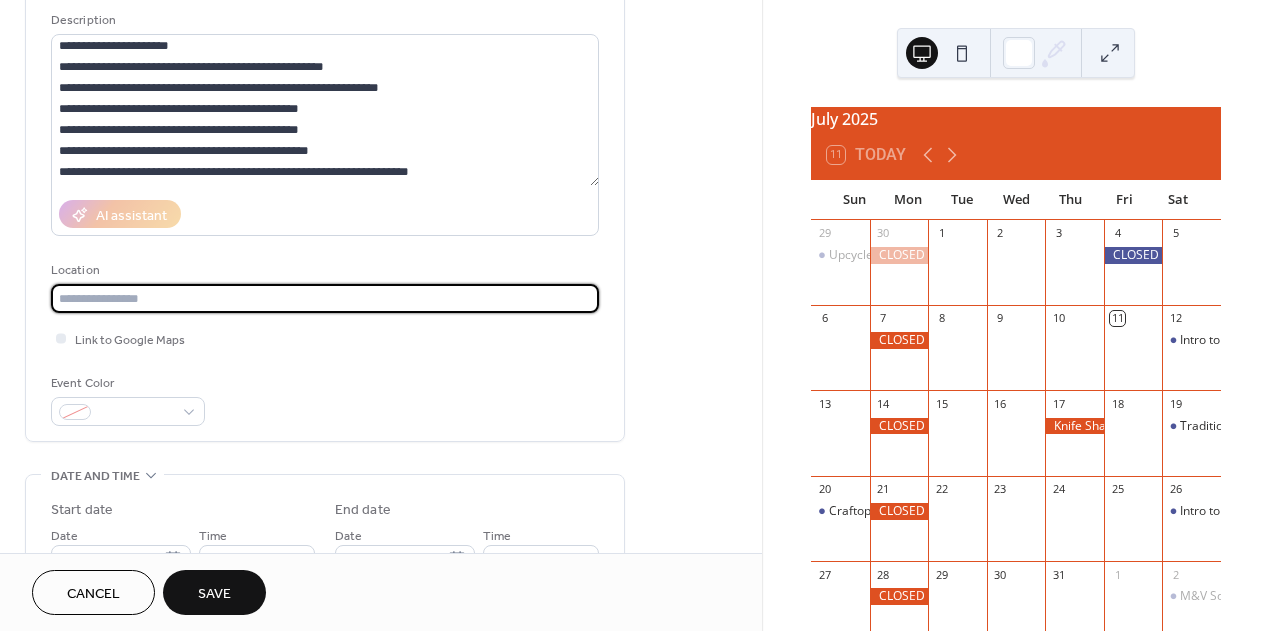 click at bounding box center (325, 298) 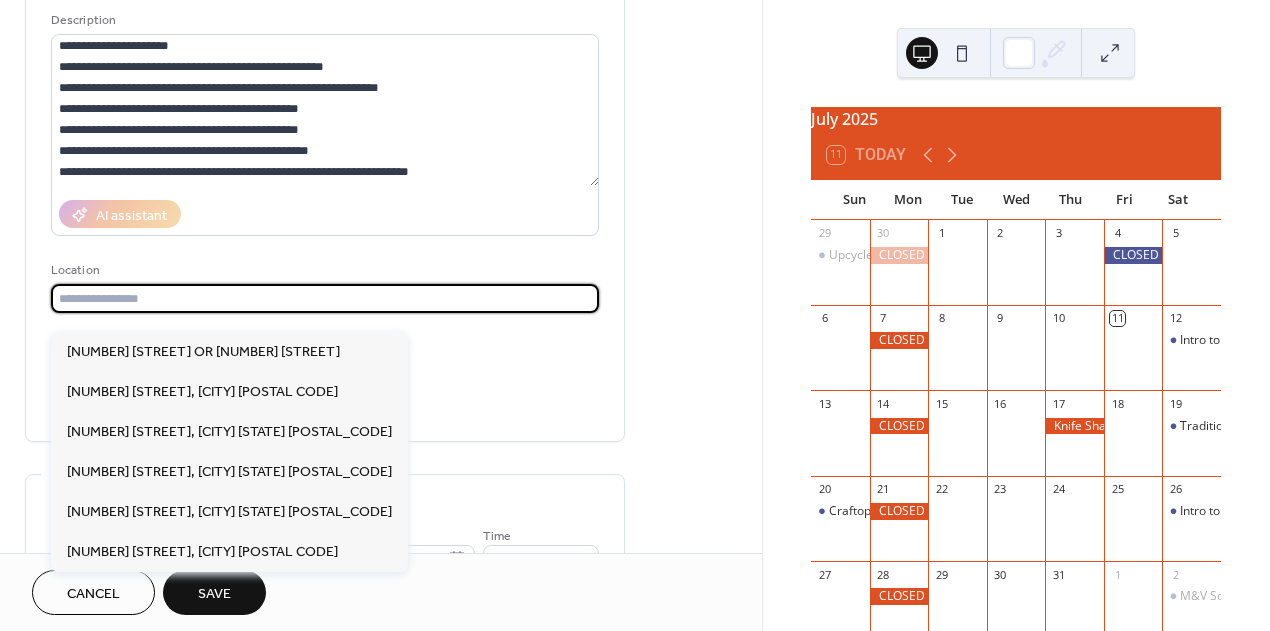 type on "*" 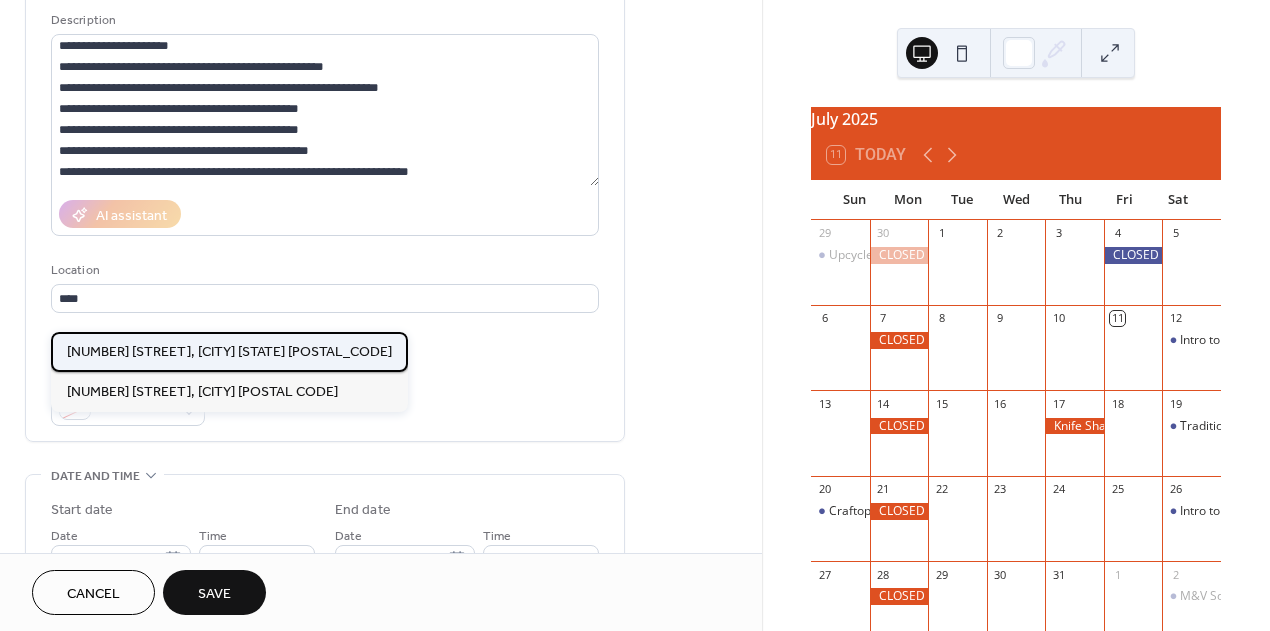 click on "810 Alhambra Blvd, Sacramento CA 95816" at bounding box center [229, 352] 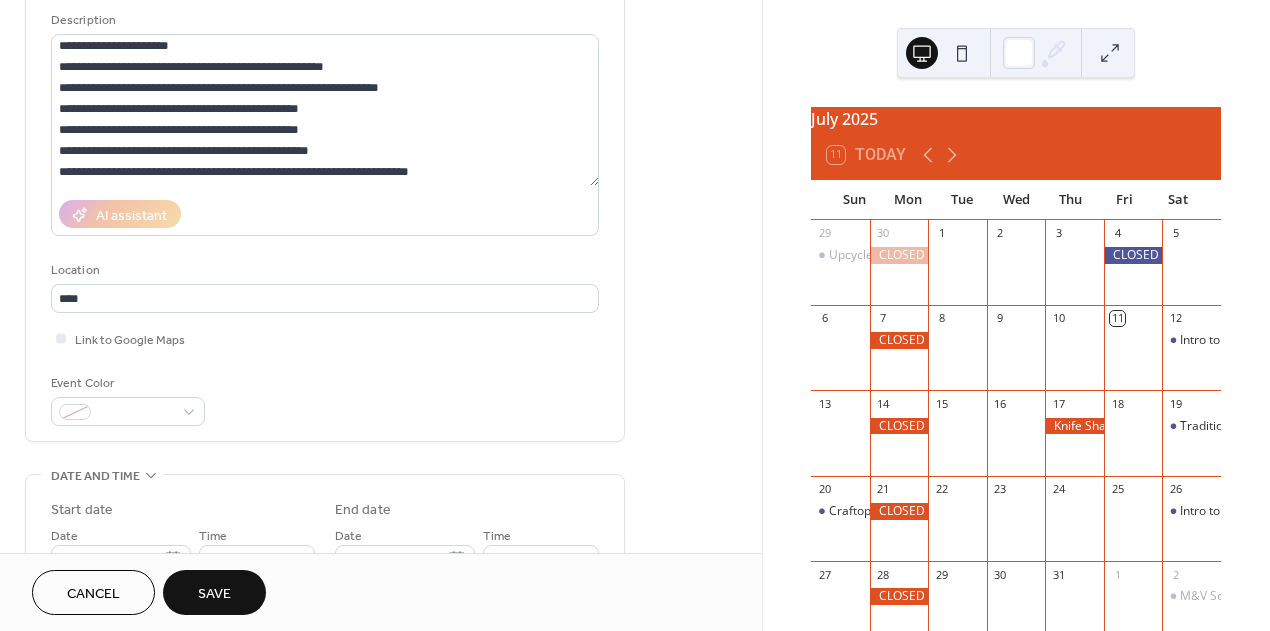 type on "**********" 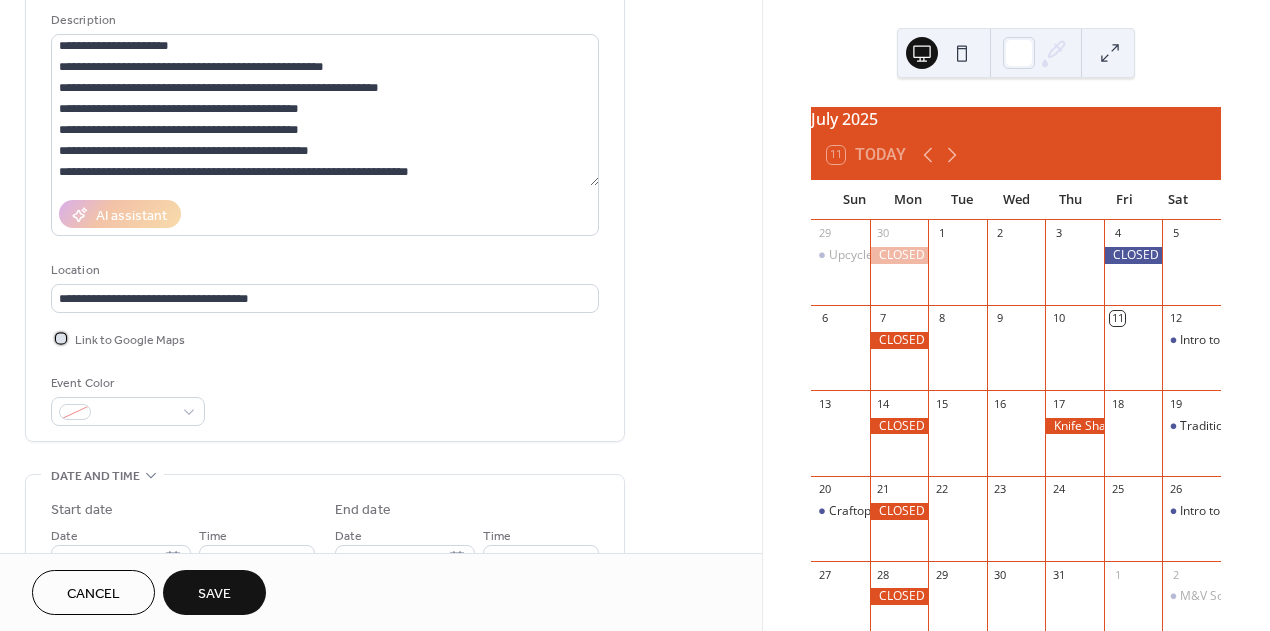 click at bounding box center [61, 338] 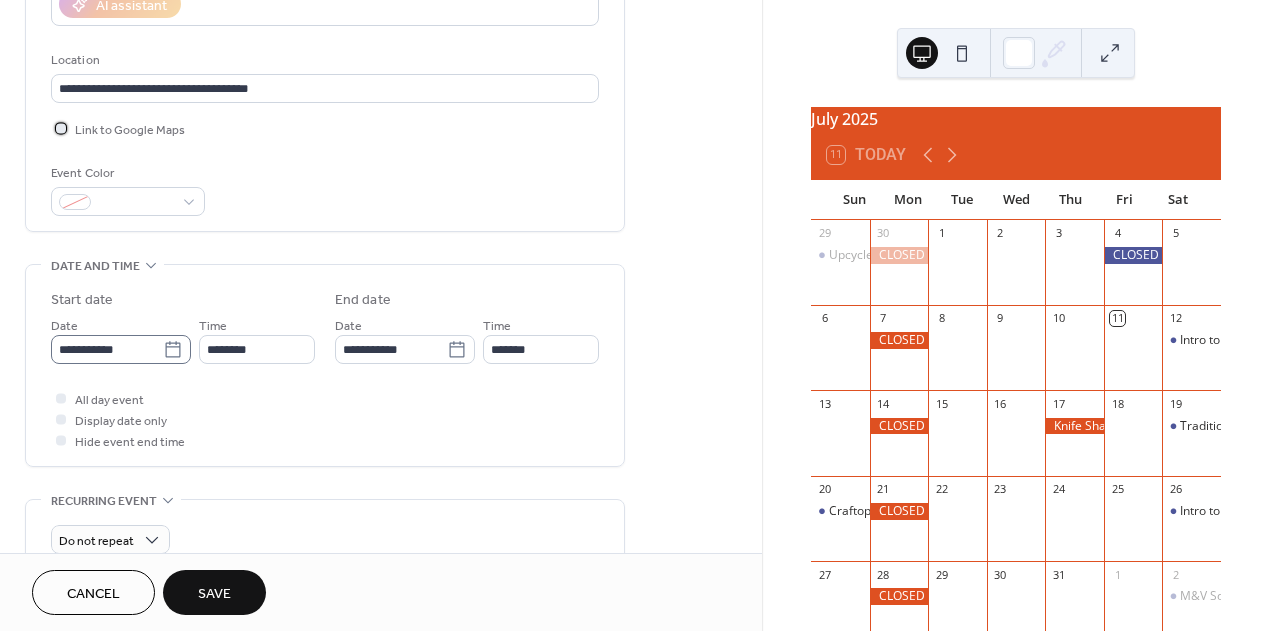 scroll, scrollTop: 405, scrollLeft: 0, axis: vertical 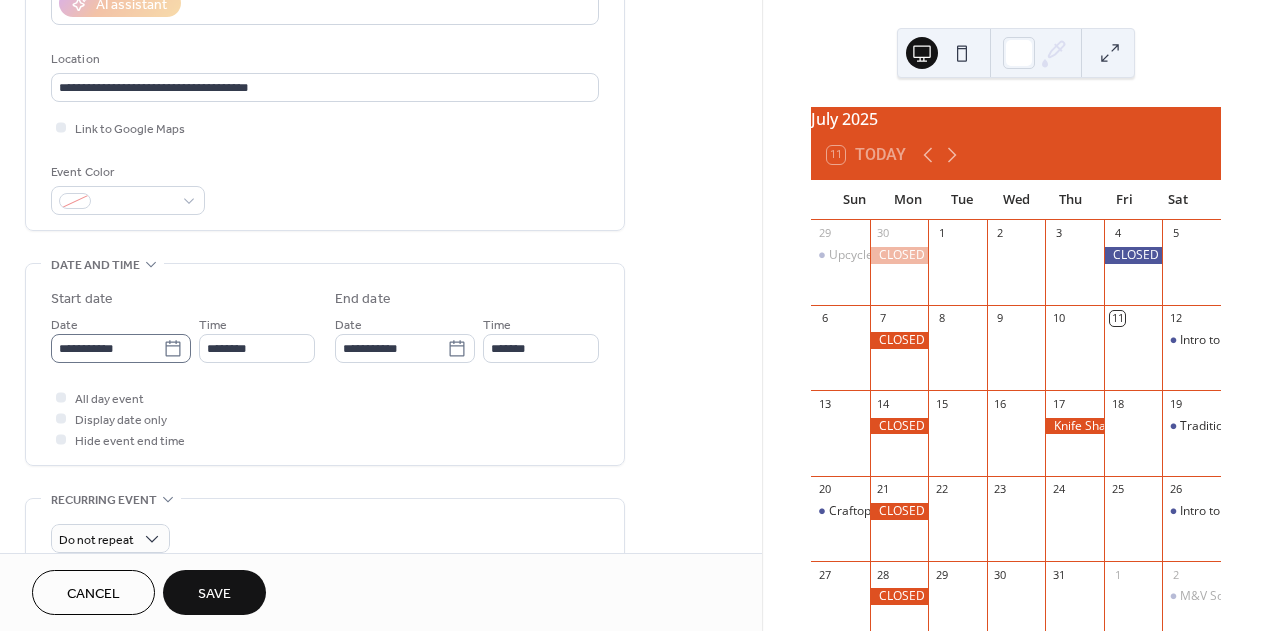 click 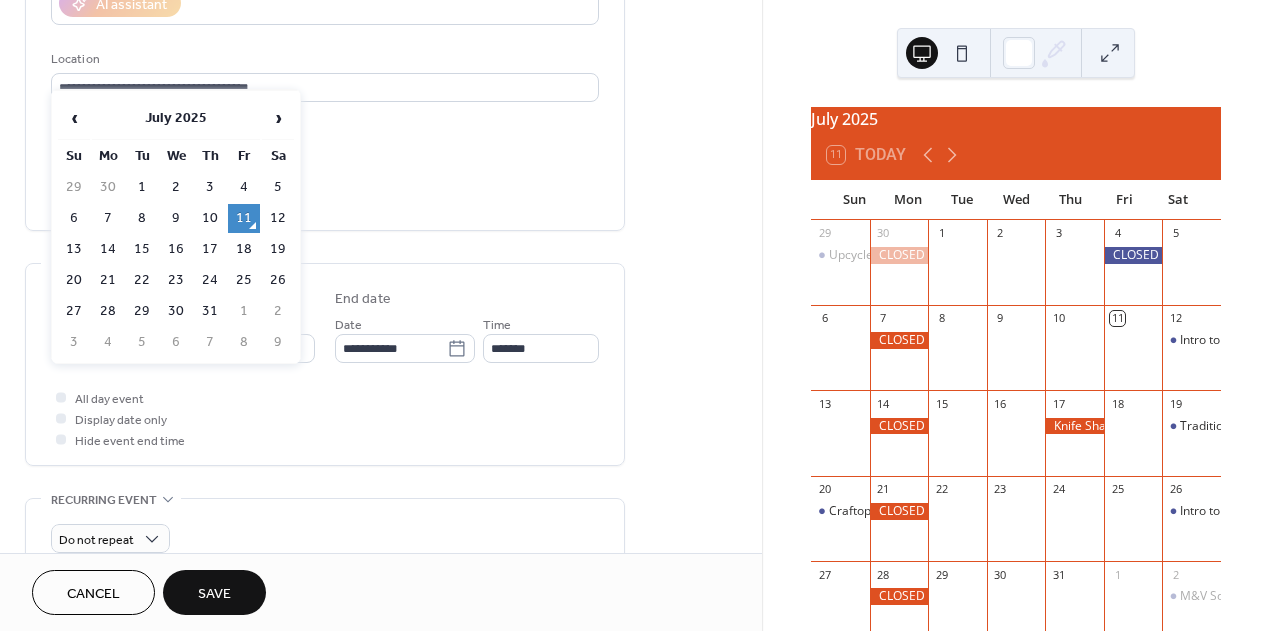 click on "12" at bounding box center (278, 218) 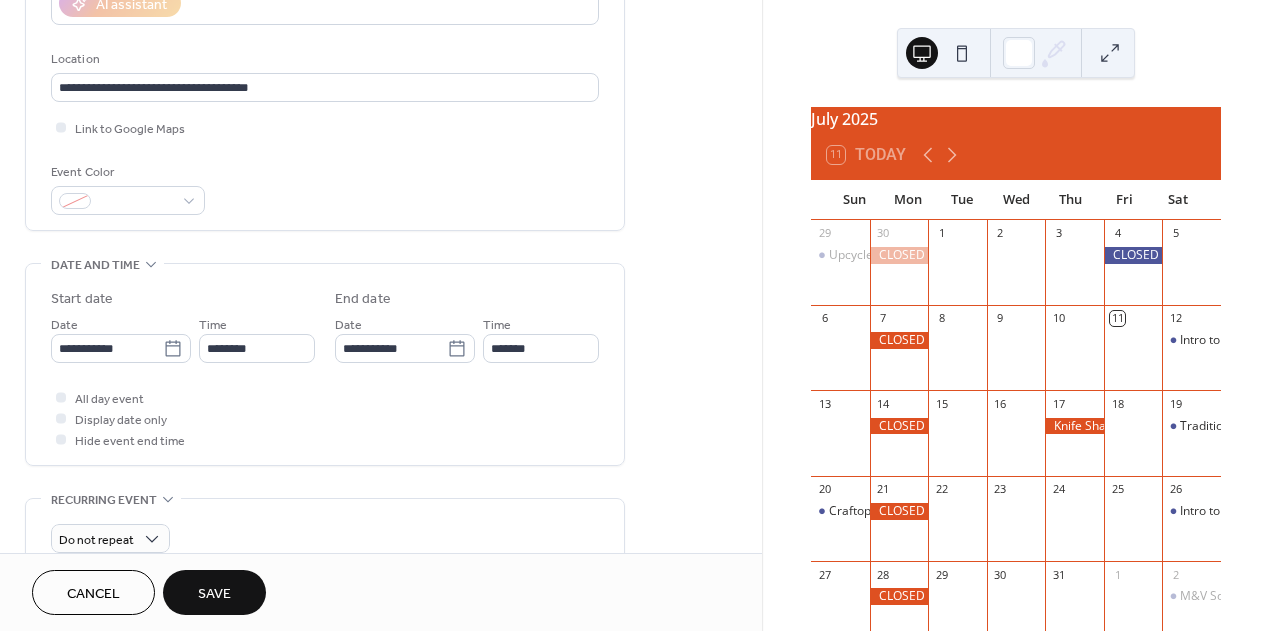 type on "**********" 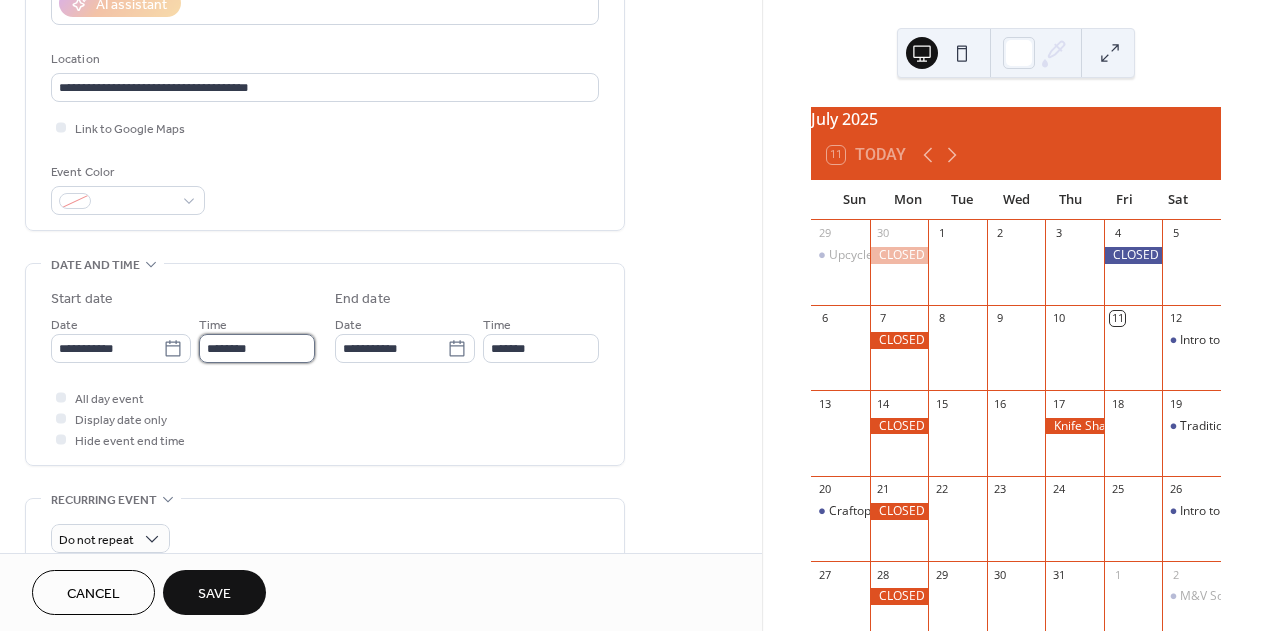 click on "********" at bounding box center [257, 348] 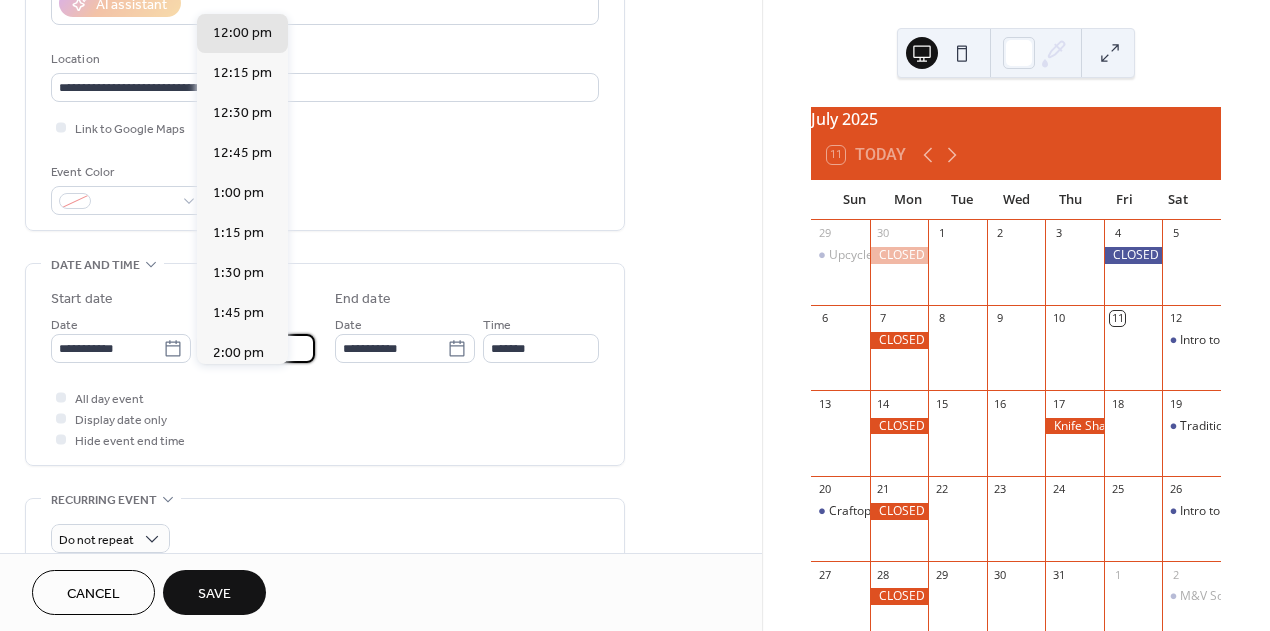 scroll, scrollTop: 1867, scrollLeft: 0, axis: vertical 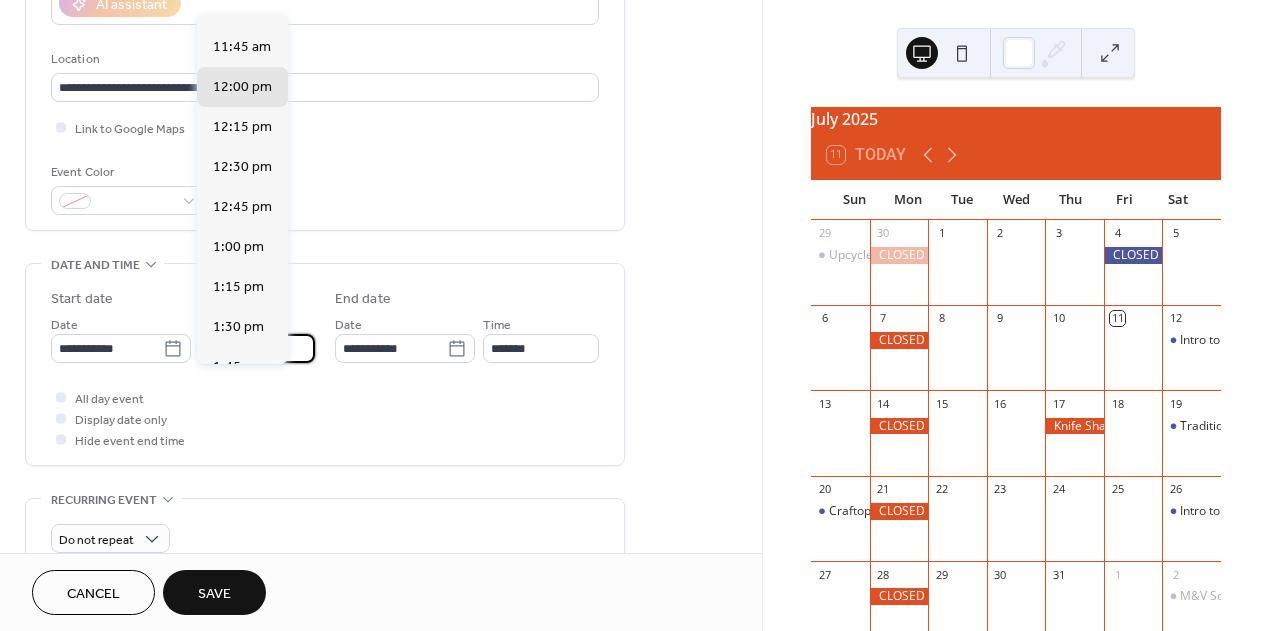 click on "11:00 am" at bounding box center (242, -73) 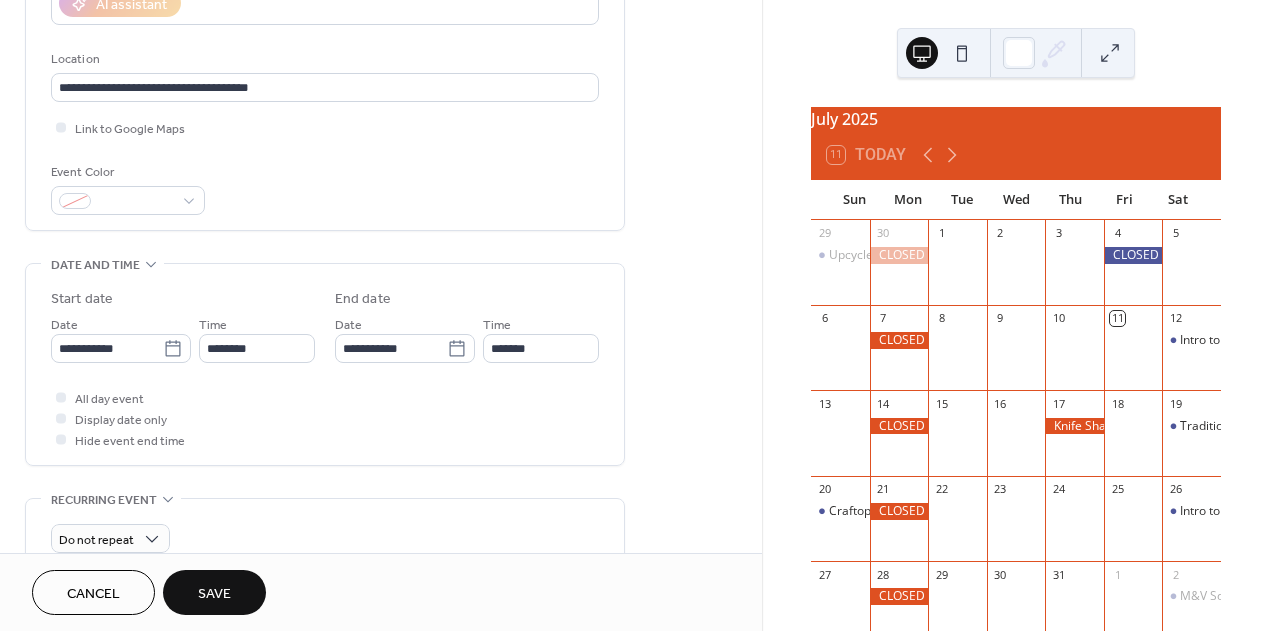 type on "********" 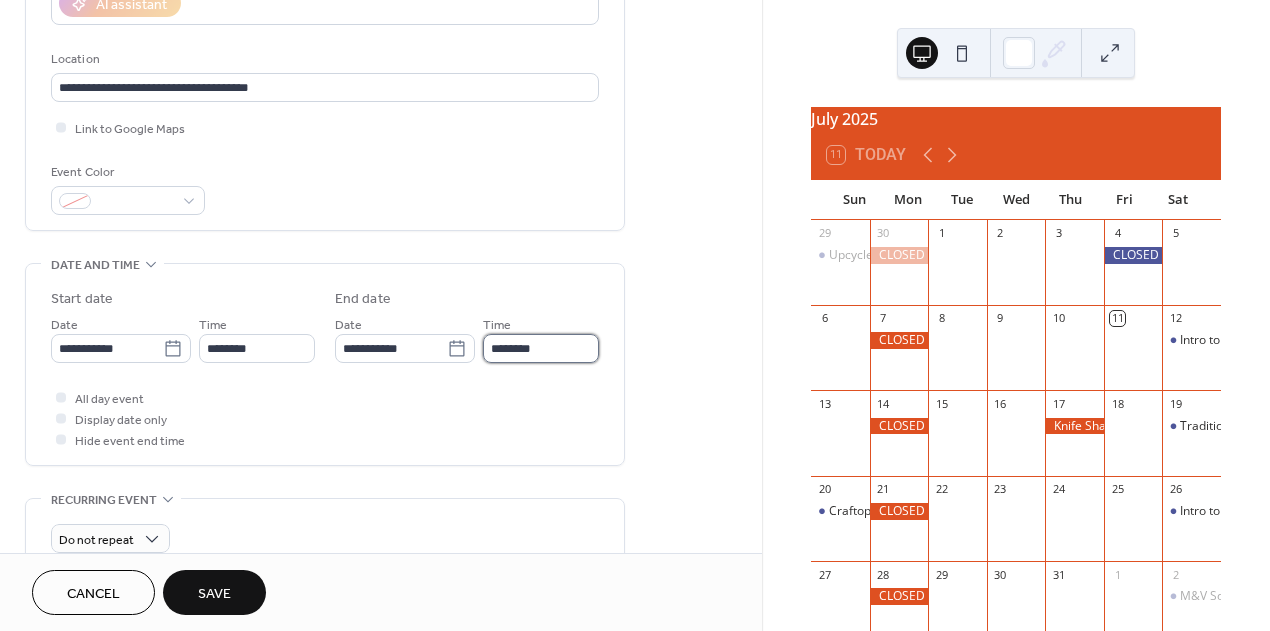 click on "********" at bounding box center (541, 348) 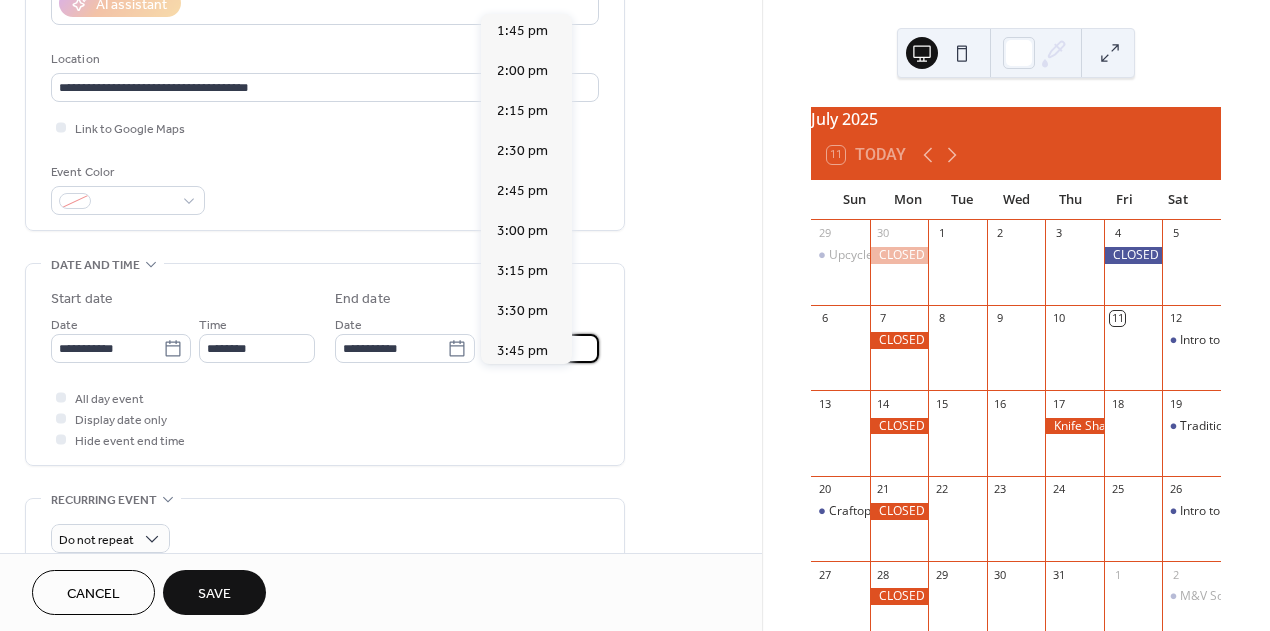 scroll, scrollTop: 411, scrollLeft: 0, axis: vertical 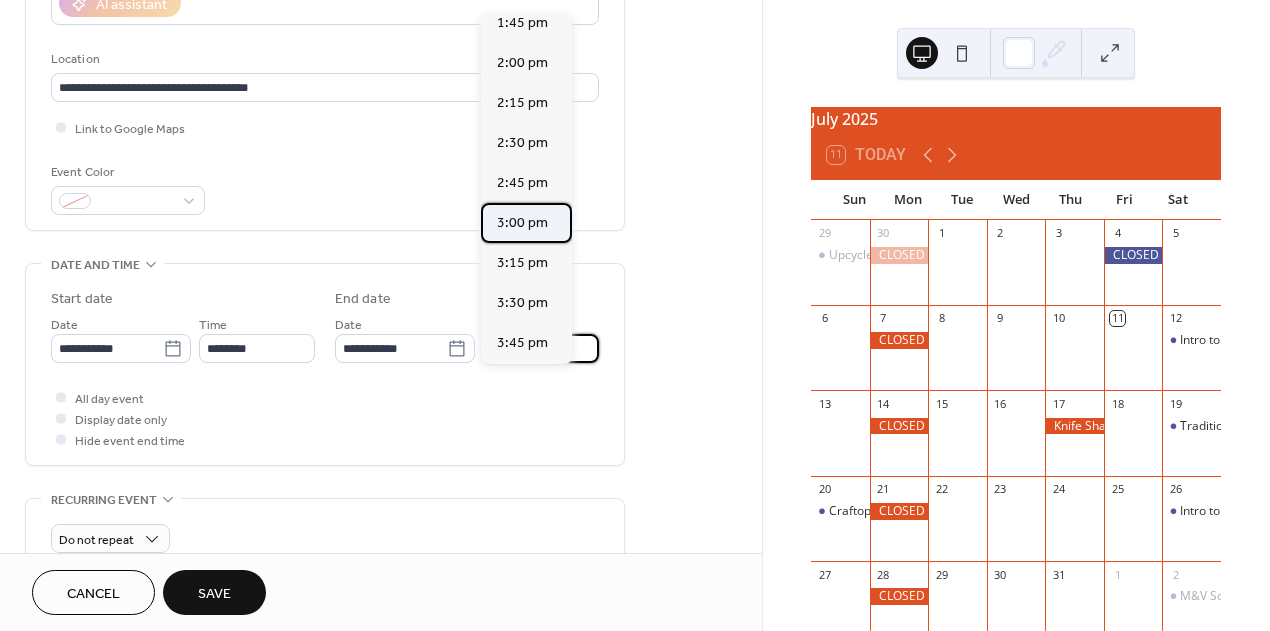 click on "3:00 pm" at bounding box center (522, 223) 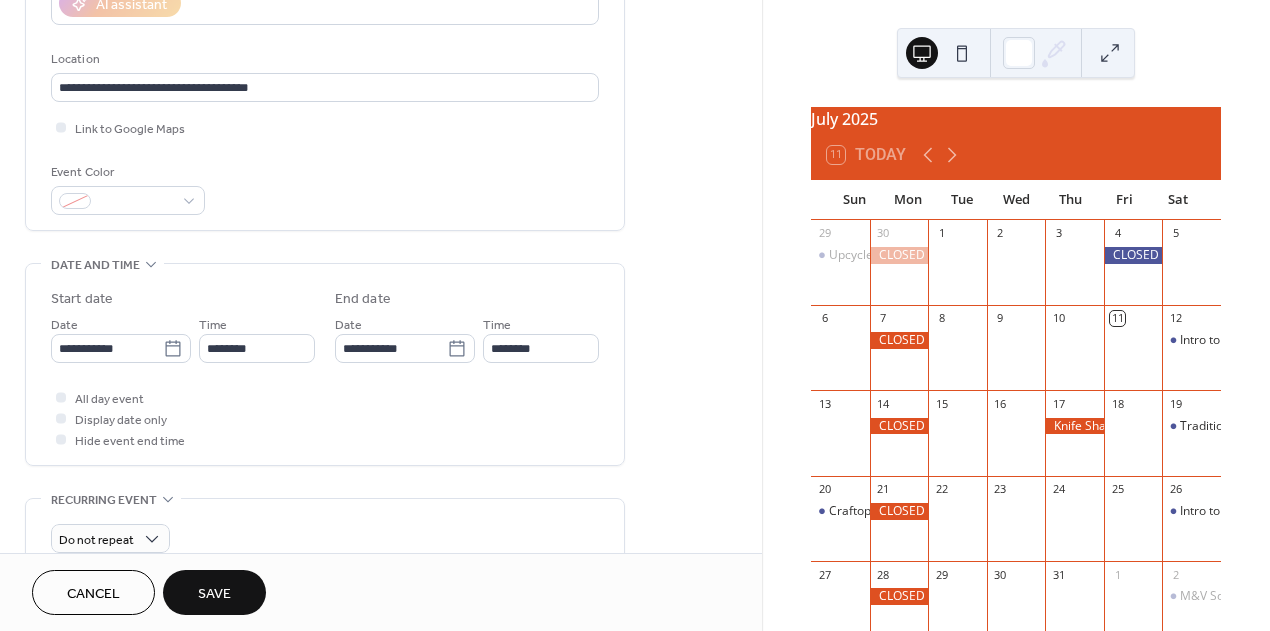 type on "*******" 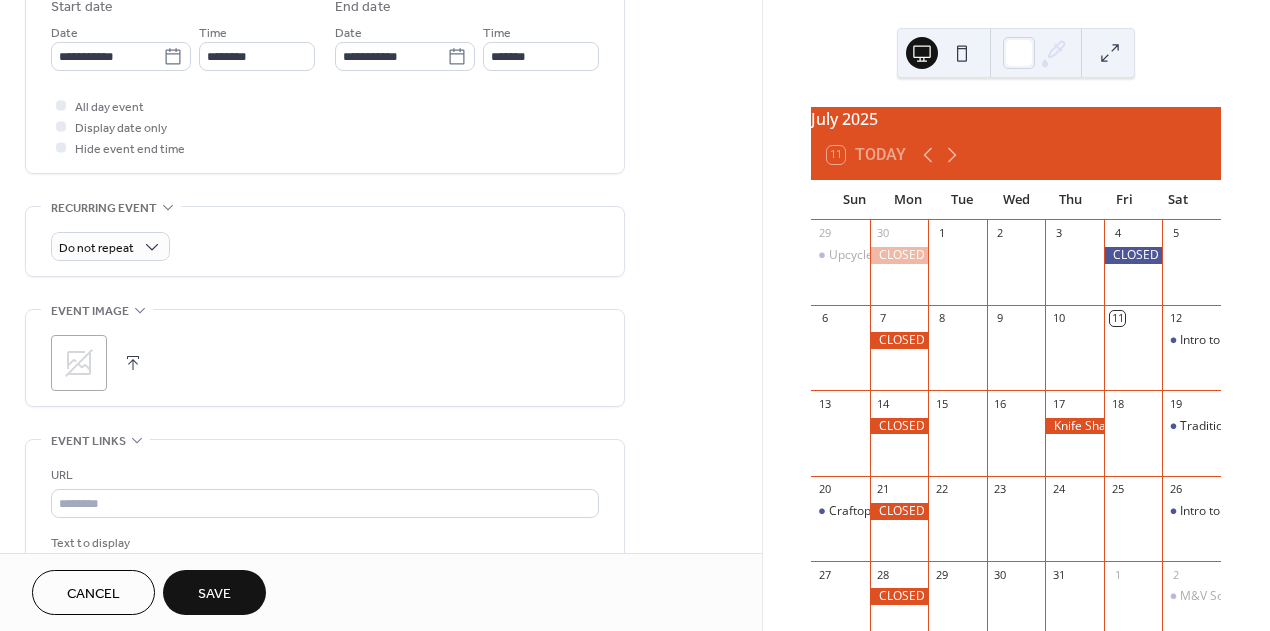 scroll, scrollTop: 700, scrollLeft: 0, axis: vertical 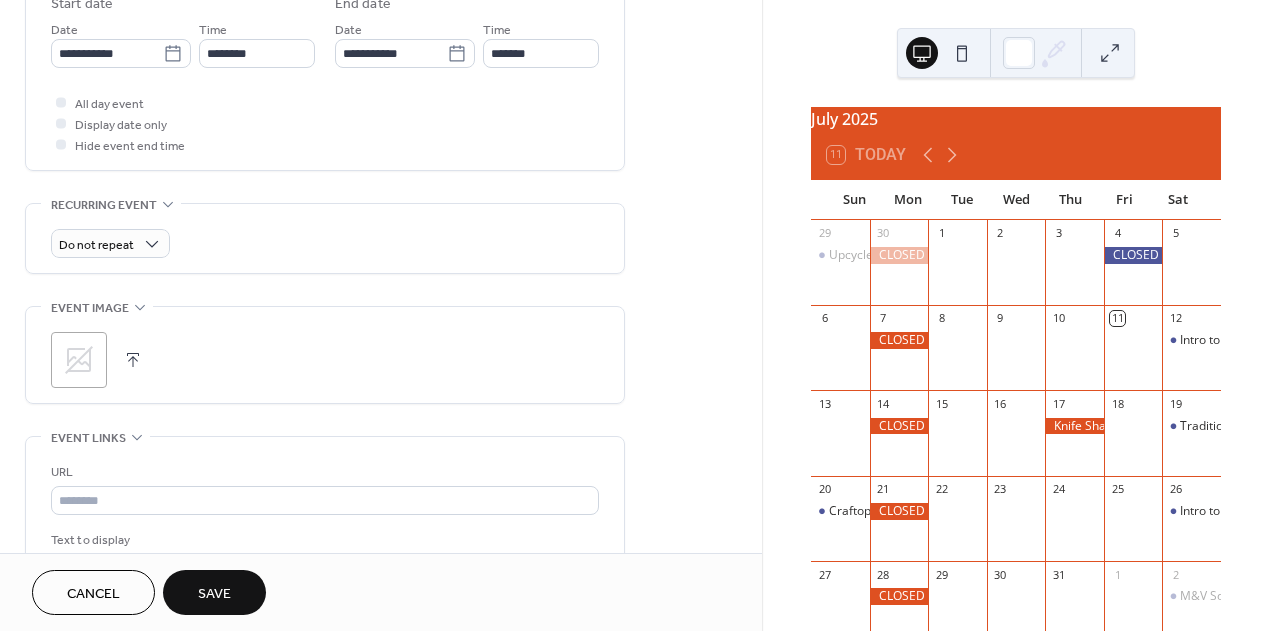 click 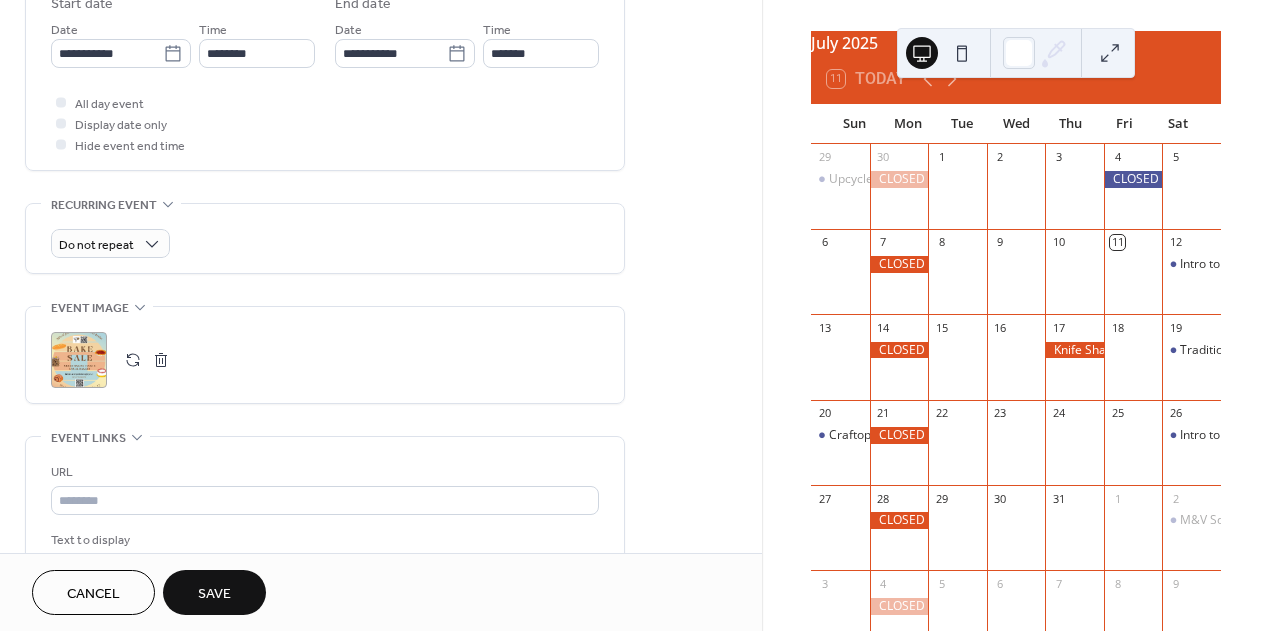 scroll, scrollTop: 89, scrollLeft: 0, axis: vertical 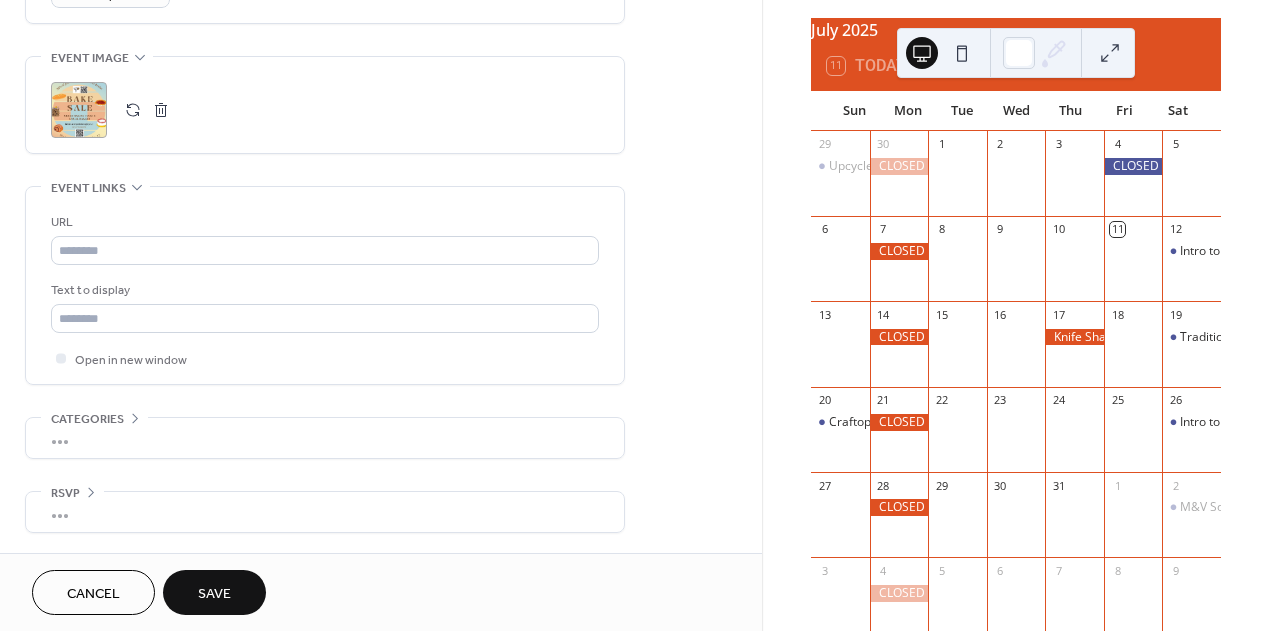 click on "Save" at bounding box center [214, 594] 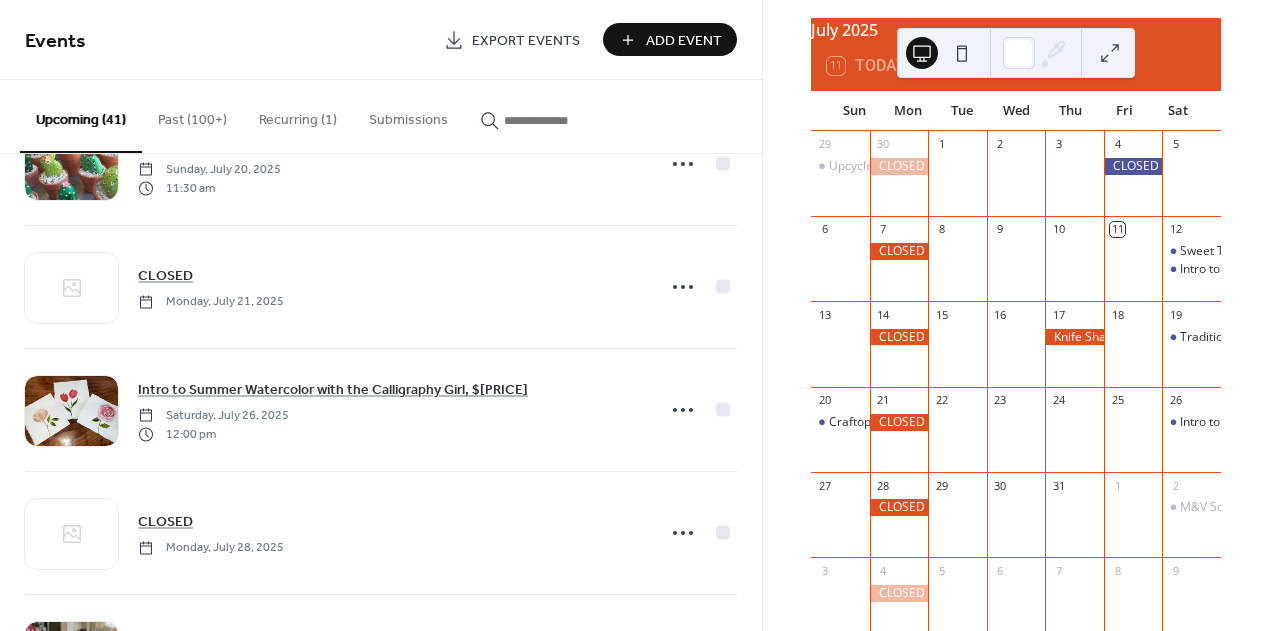 scroll, scrollTop: 699, scrollLeft: 0, axis: vertical 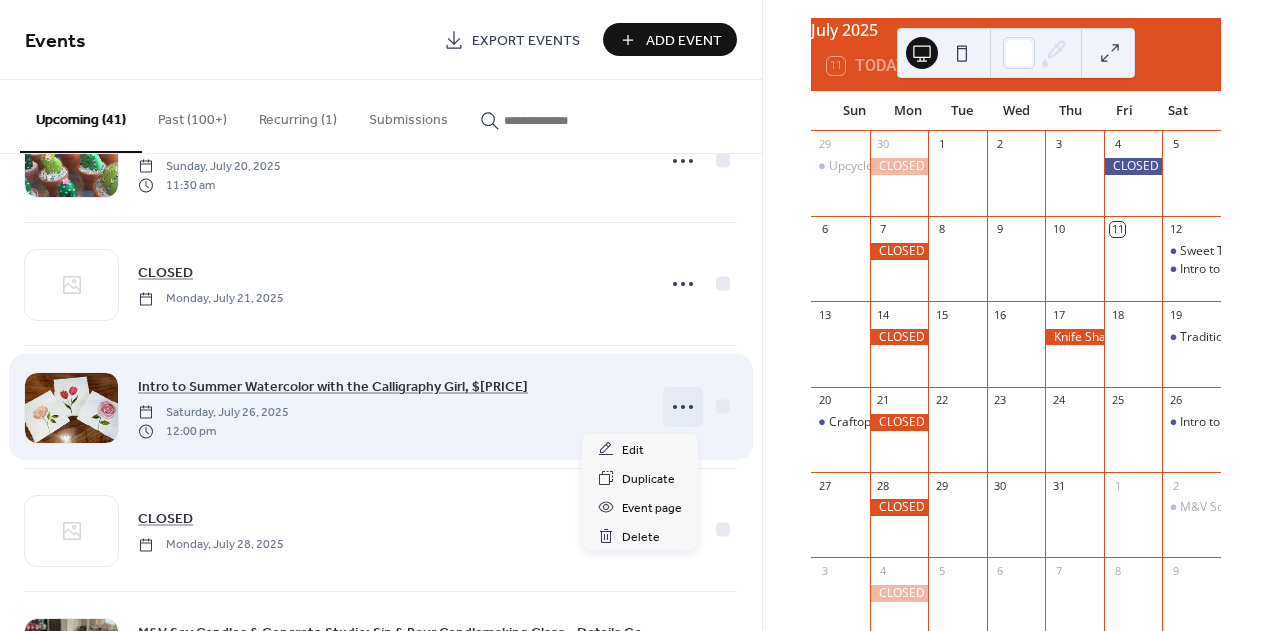 click 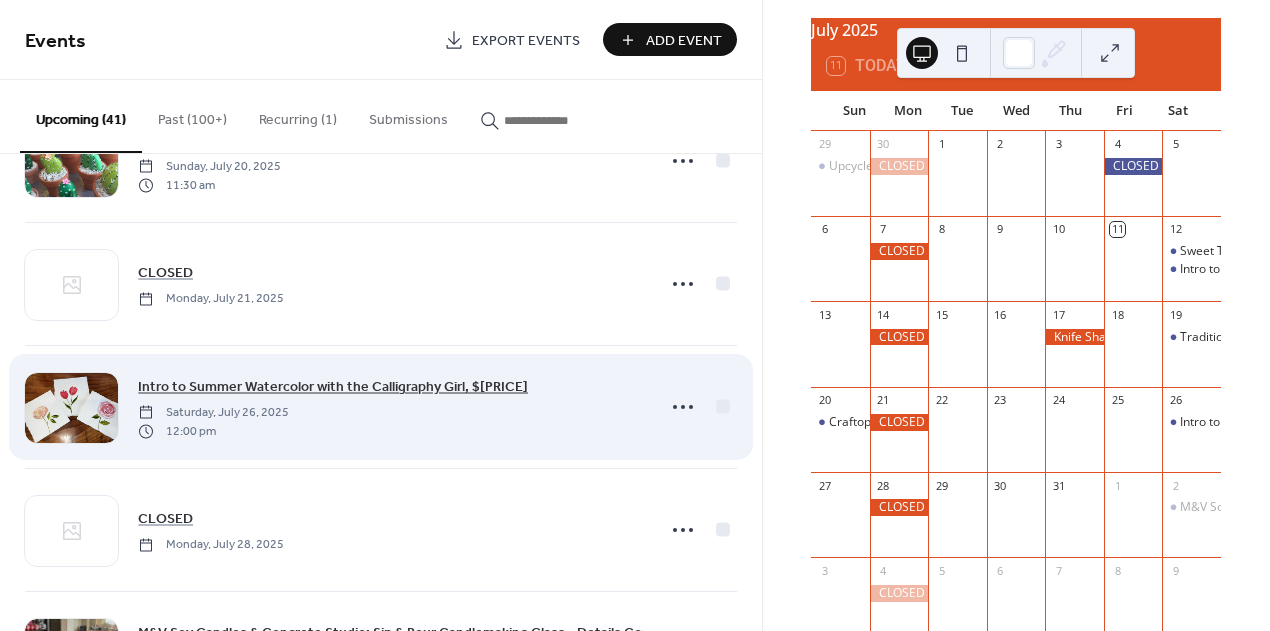 click on "[DAY], [MONTH] [DAY], [YEAR]" at bounding box center [333, 387] 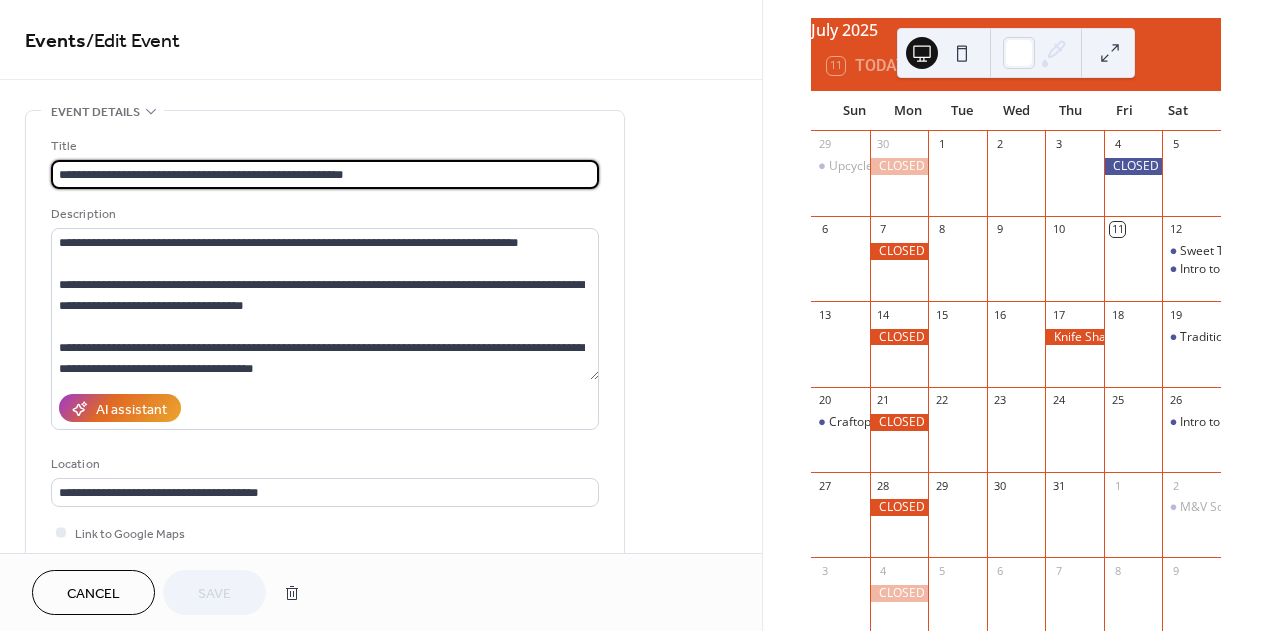 scroll, scrollTop: 618, scrollLeft: 0, axis: vertical 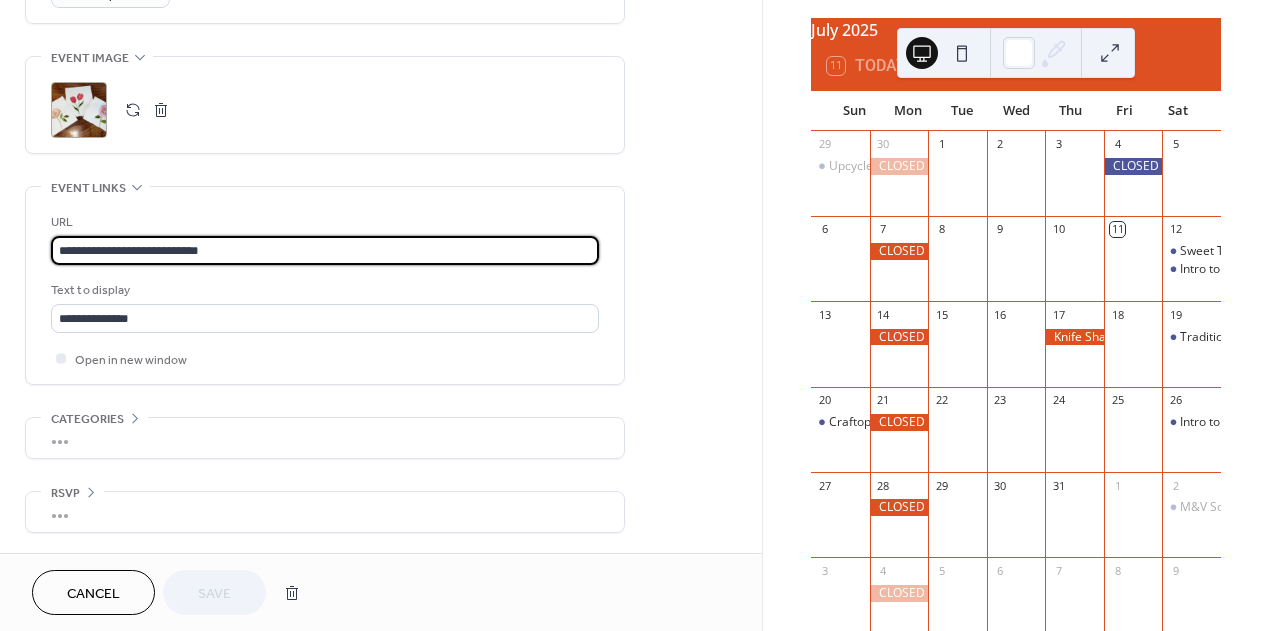 click on "**********" at bounding box center (325, 250) 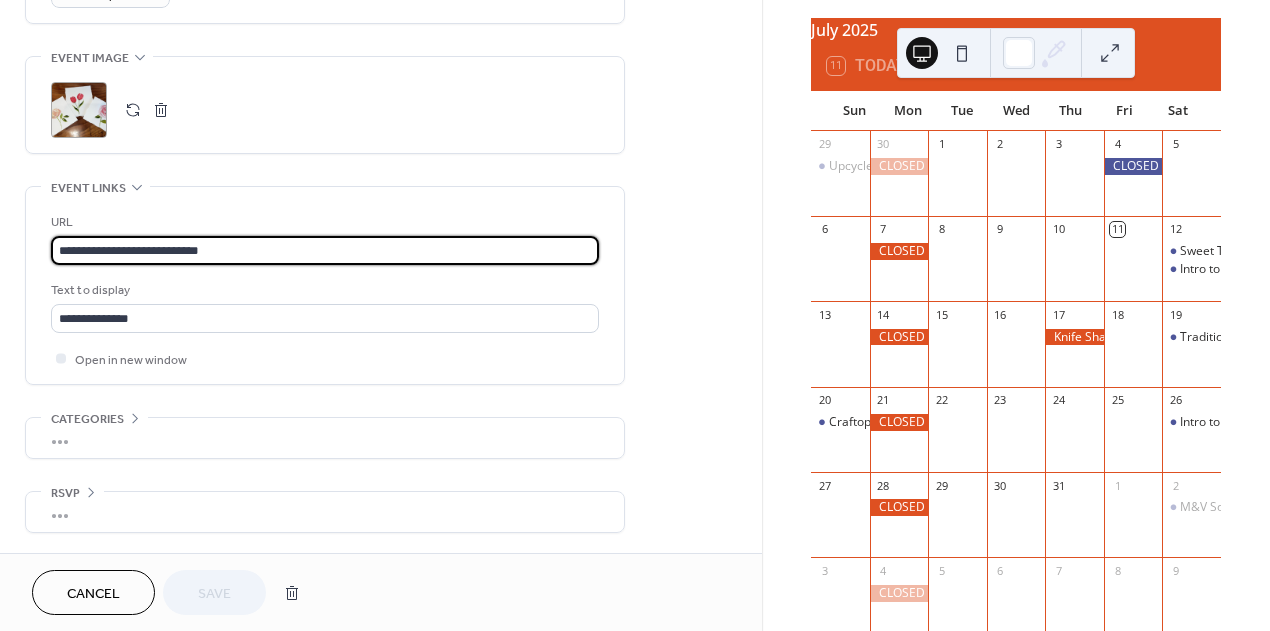 drag, startPoint x: 252, startPoint y: 240, endPoint x: 54, endPoint y: 224, distance: 198.64542 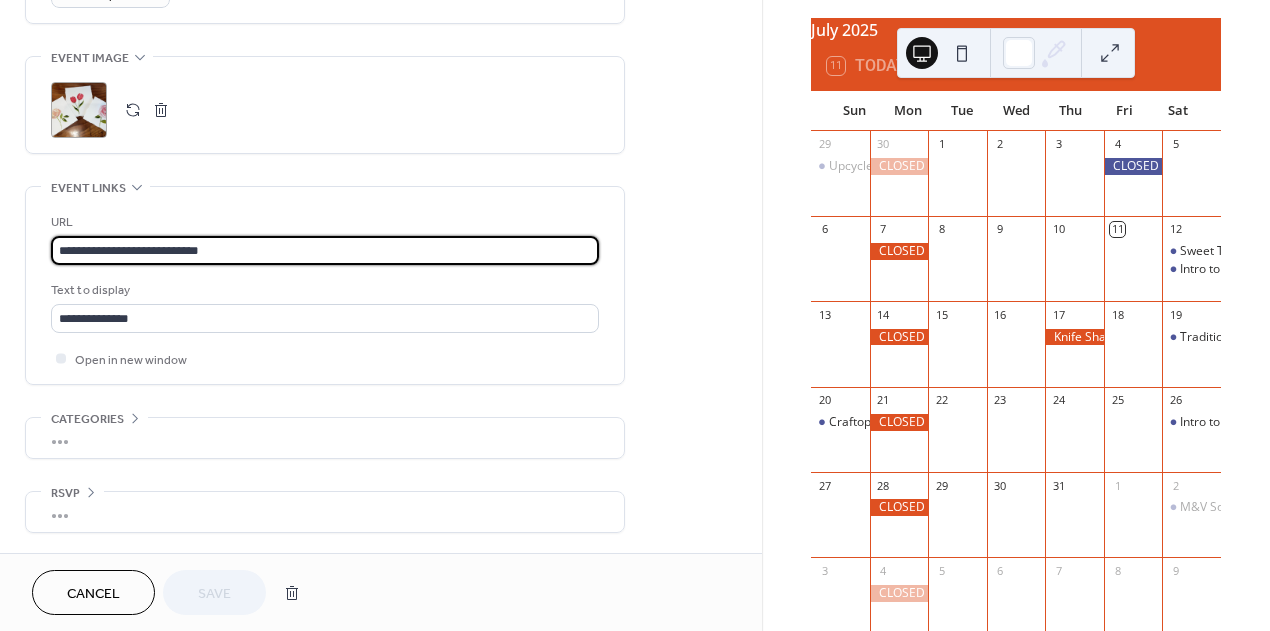 click on "**********" at bounding box center [325, 250] 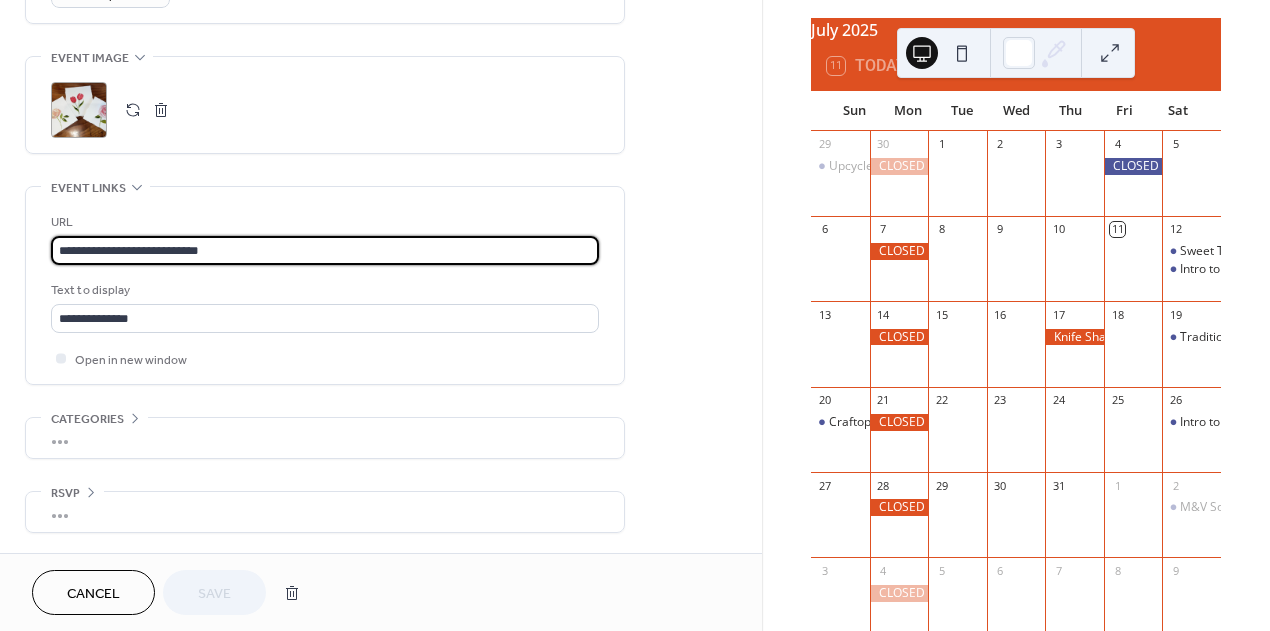 click on "**********" at bounding box center [325, 250] 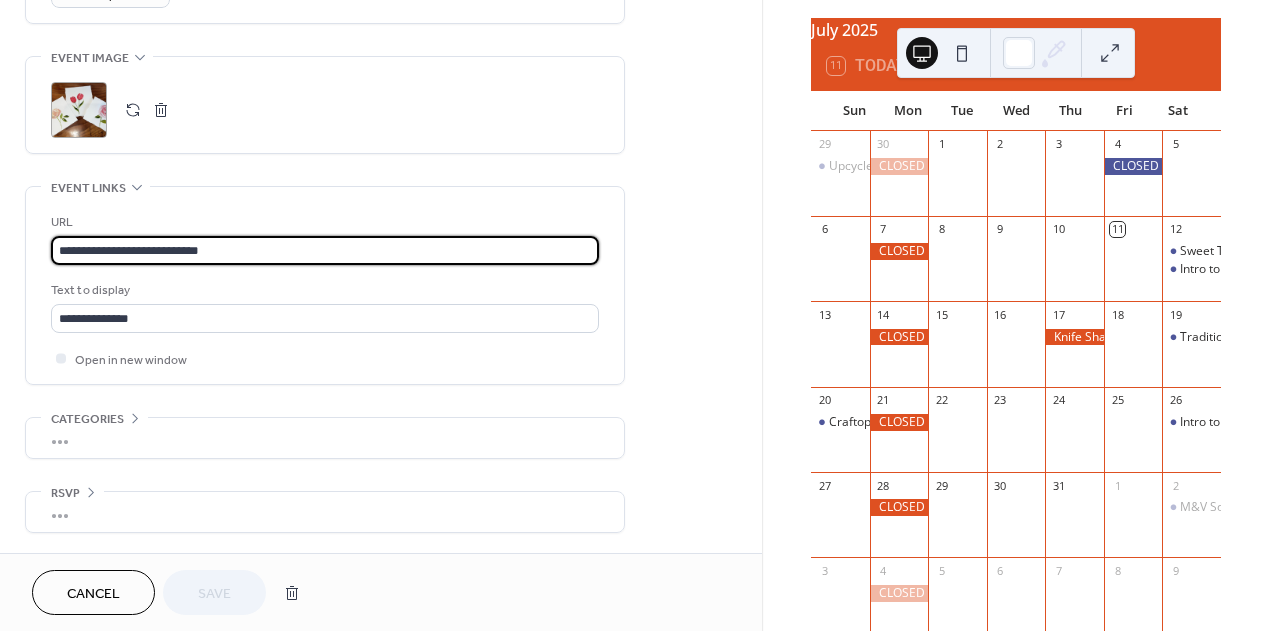 drag, startPoint x: 228, startPoint y: 234, endPoint x: 44, endPoint y: 227, distance: 184.1331 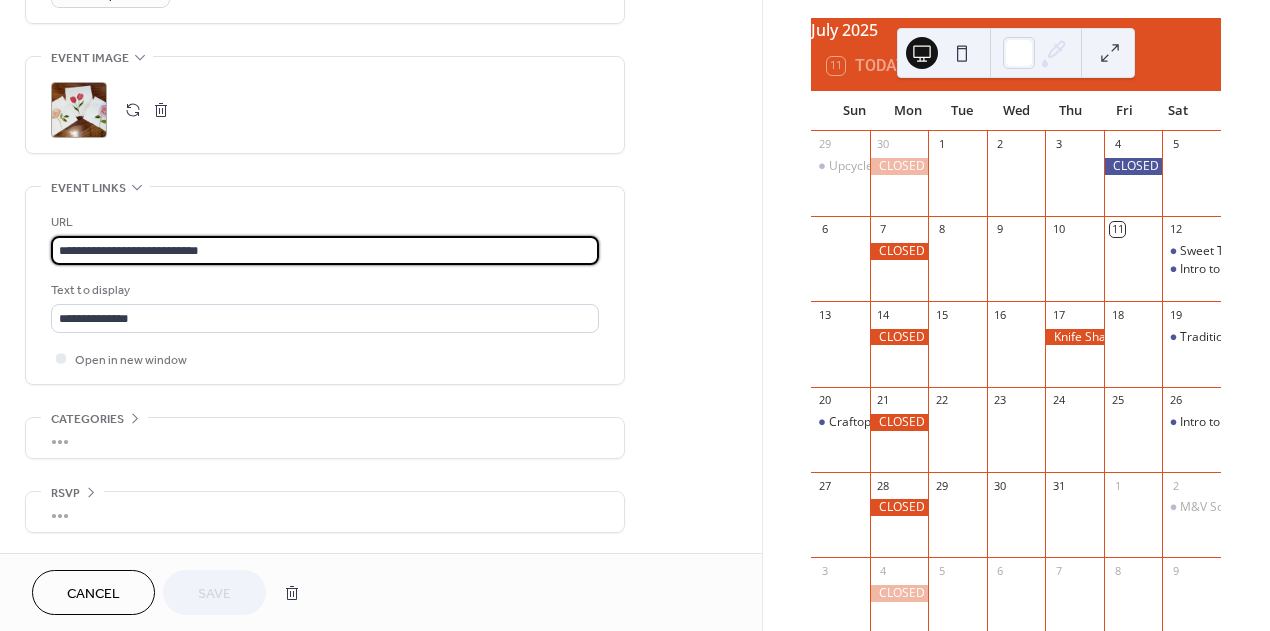 click on "**********" at bounding box center (325, 285) 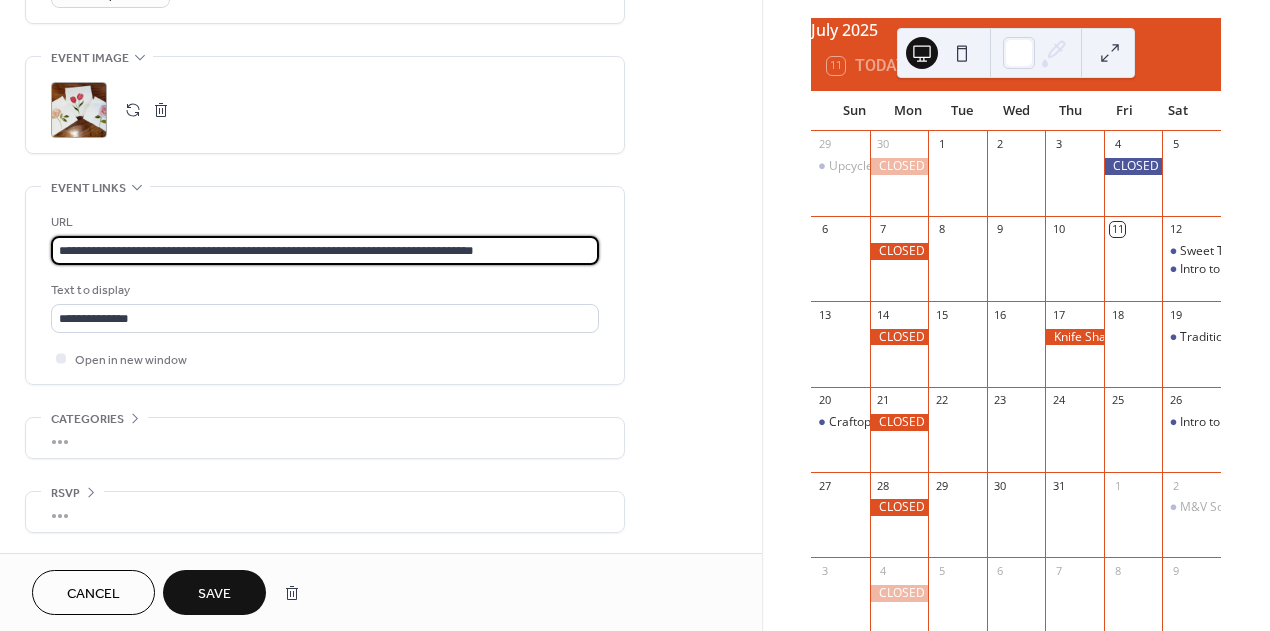 type on "**********" 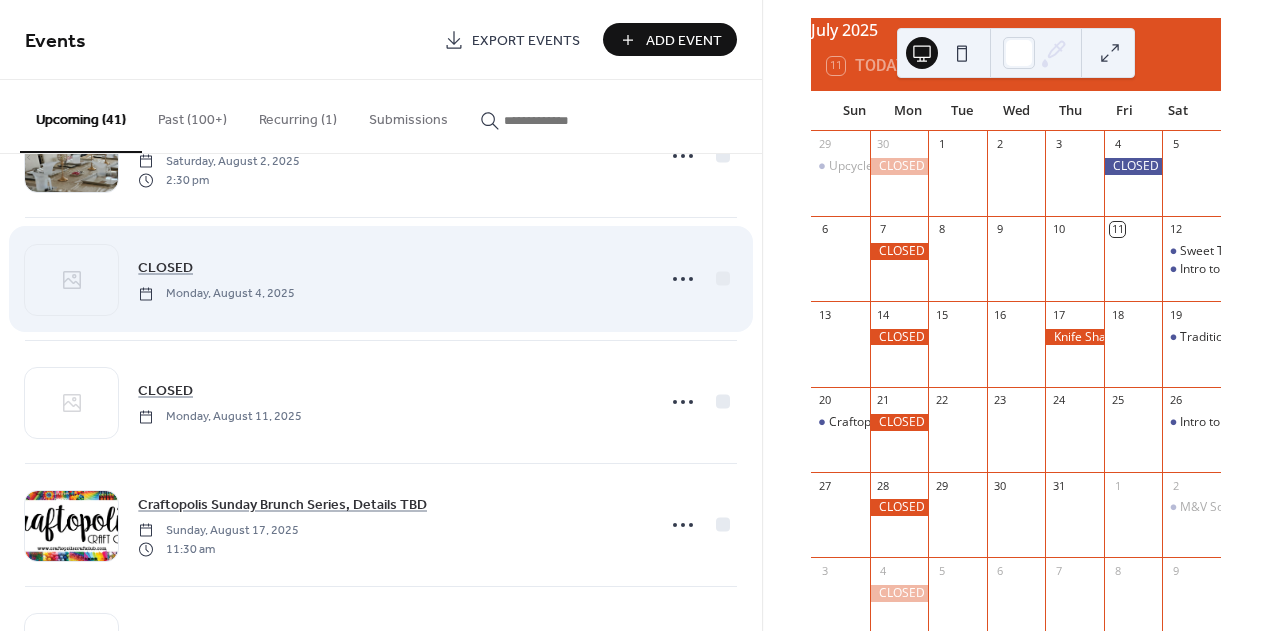 scroll, scrollTop: 1027, scrollLeft: 0, axis: vertical 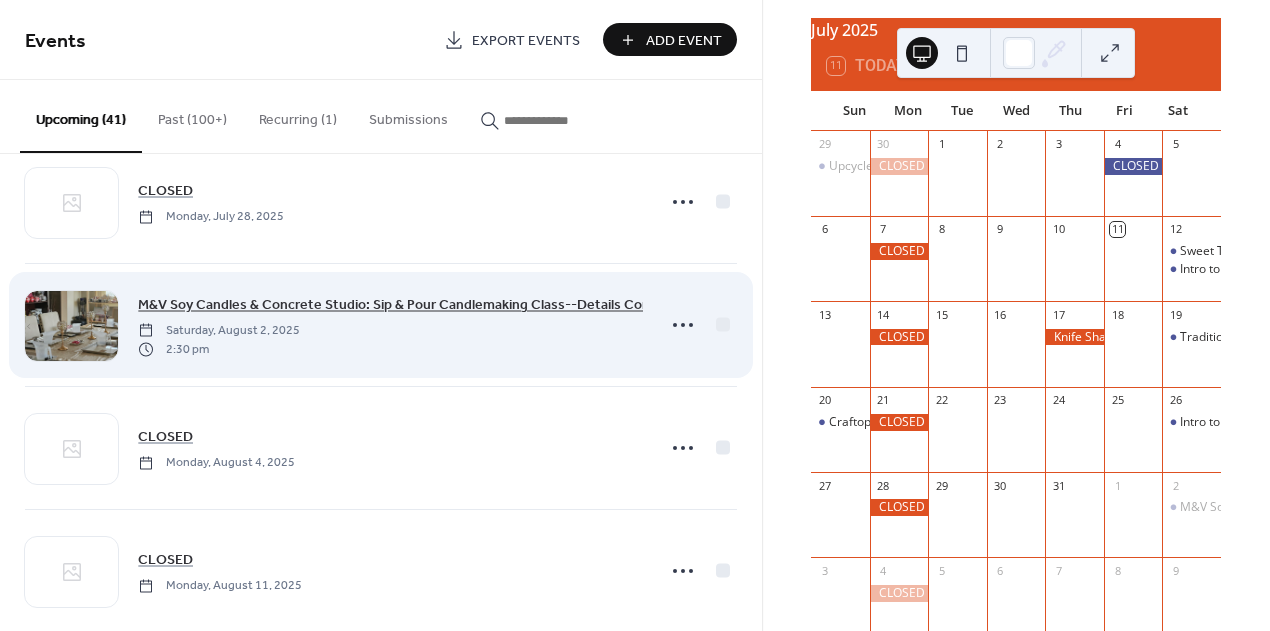 click on "M&V Soy Candles & Concrete Studio: Sip & Pour Candlemaking Class--Details Coming Soon!" at bounding box center [425, 305] 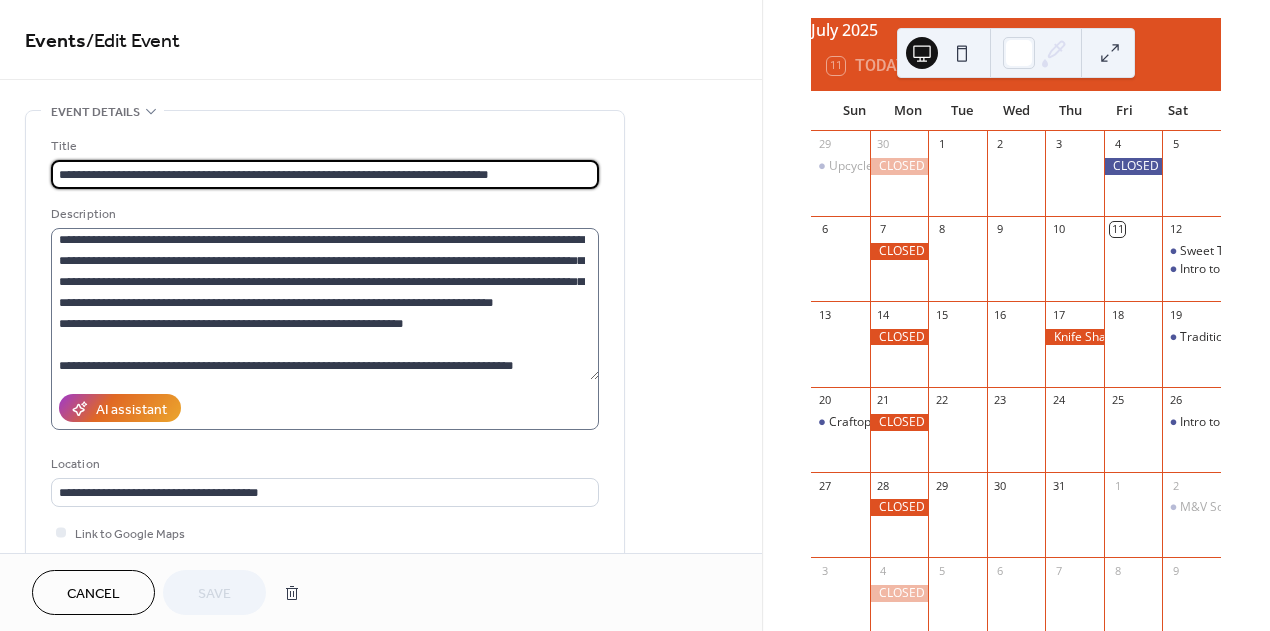 scroll, scrollTop: 696, scrollLeft: 0, axis: vertical 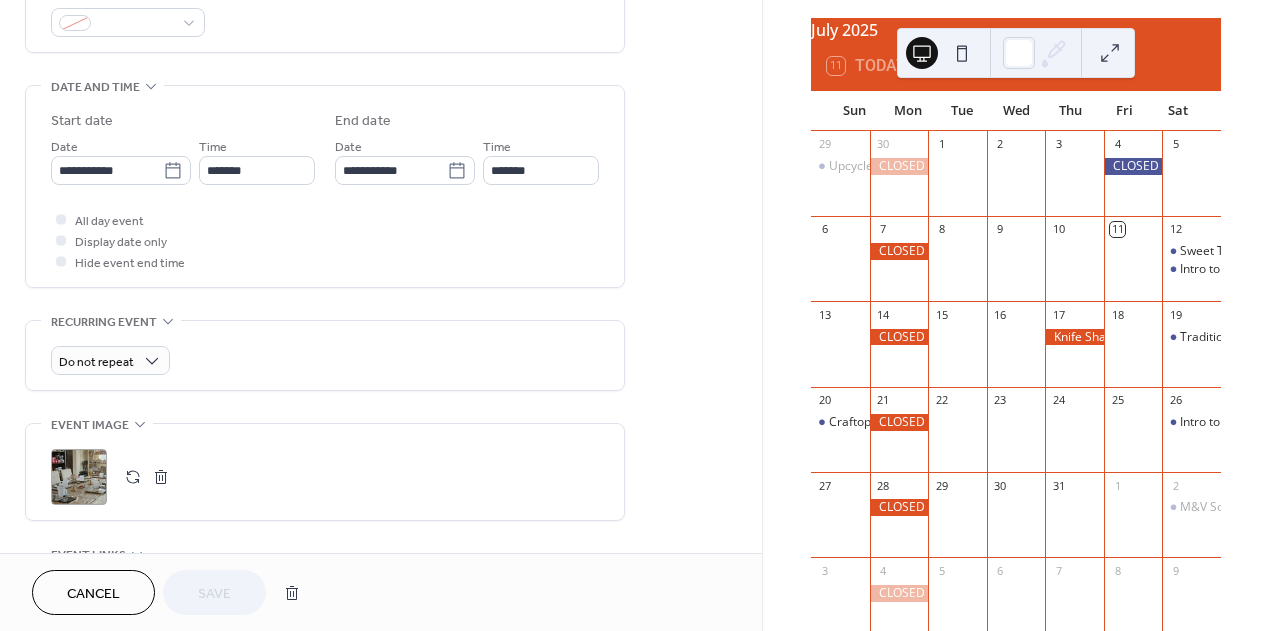 click on "Cancel" at bounding box center [93, 594] 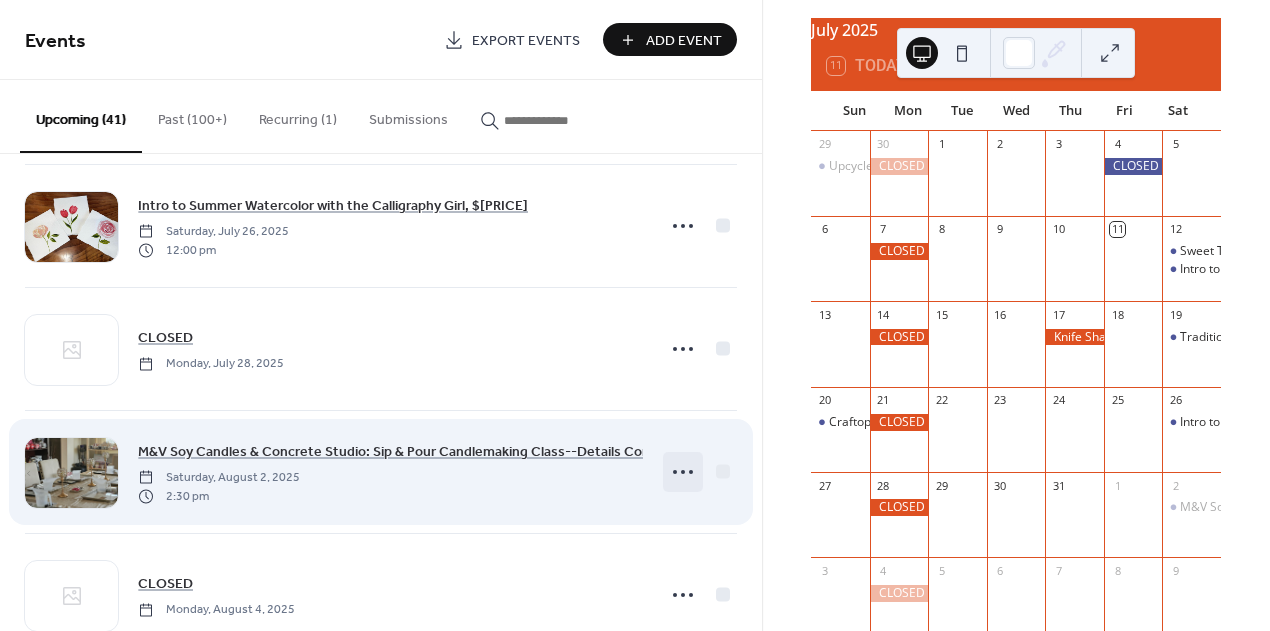 scroll, scrollTop: 833, scrollLeft: 0, axis: vertical 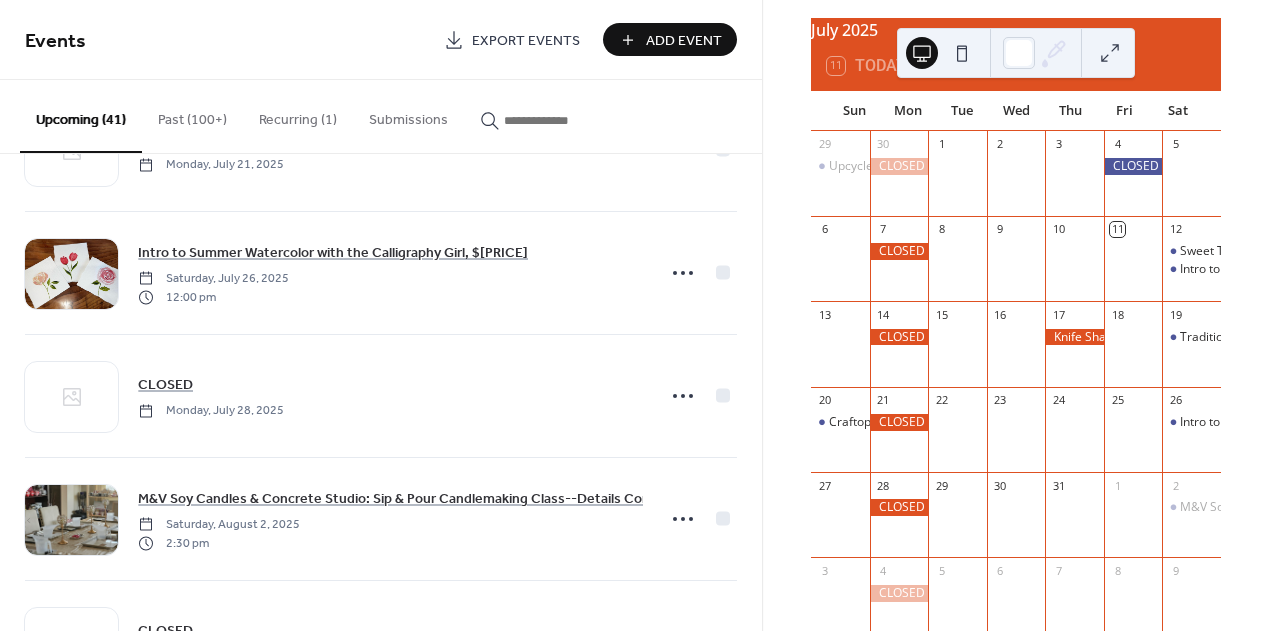 click at bounding box center [554, 120] 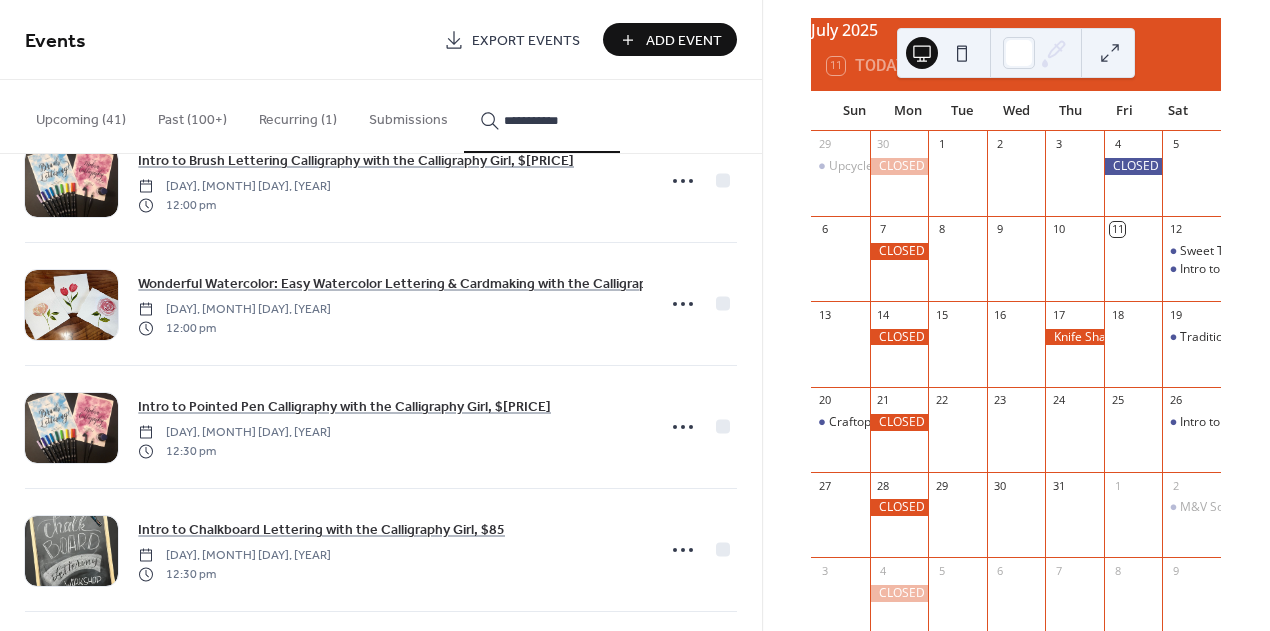 scroll, scrollTop: 437, scrollLeft: 0, axis: vertical 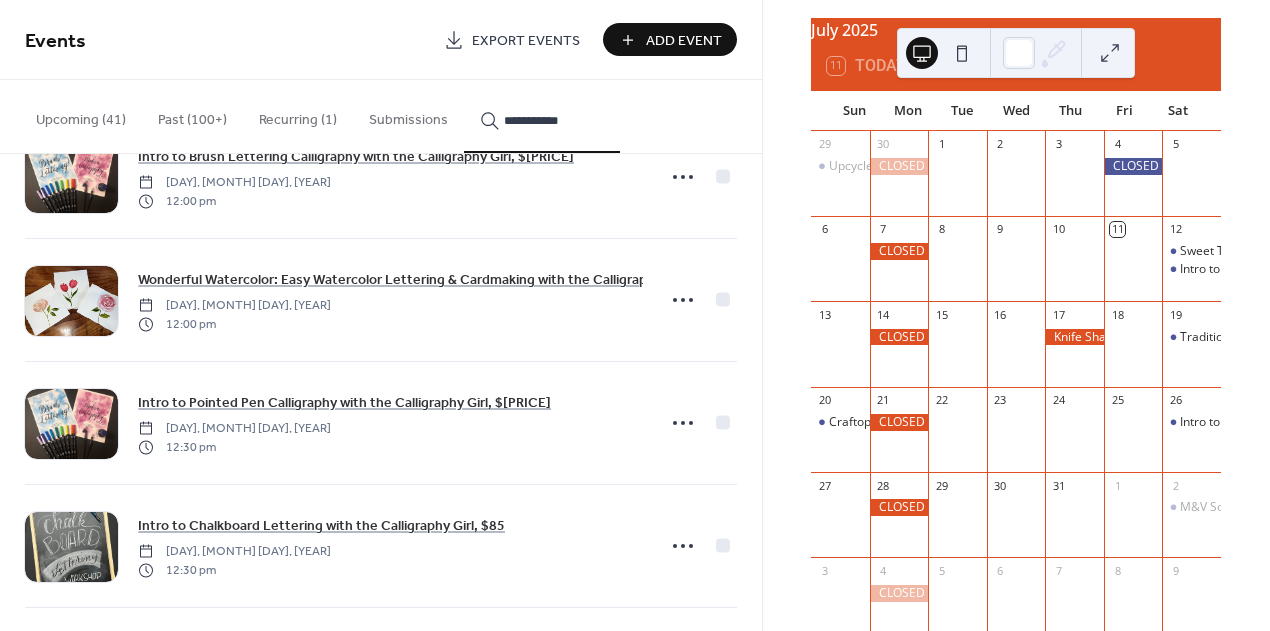 type on "**********" 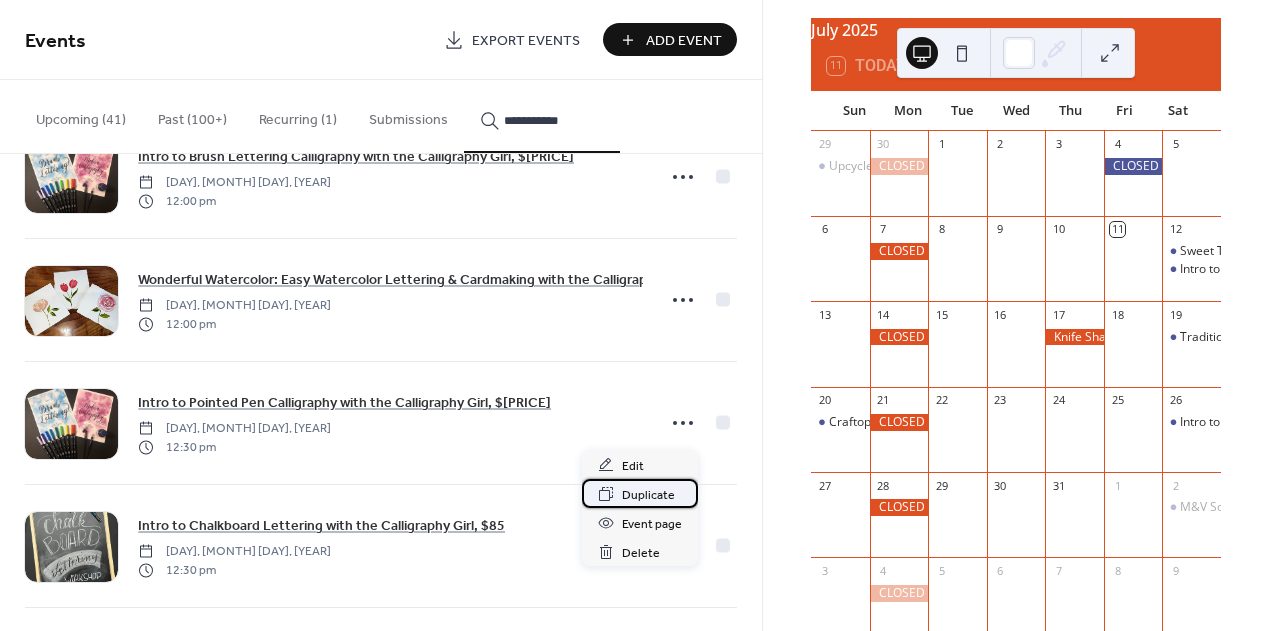 click on "Duplicate" at bounding box center (648, 495) 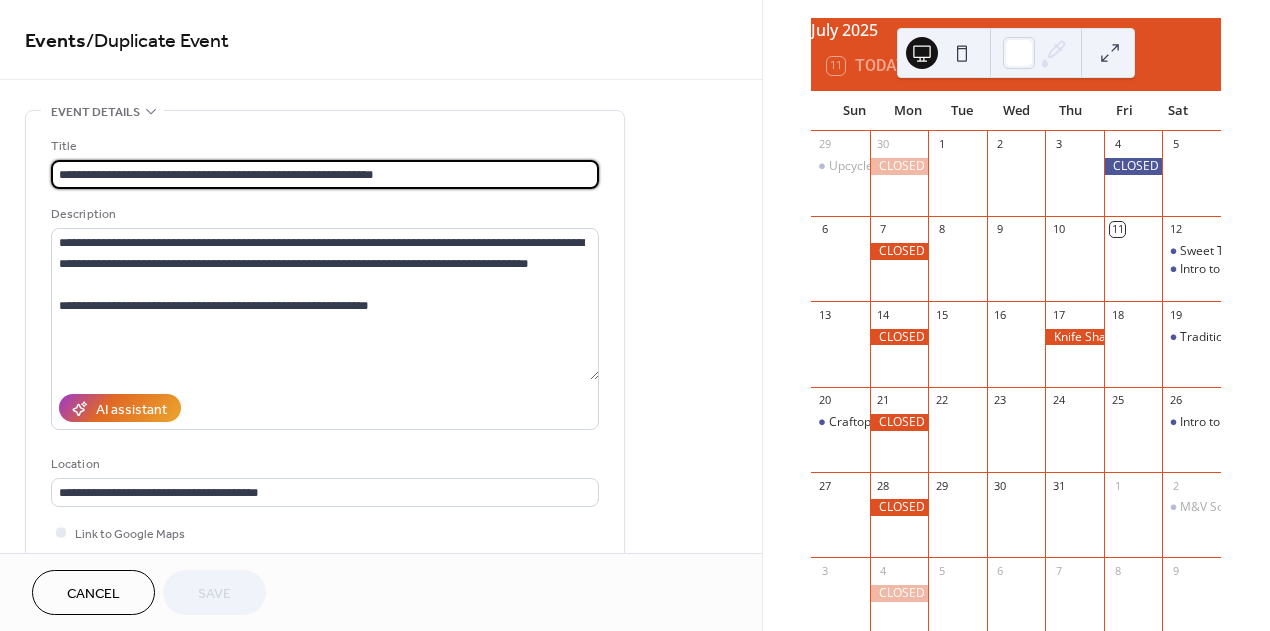 drag, startPoint x: 166, startPoint y: 178, endPoint x: 40, endPoint y: 174, distance: 126.06348 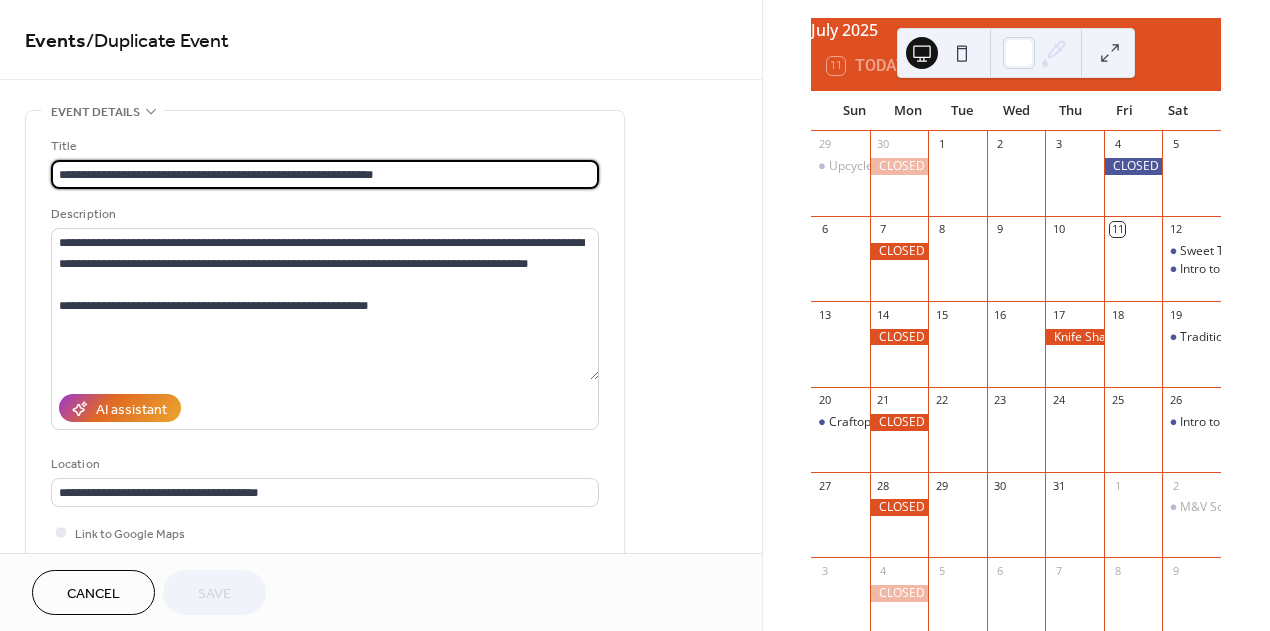 click on "**********" at bounding box center [325, 373] 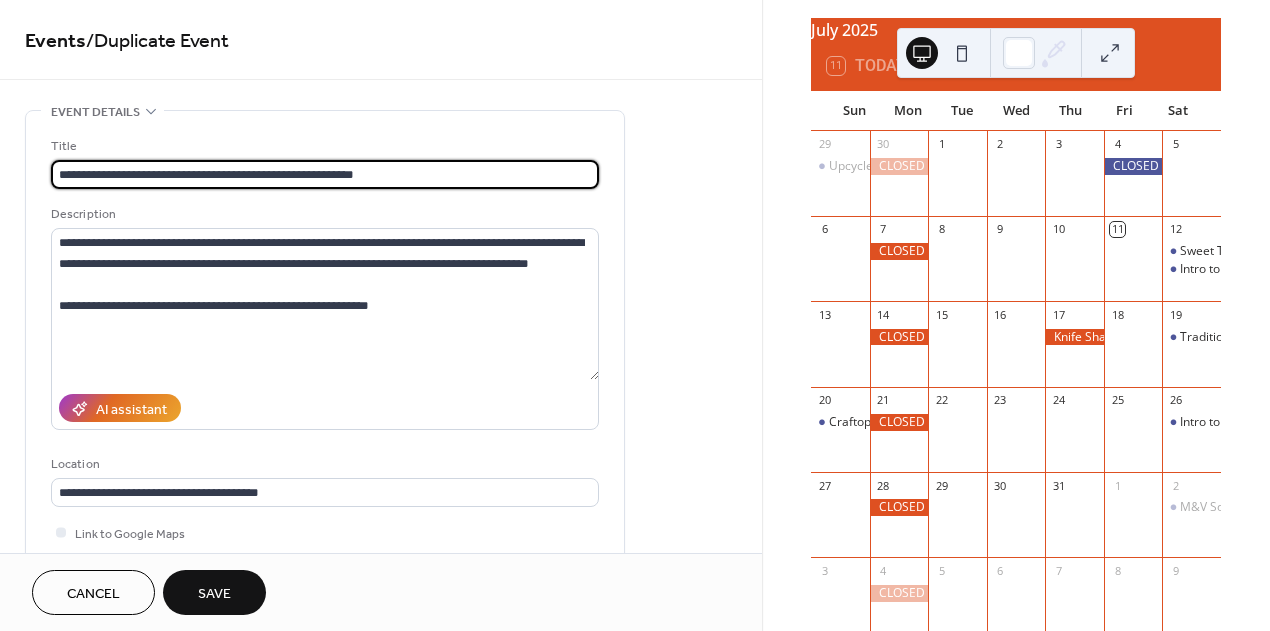 drag, startPoint x: 145, startPoint y: 179, endPoint x: 36, endPoint y: 181, distance: 109.01835 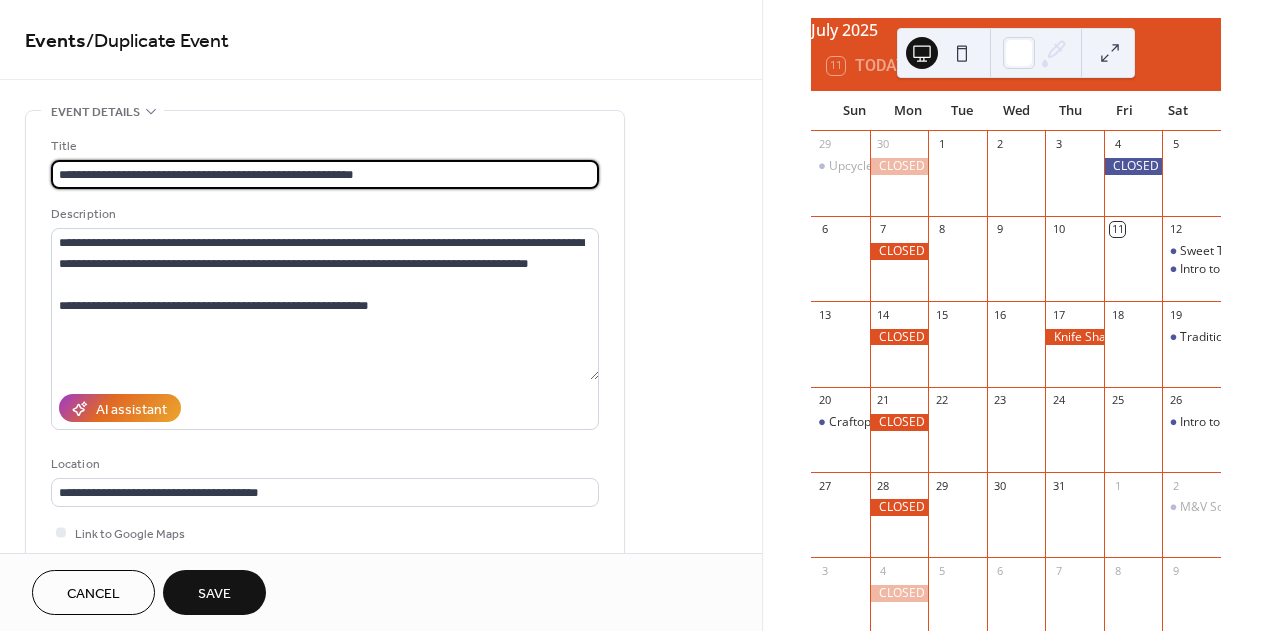 click on "**********" at bounding box center (325, 373) 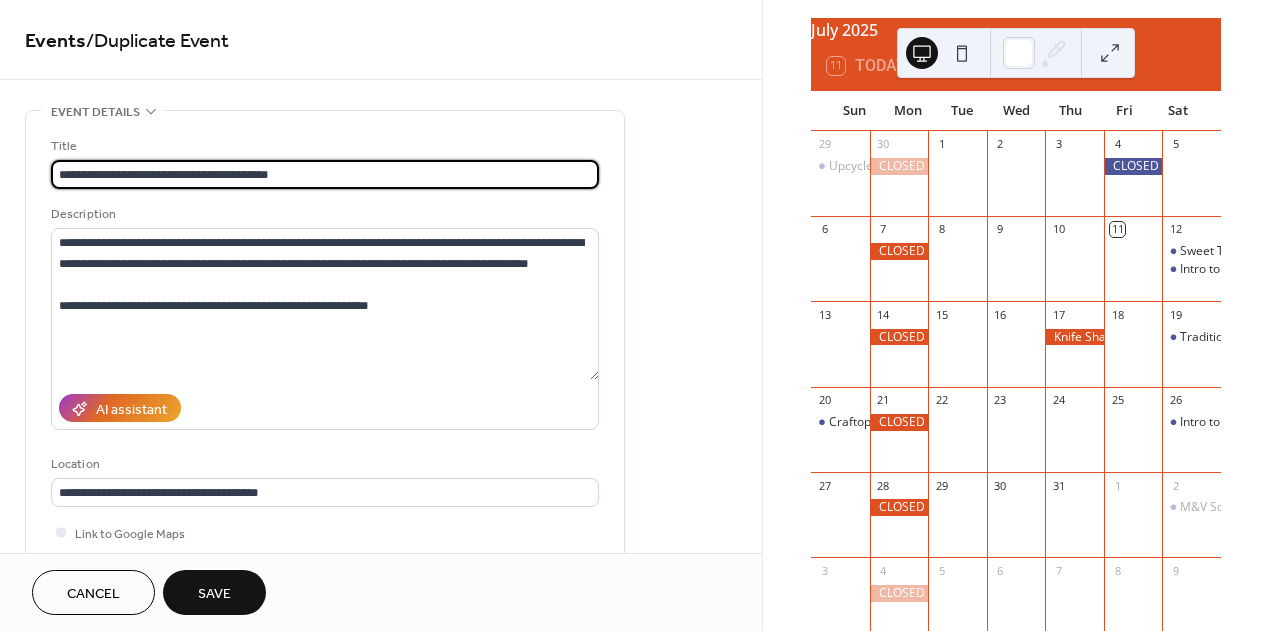 click on "**********" at bounding box center [325, 174] 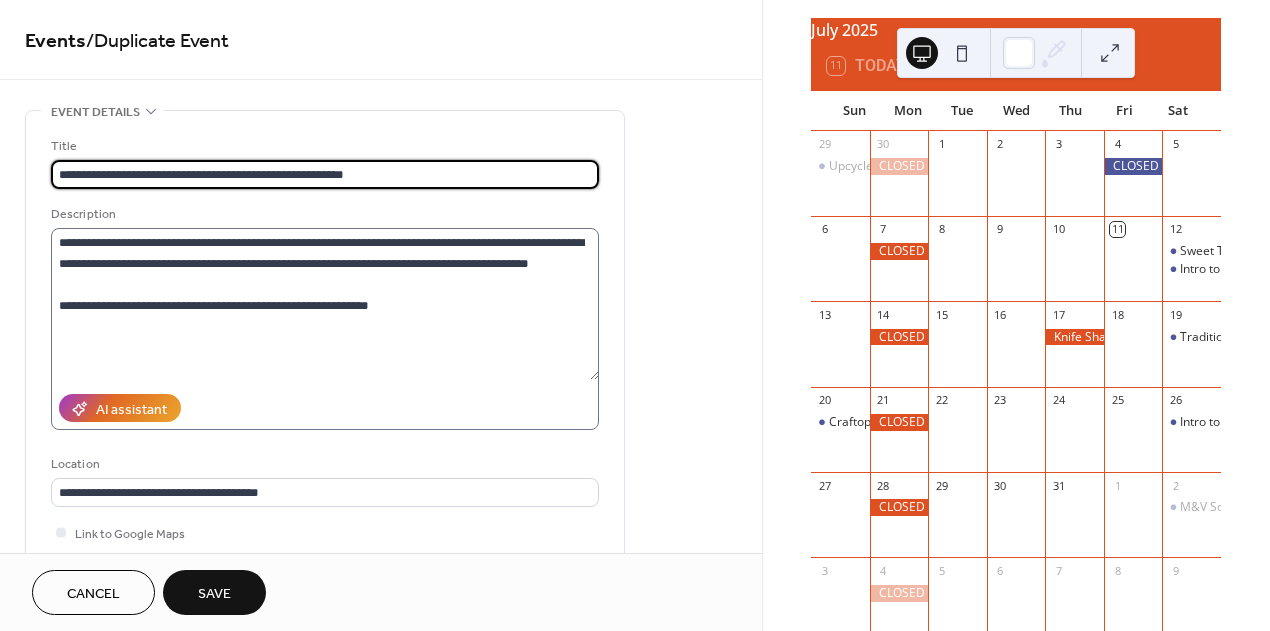 type on "**********" 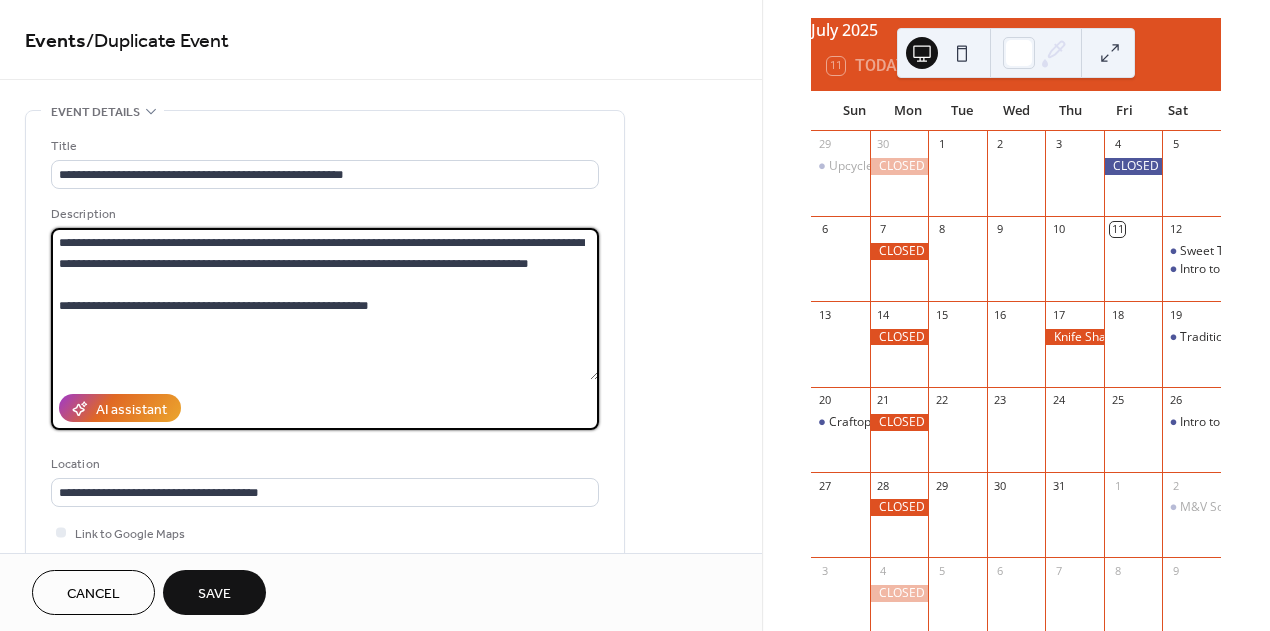 drag, startPoint x: 59, startPoint y: 255, endPoint x: 562, endPoint y: 296, distance: 504.6682 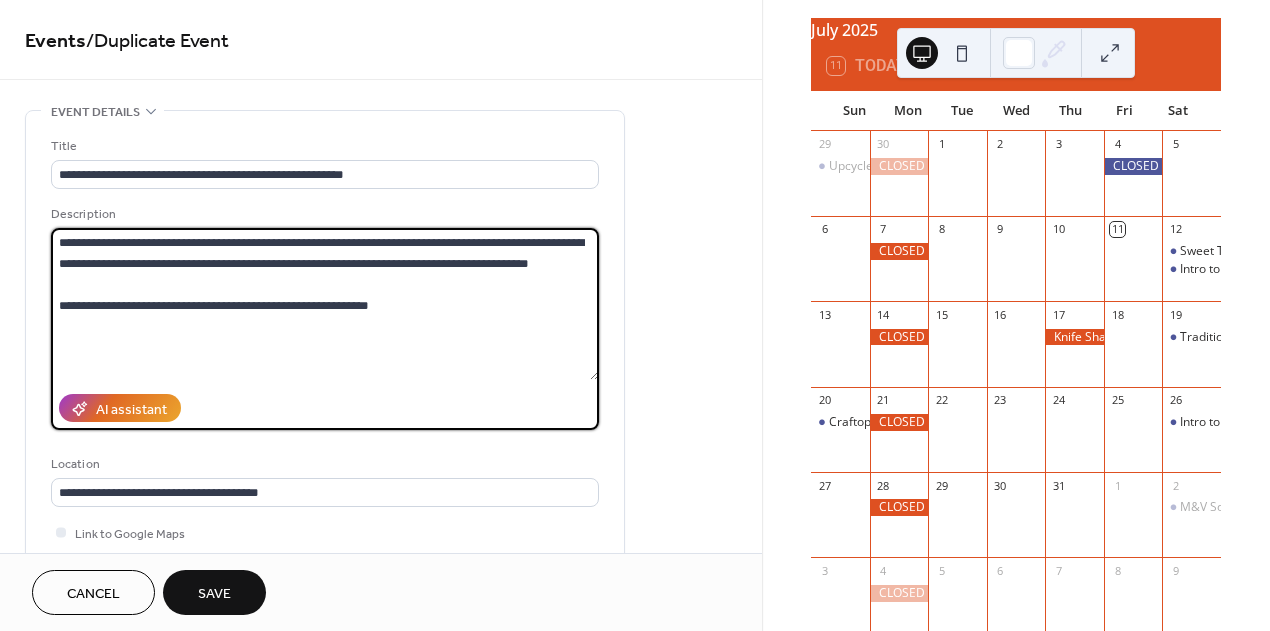 click on "**********" at bounding box center [325, 304] 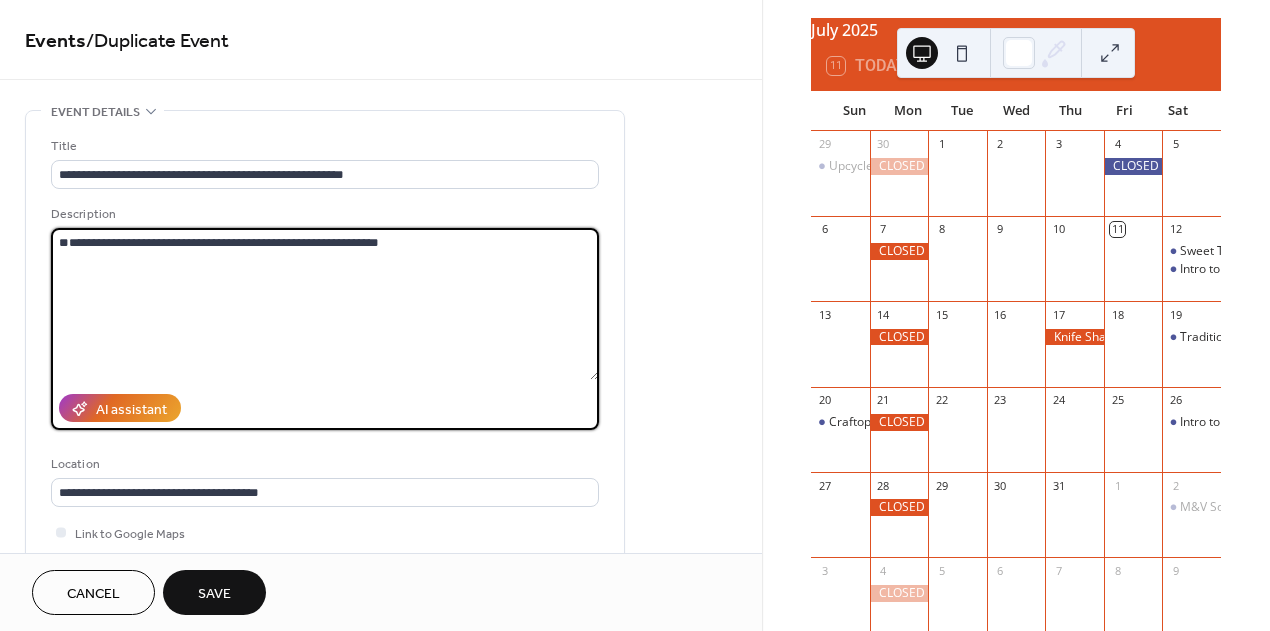 click on "**********" at bounding box center [325, 304] 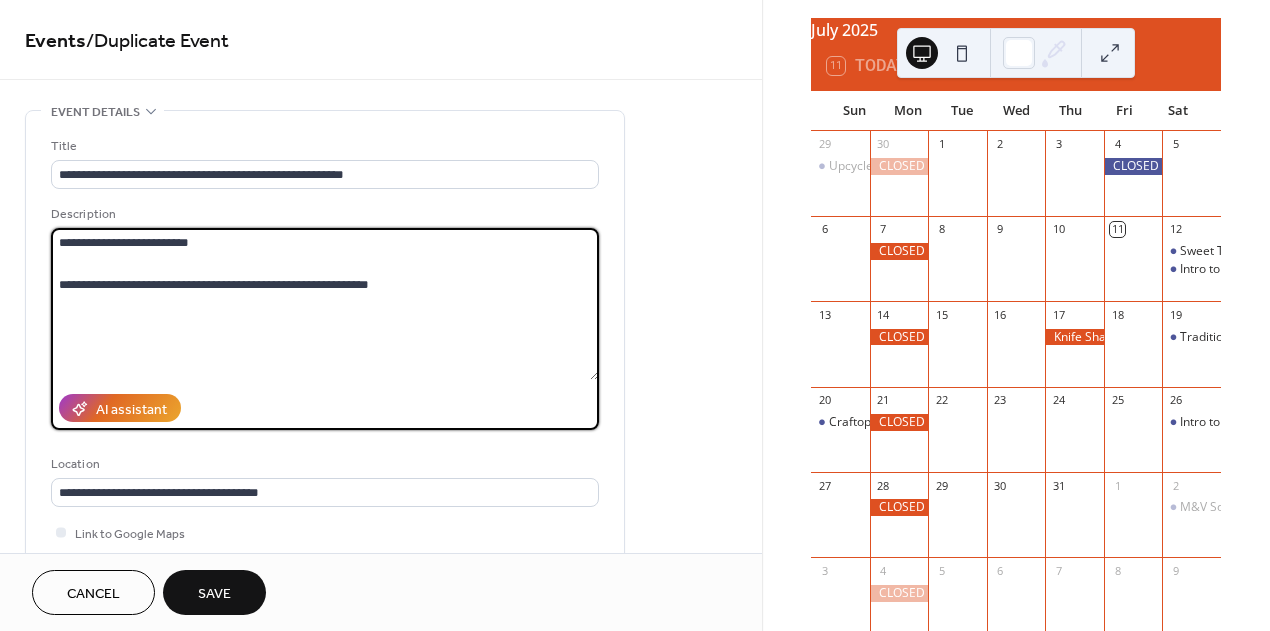 click on "**********" at bounding box center (325, 304) 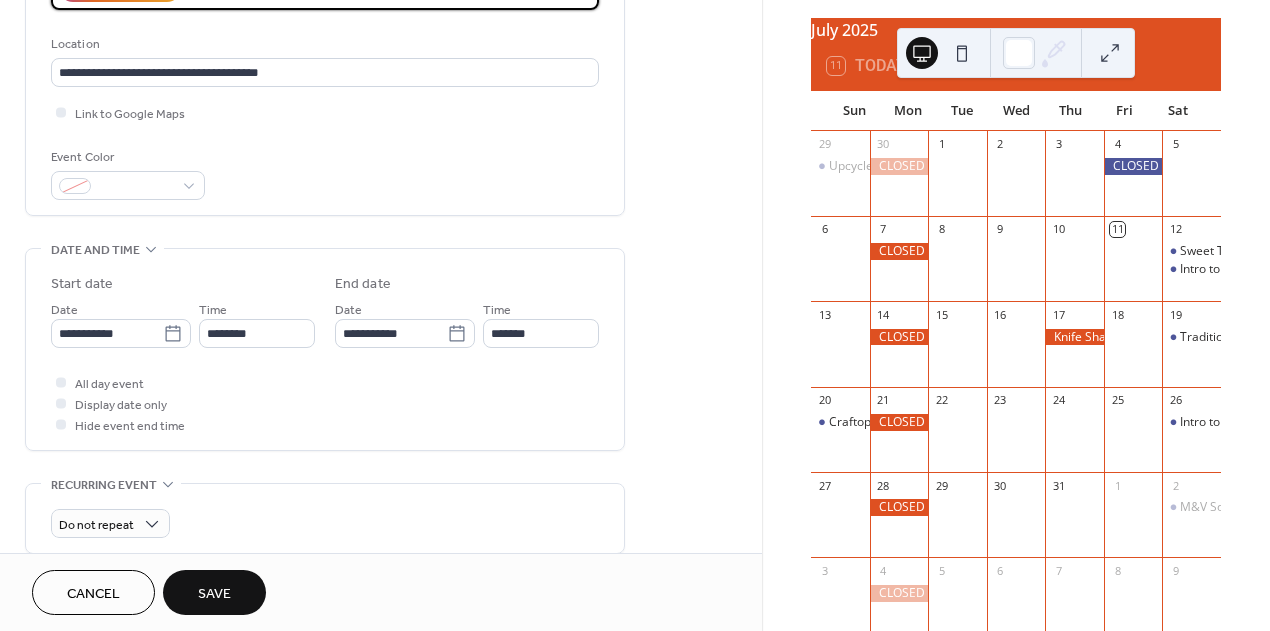 scroll, scrollTop: 435, scrollLeft: 0, axis: vertical 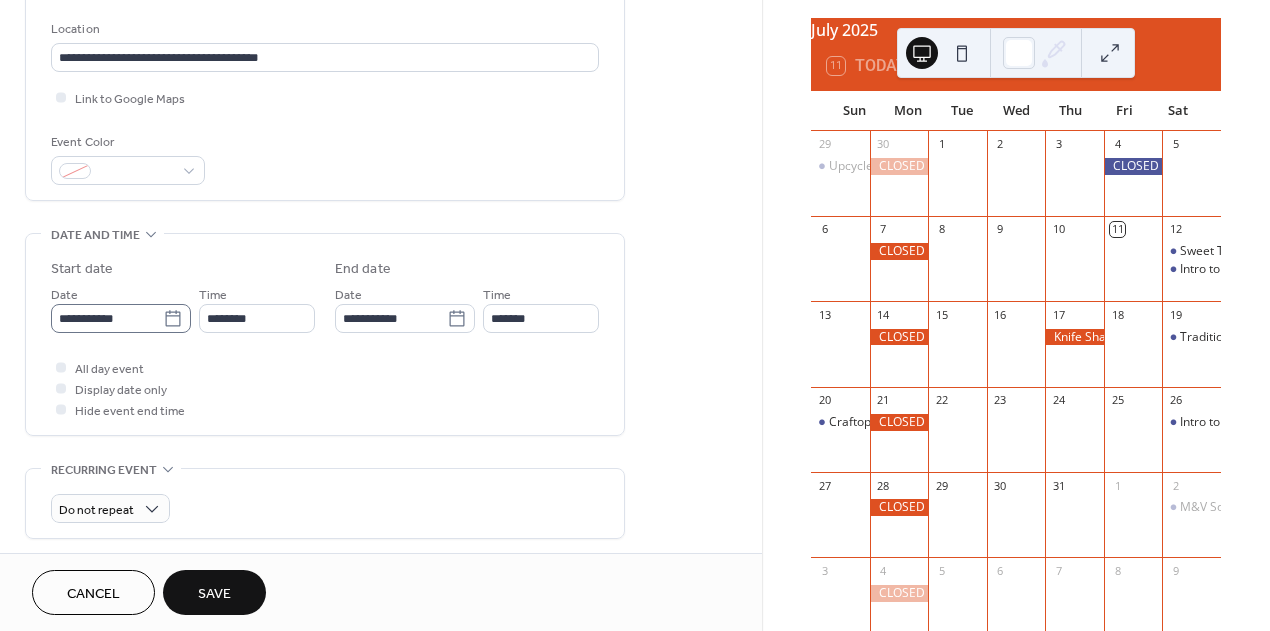 type on "**********" 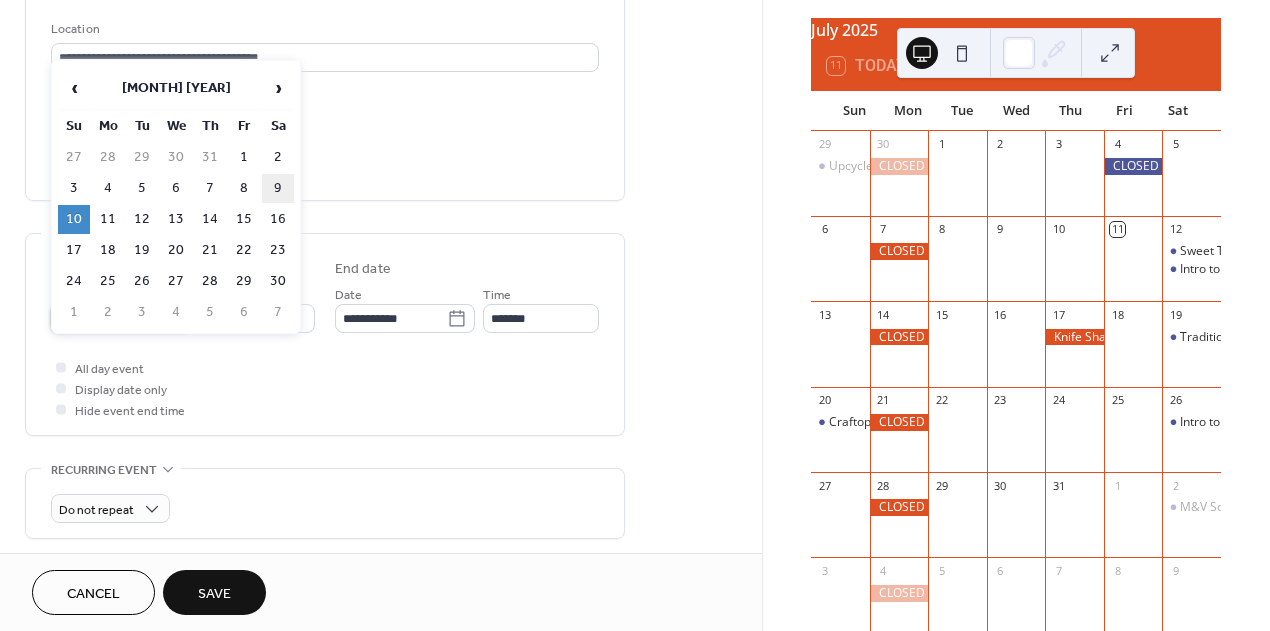click on "9" at bounding box center [278, 188] 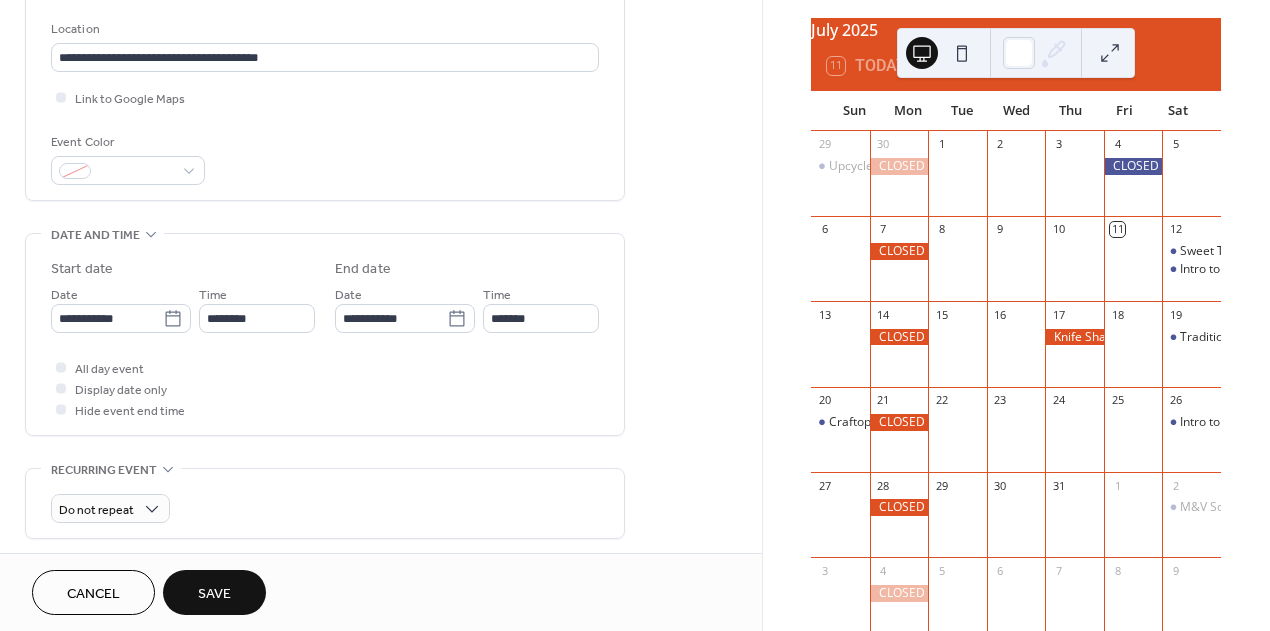 type on "**********" 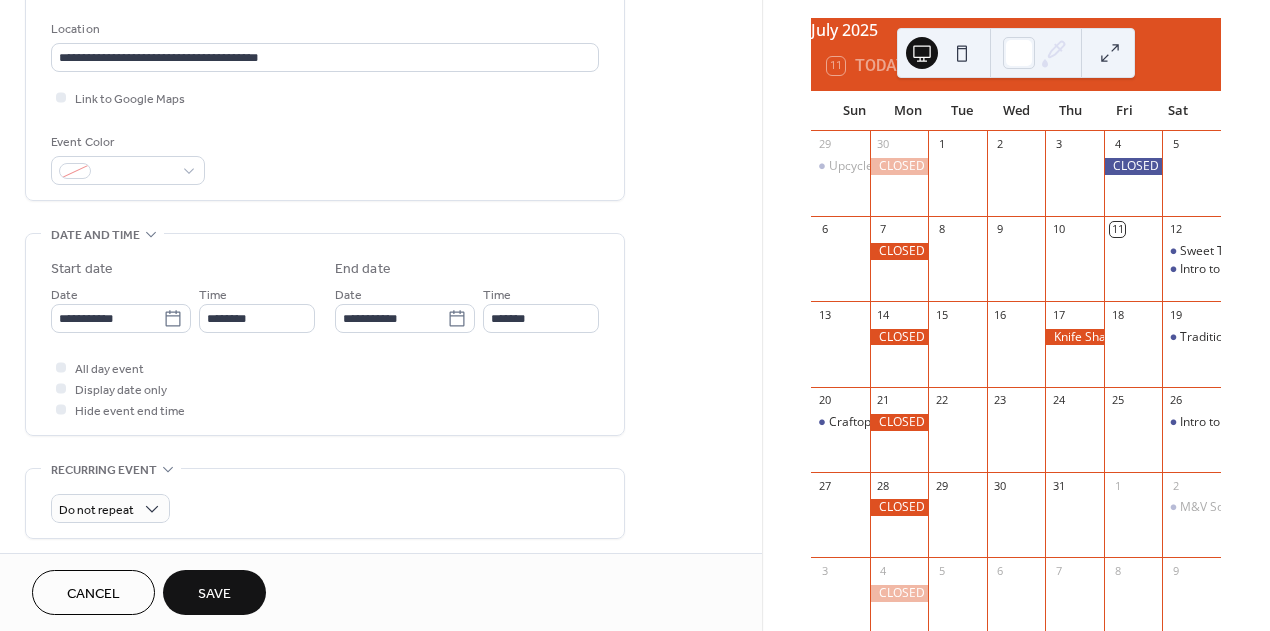 type on "**********" 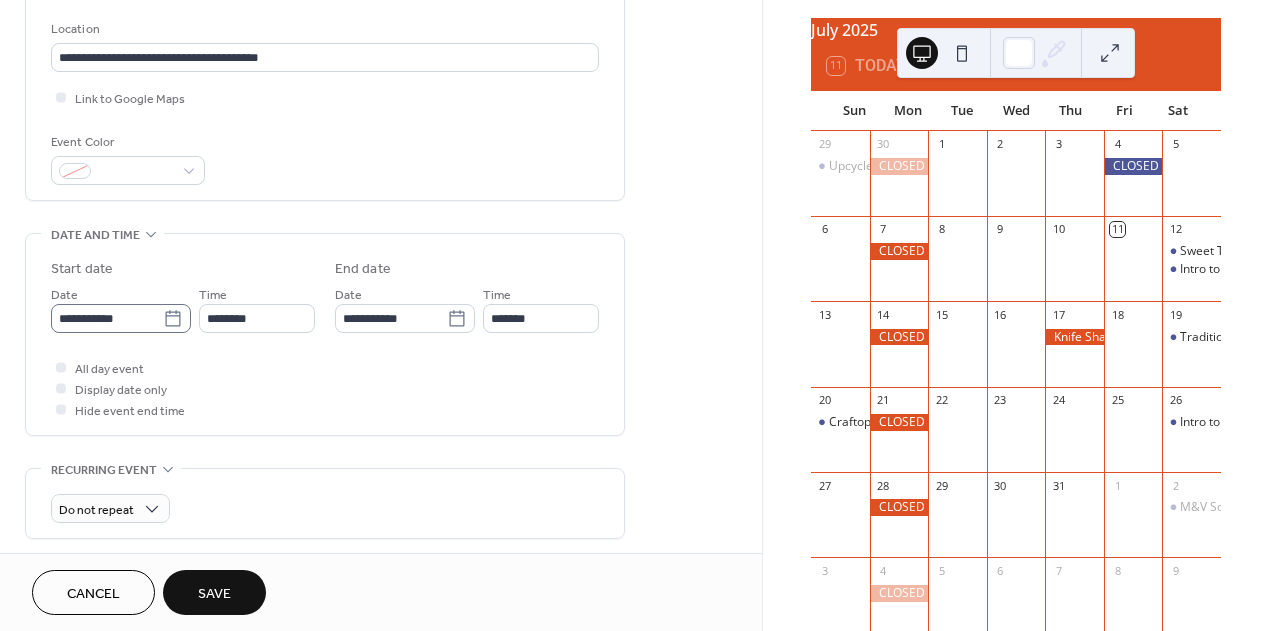 click 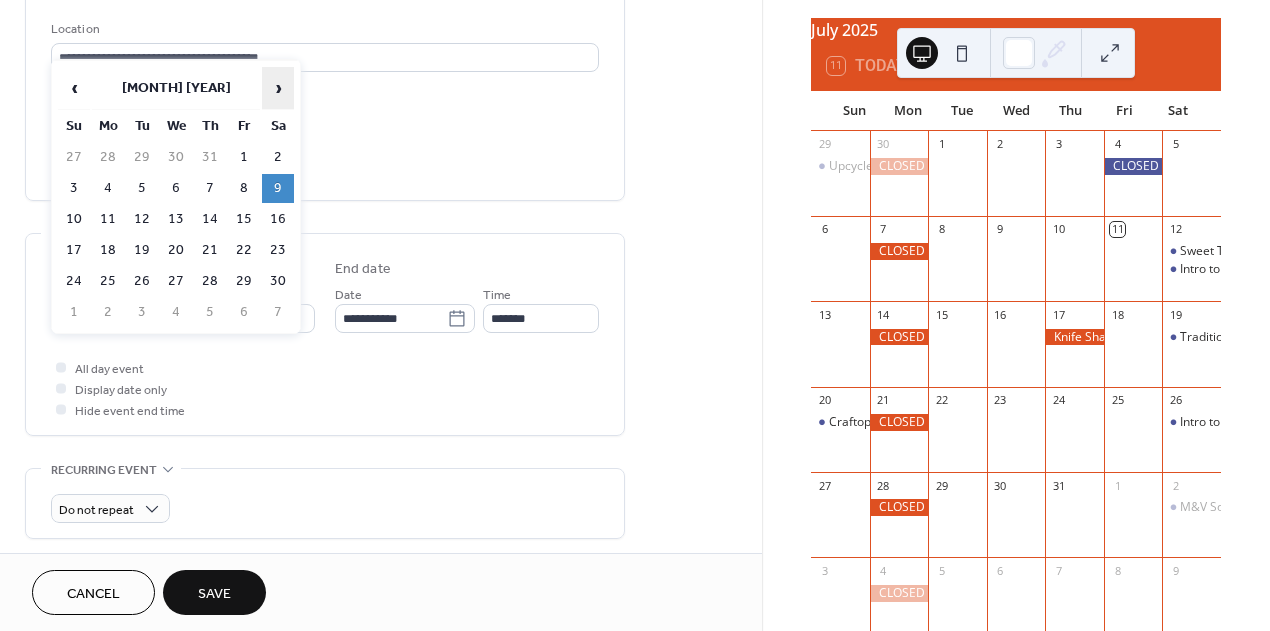 click on "›" at bounding box center (278, 88) 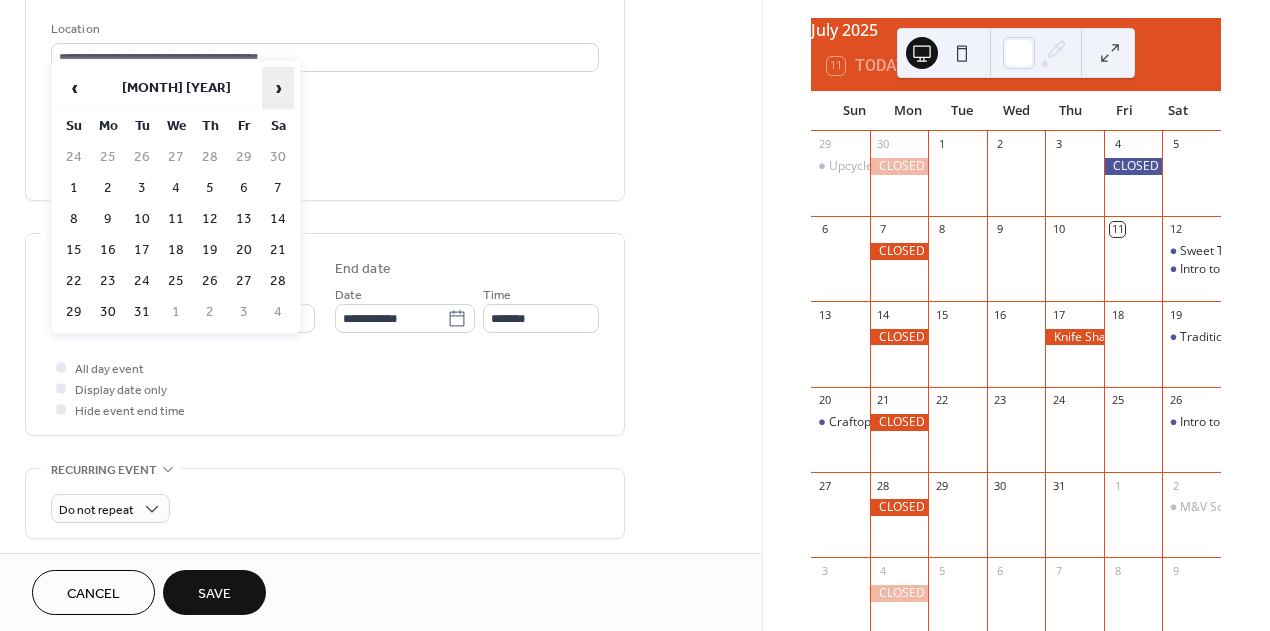 click on "›" at bounding box center (278, 88) 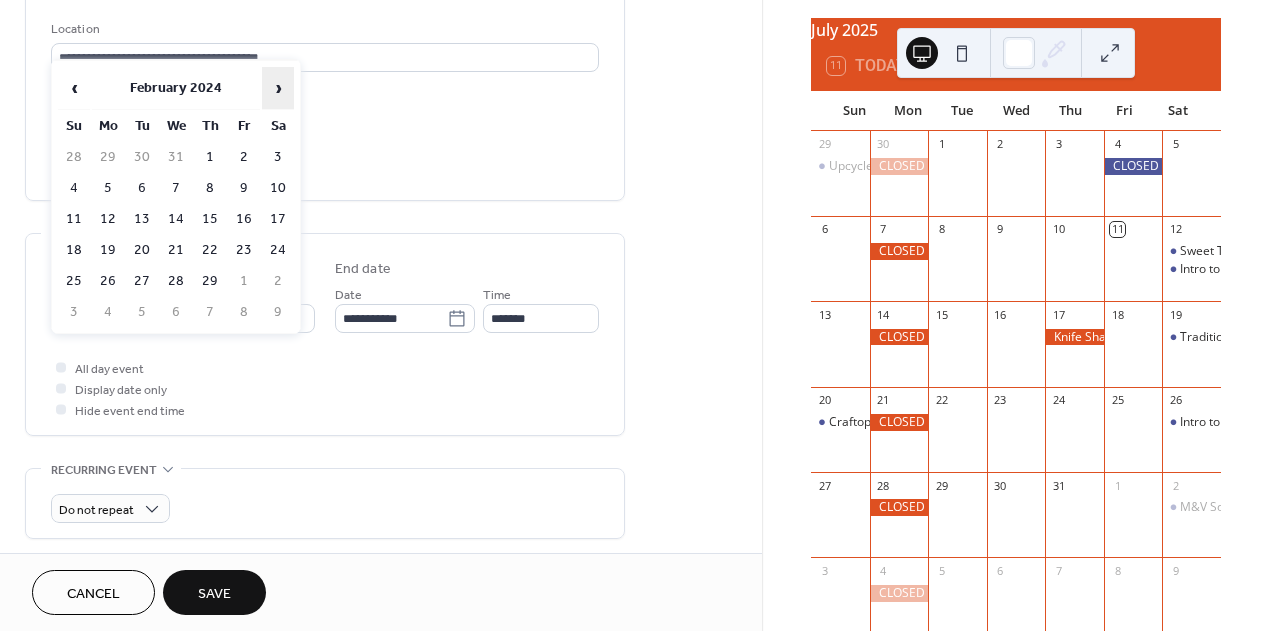 click on "›" at bounding box center [278, 88] 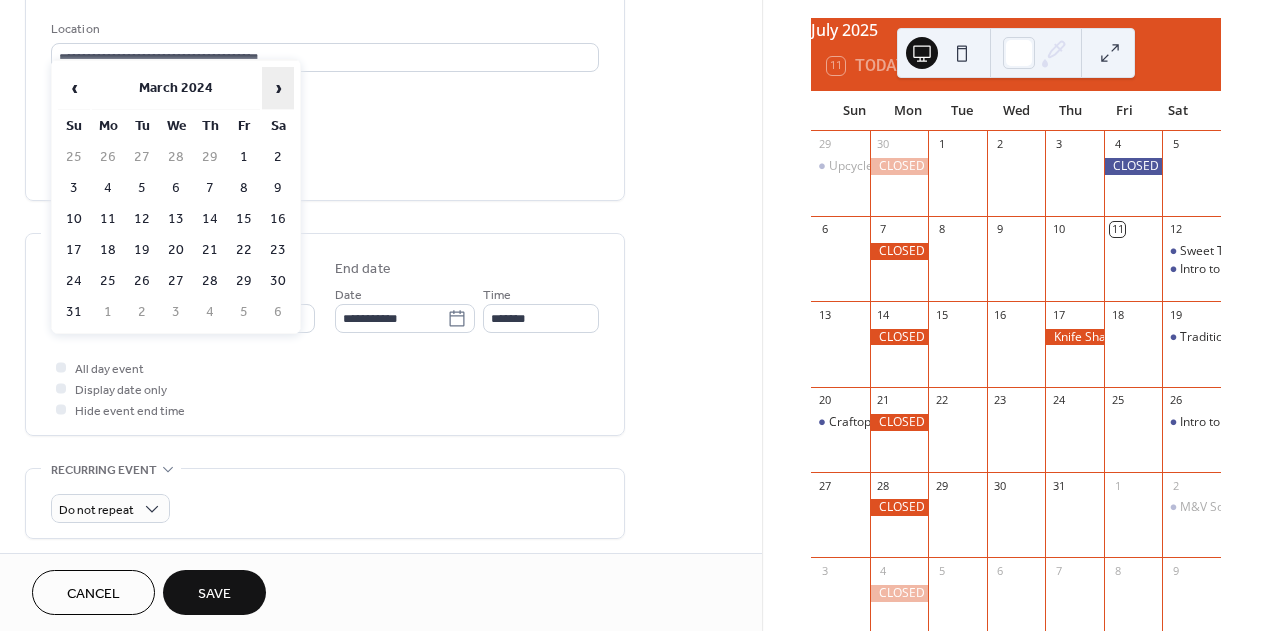 click on "›" at bounding box center [278, 88] 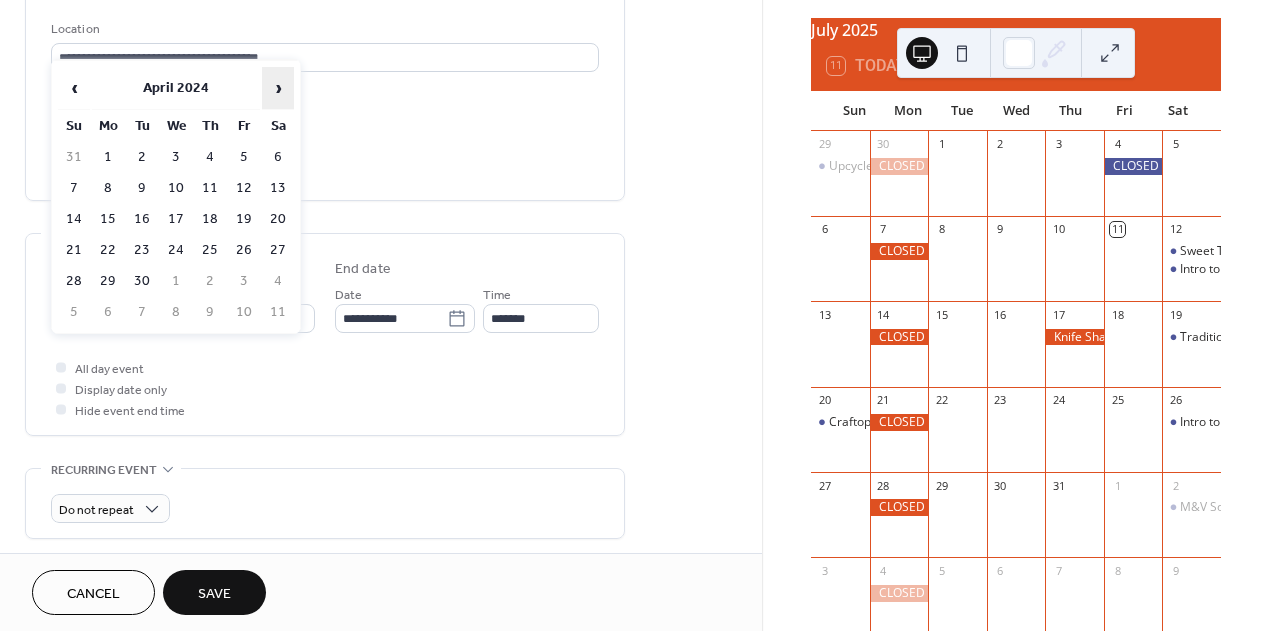 click on "›" at bounding box center [278, 88] 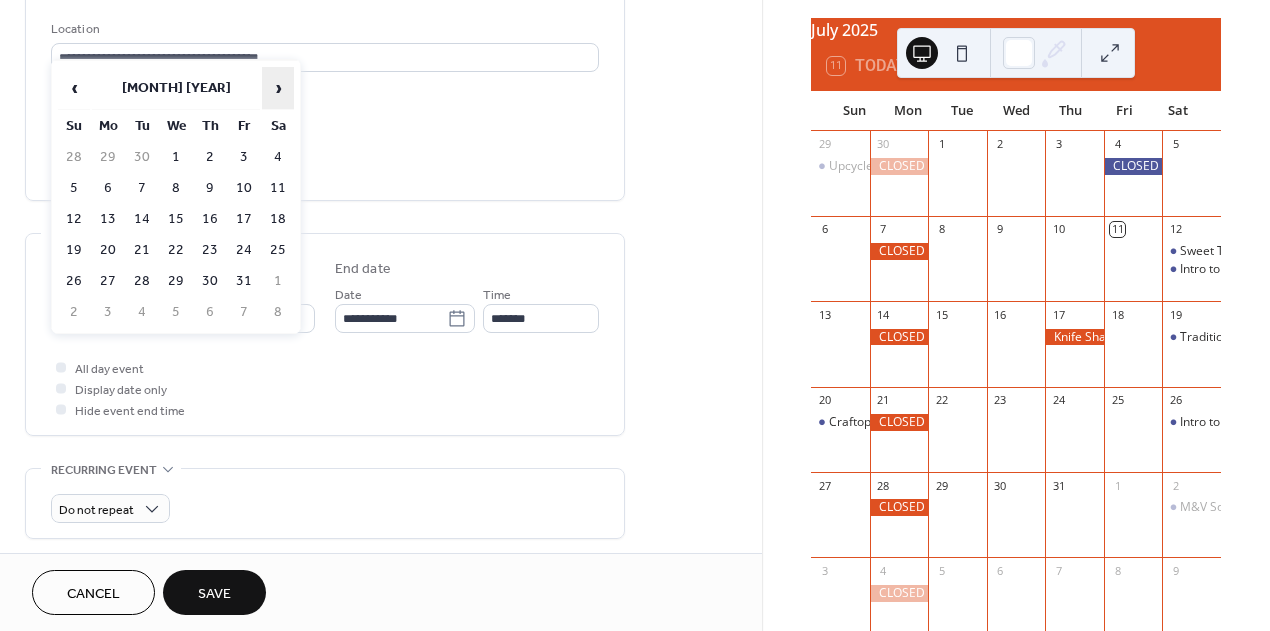 click on "›" at bounding box center [278, 88] 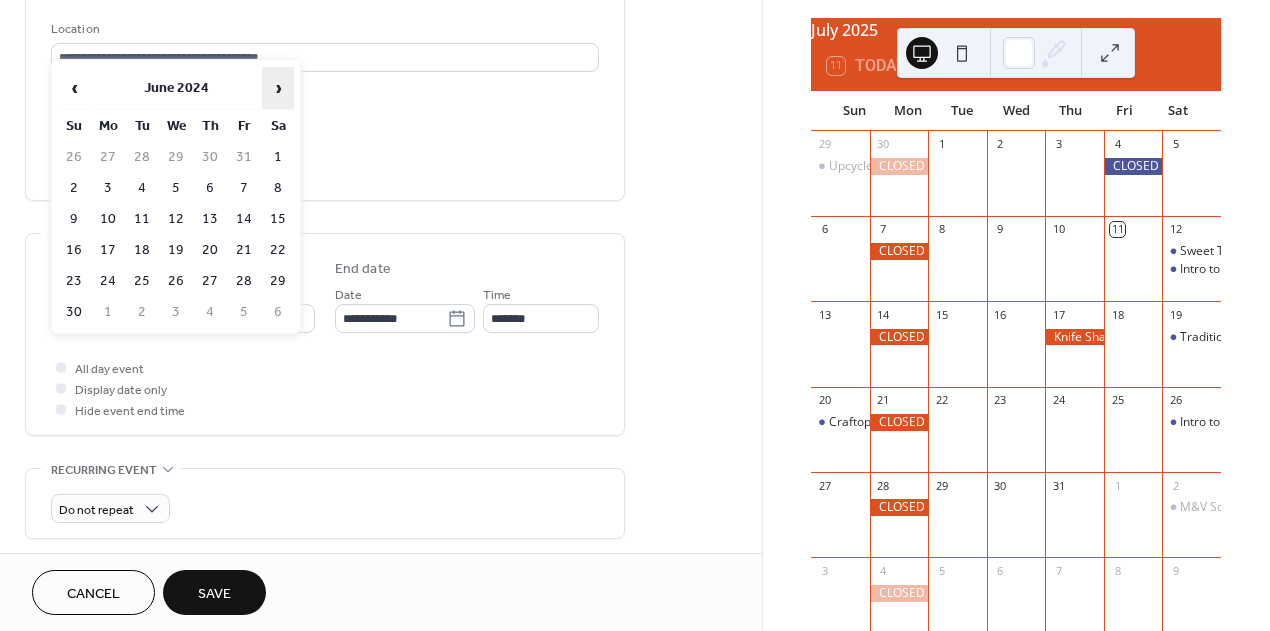 click on "›" at bounding box center (278, 88) 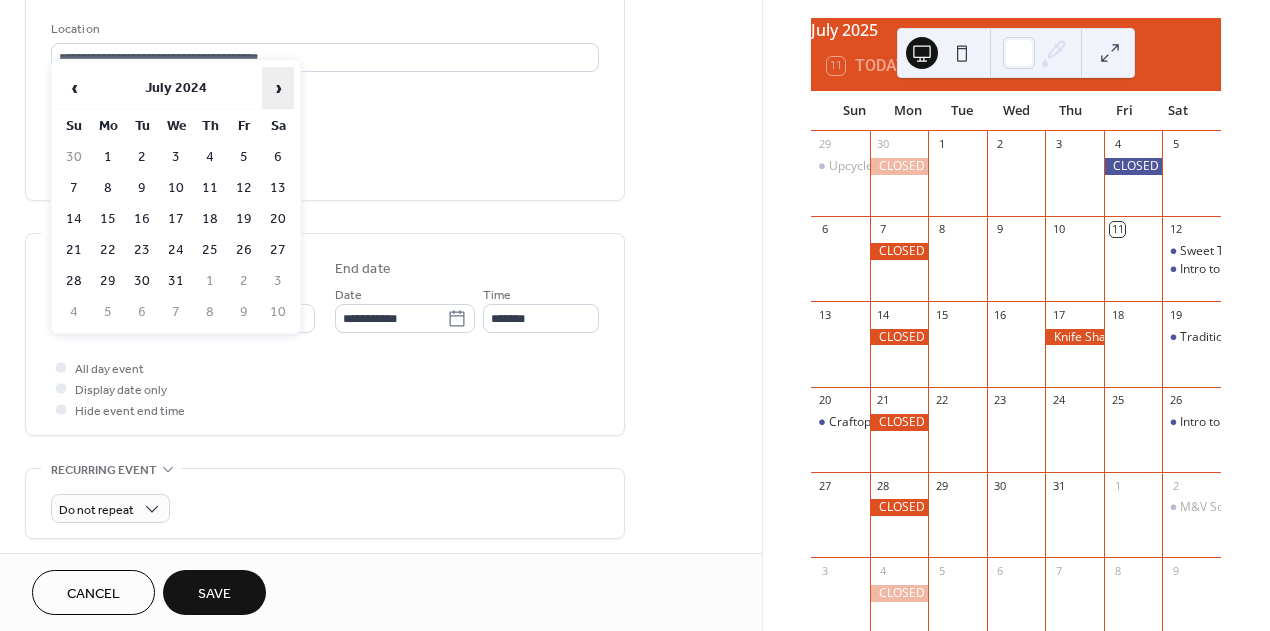 click on "›" at bounding box center [278, 88] 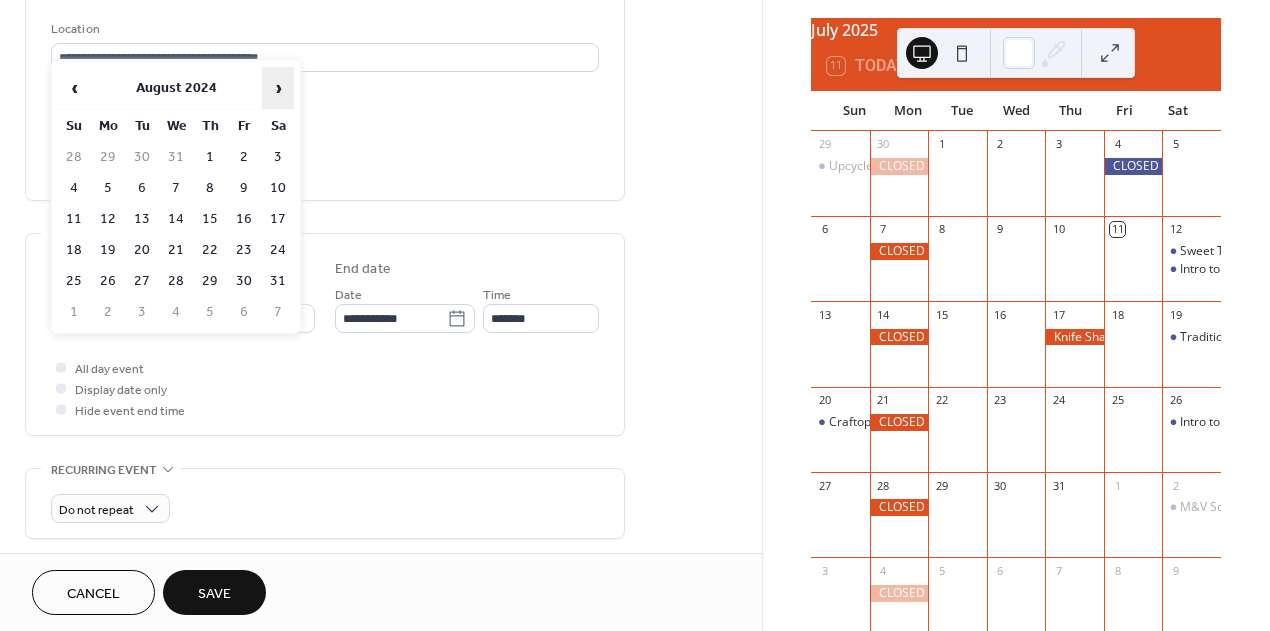 click on "›" at bounding box center [278, 88] 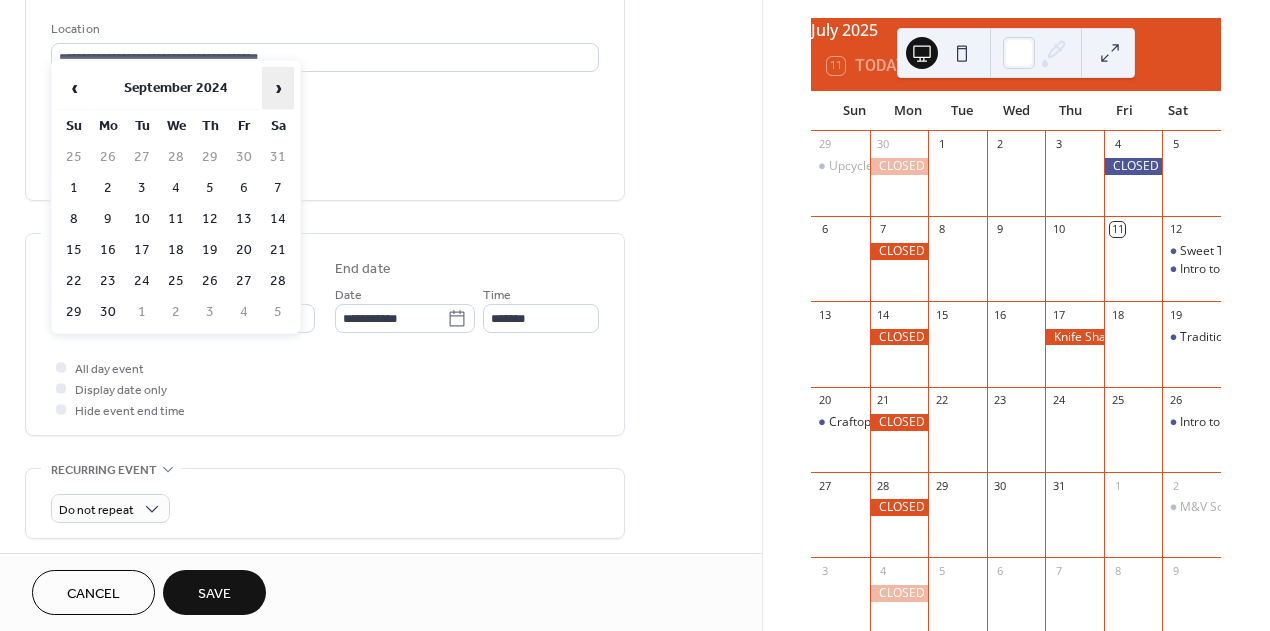 click on "›" at bounding box center [278, 88] 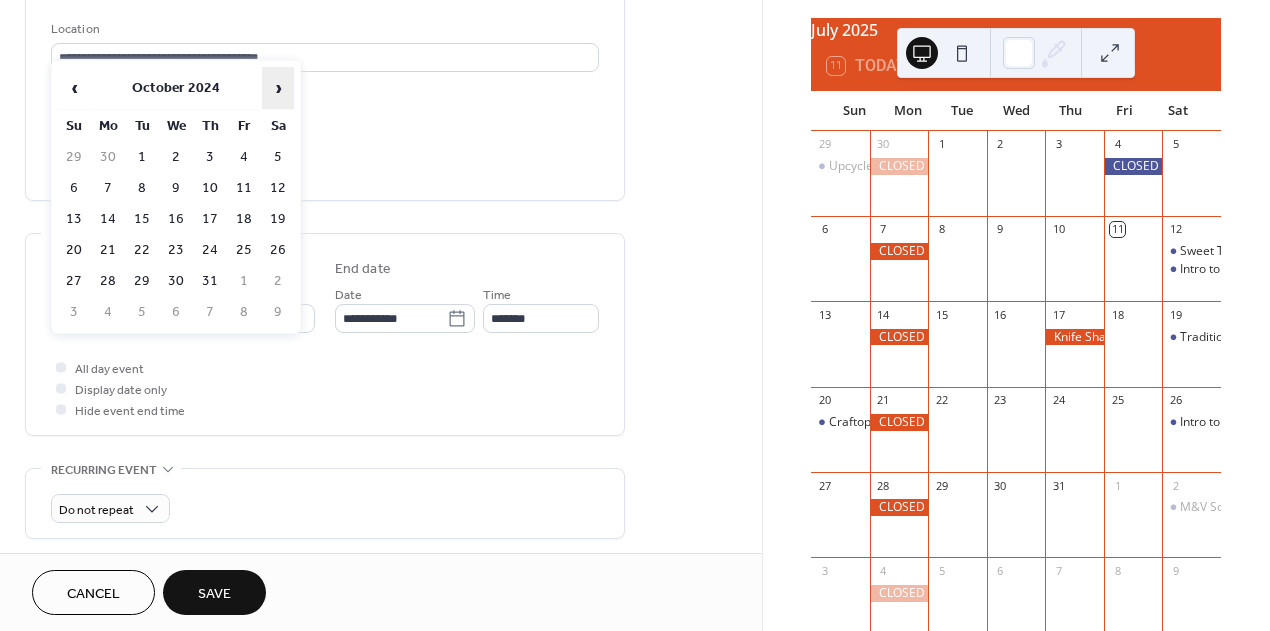 click on "›" at bounding box center (278, 88) 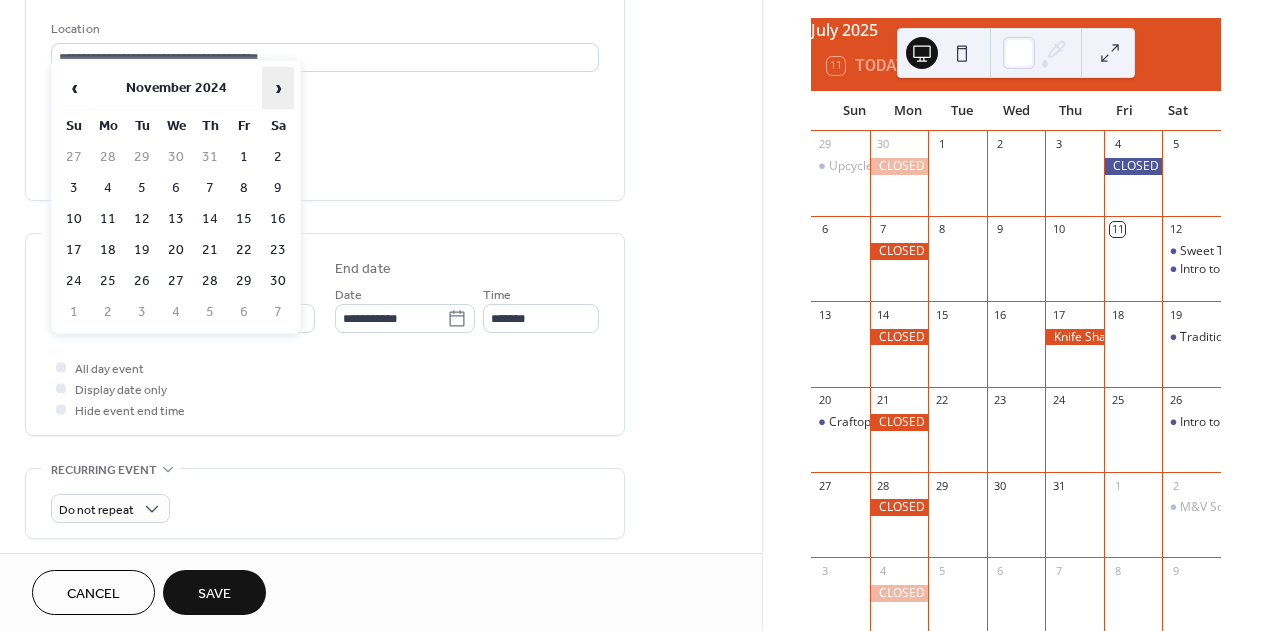 click on "›" at bounding box center (278, 88) 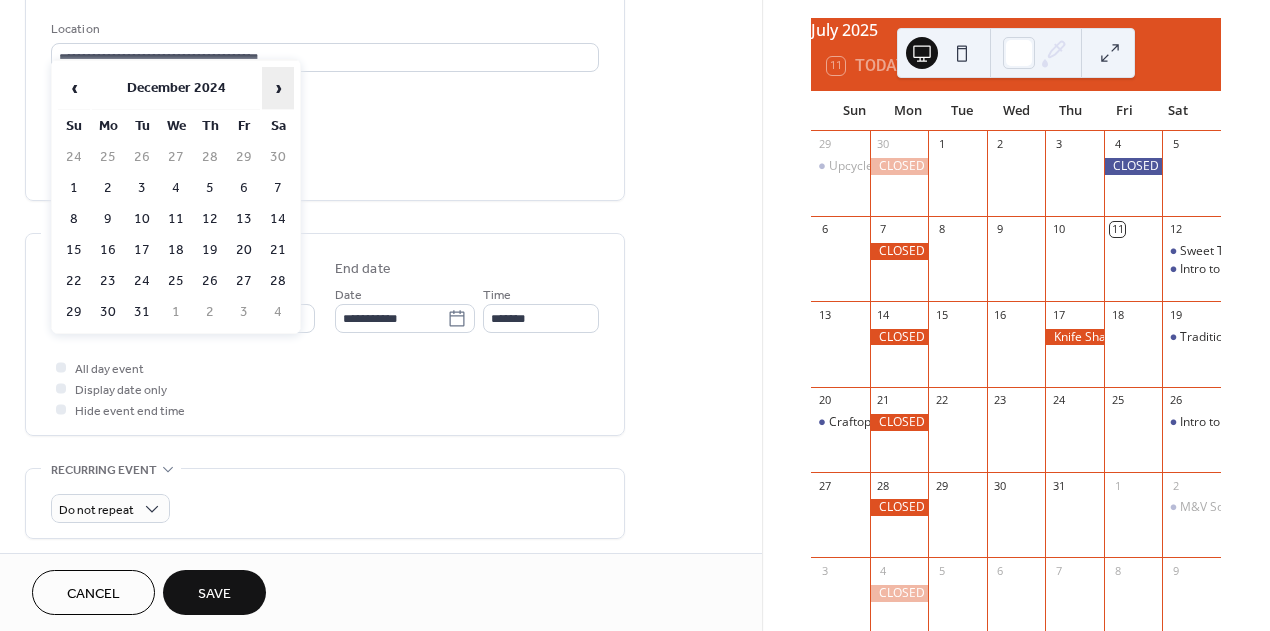 click on "›" at bounding box center [278, 88] 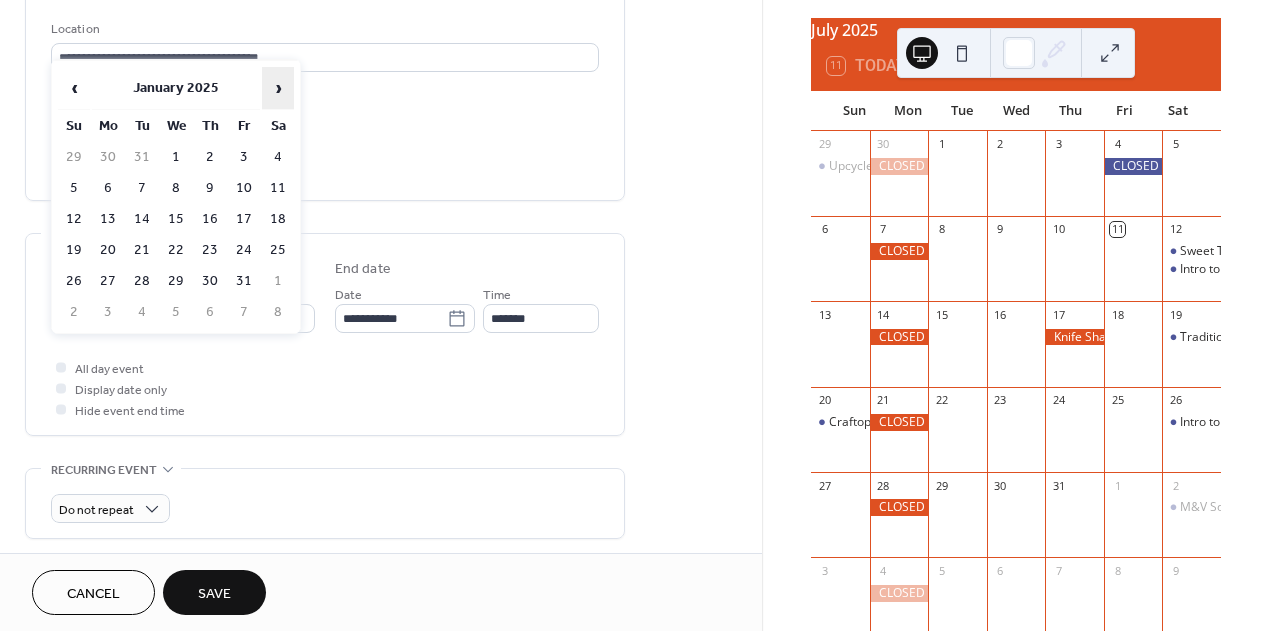 click on "›" at bounding box center [278, 88] 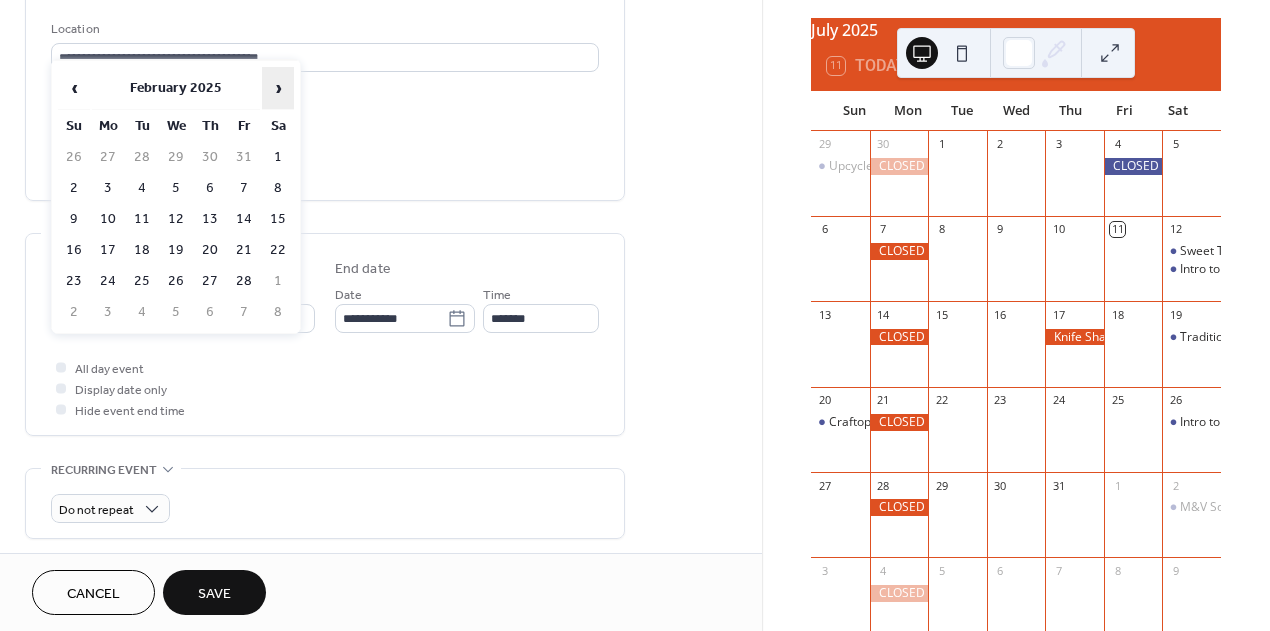 click on "›" at bounding box center [278, 88] 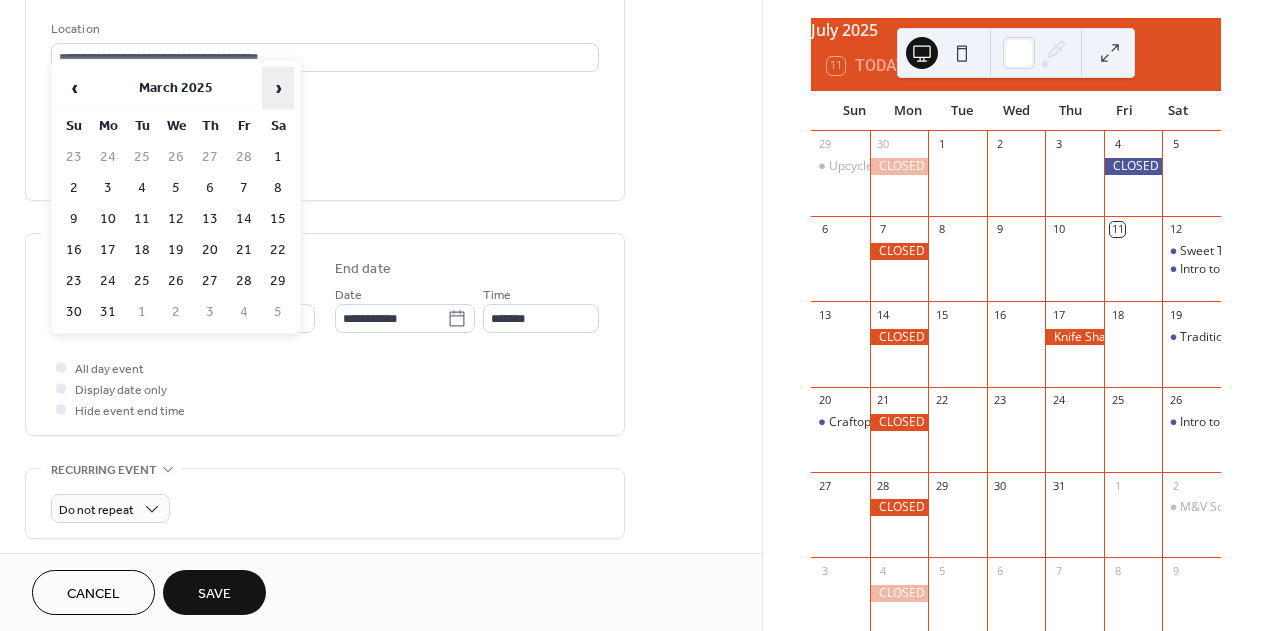 click on "›" at bounding box center [278, 88] 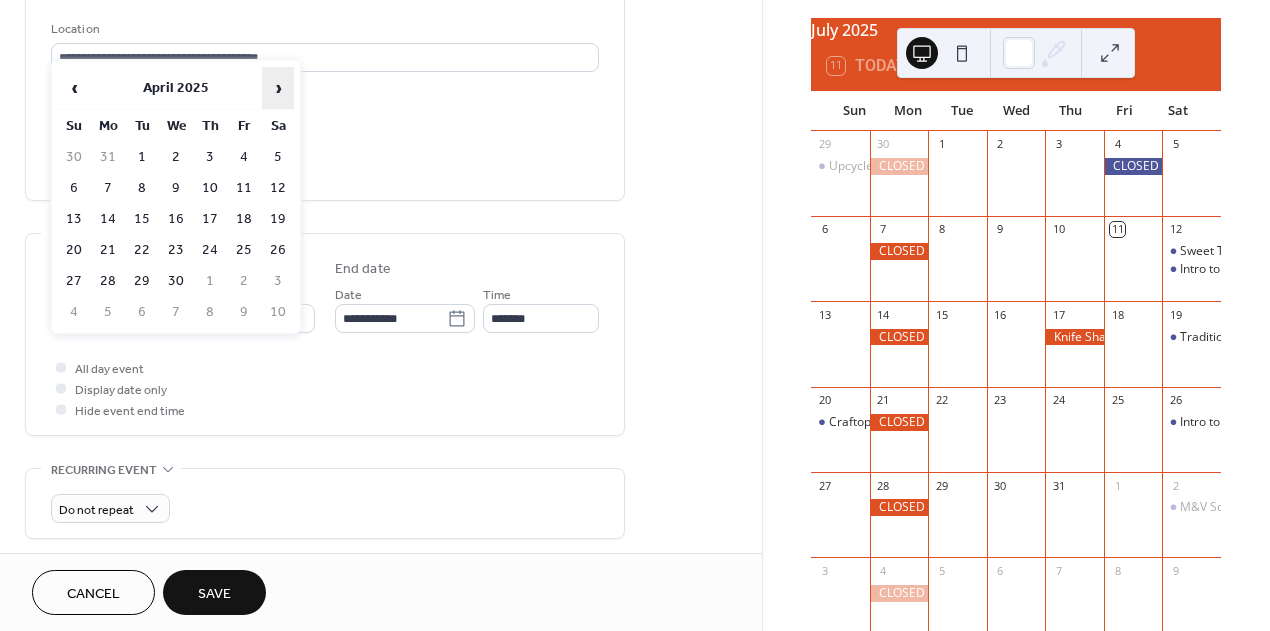 click on "›" at bounding box center [278, 88] 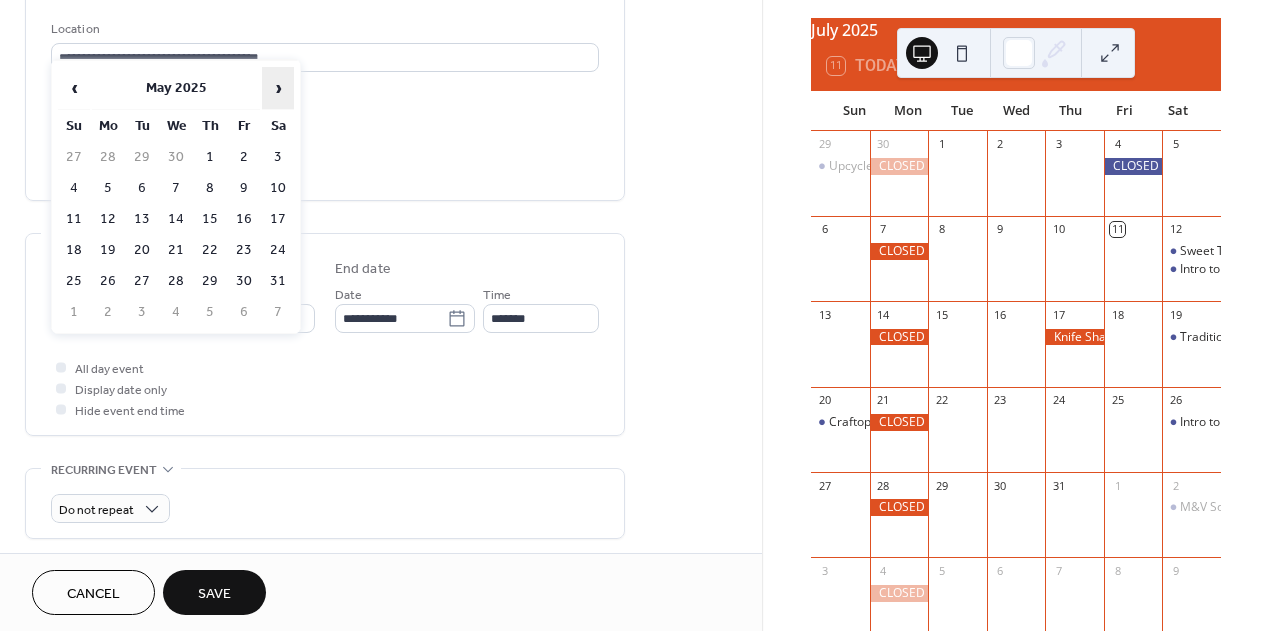 click on "›" at bounding box center (278, 88) 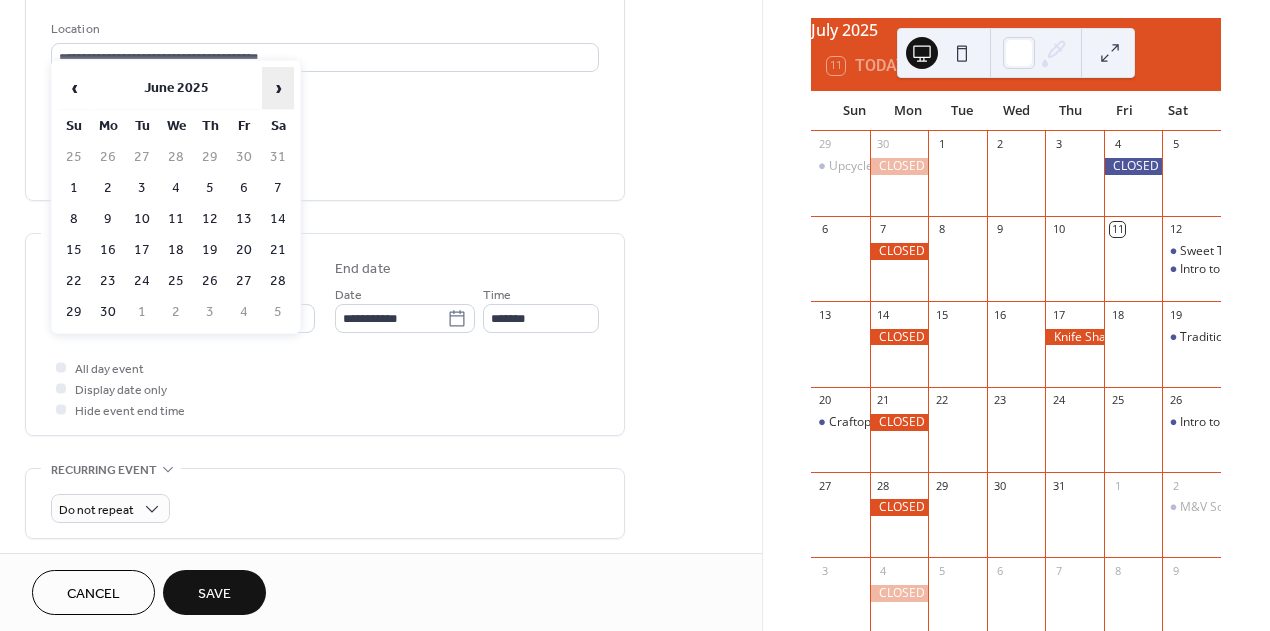 click on "›" at bounding box center (278, 88) 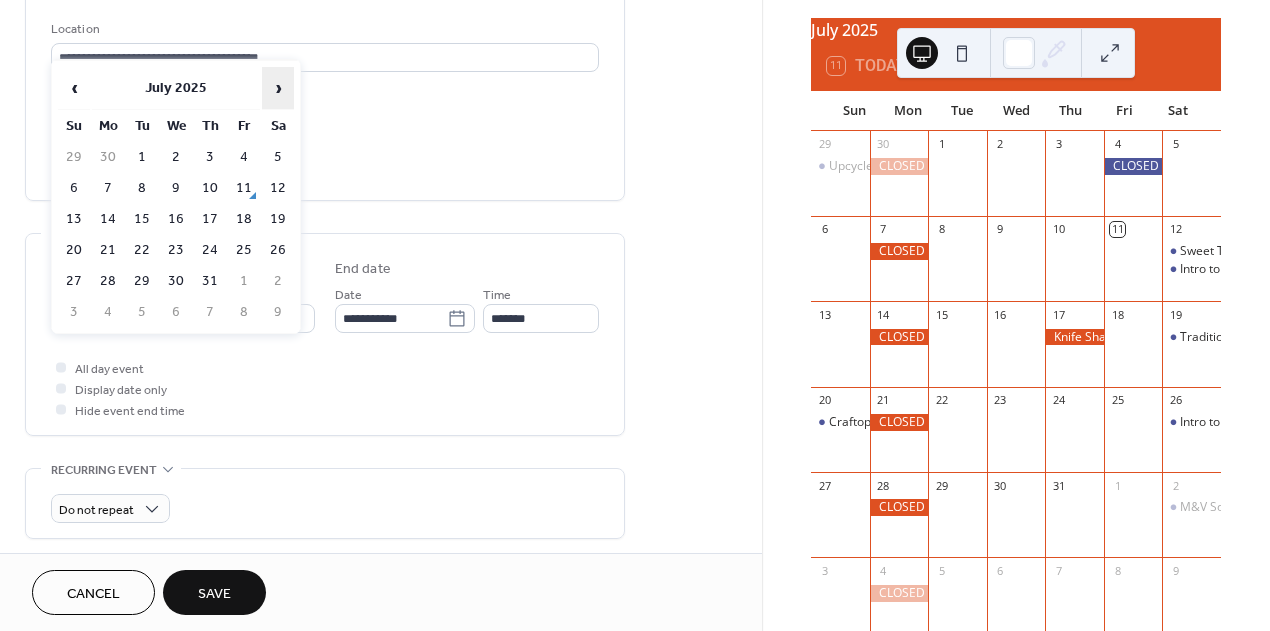 click on "›" at bounding box center [278, 88] 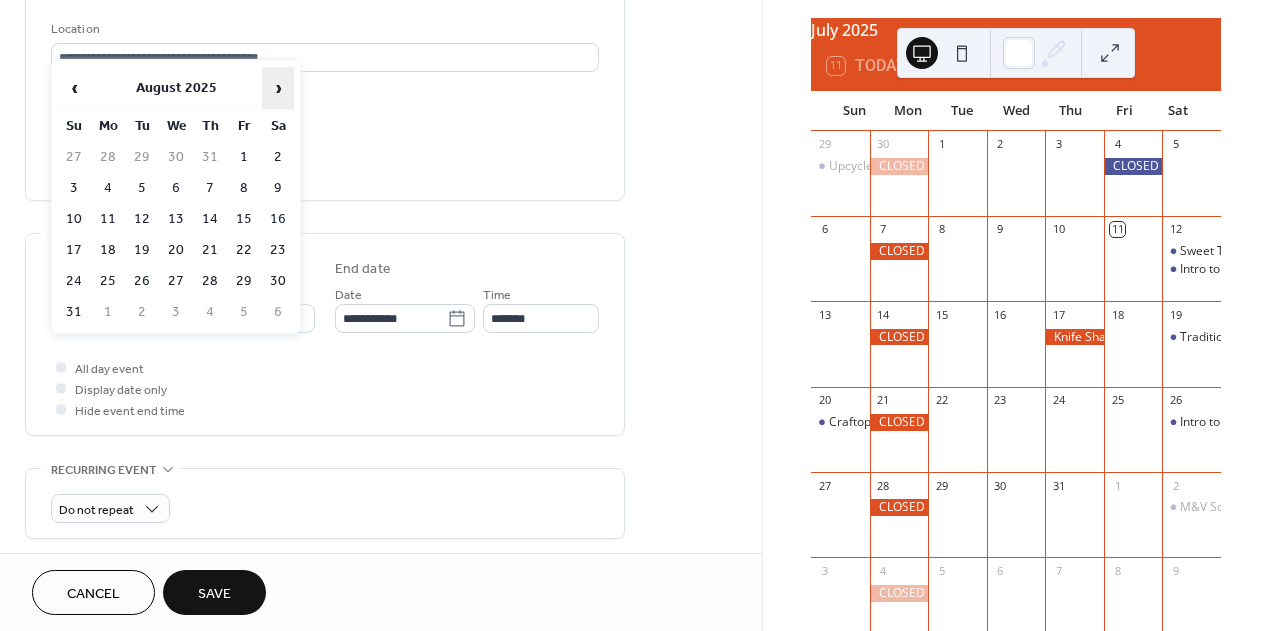 click on "›" at bounding box center (278, 88) 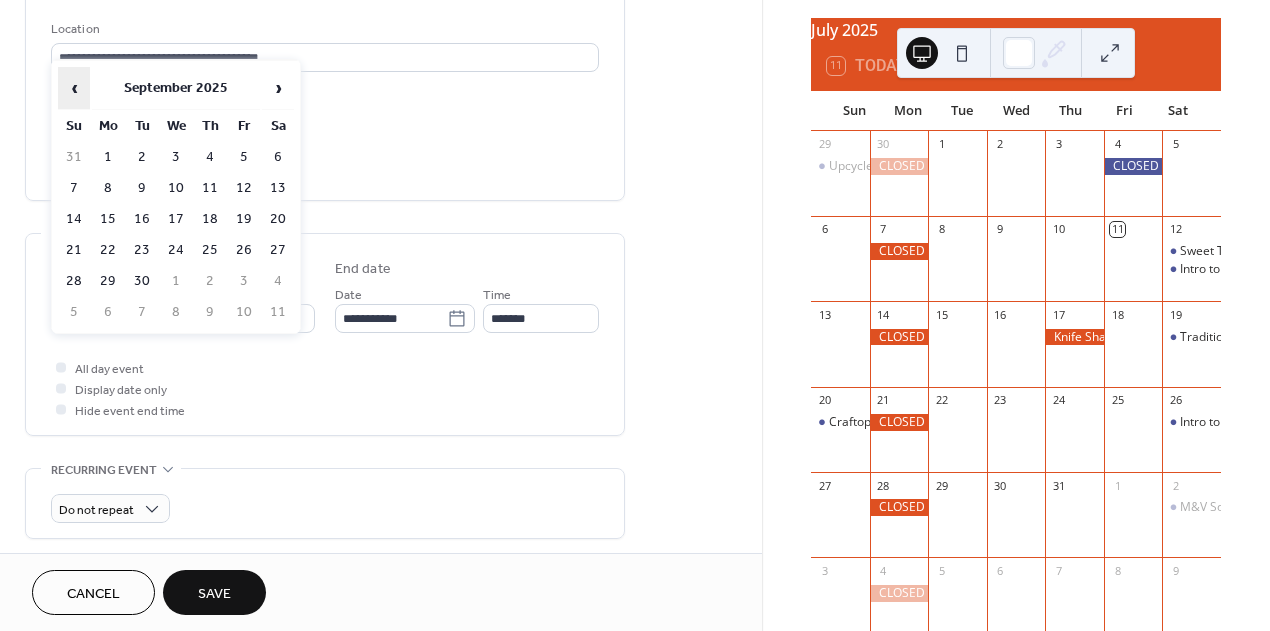 click on "‹" at bounding box center (74, 88) 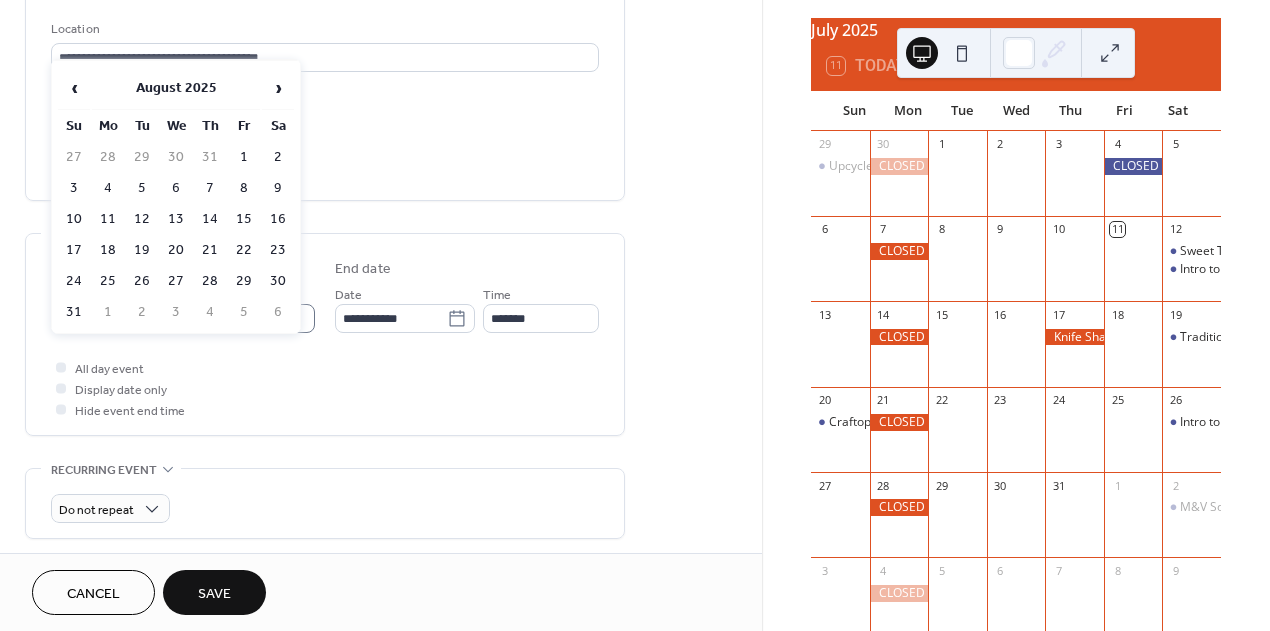 drag, startPoint x: 280, startPoint y: 186, endPoint x: 261, endPoint y: 364, distance: 179.01117 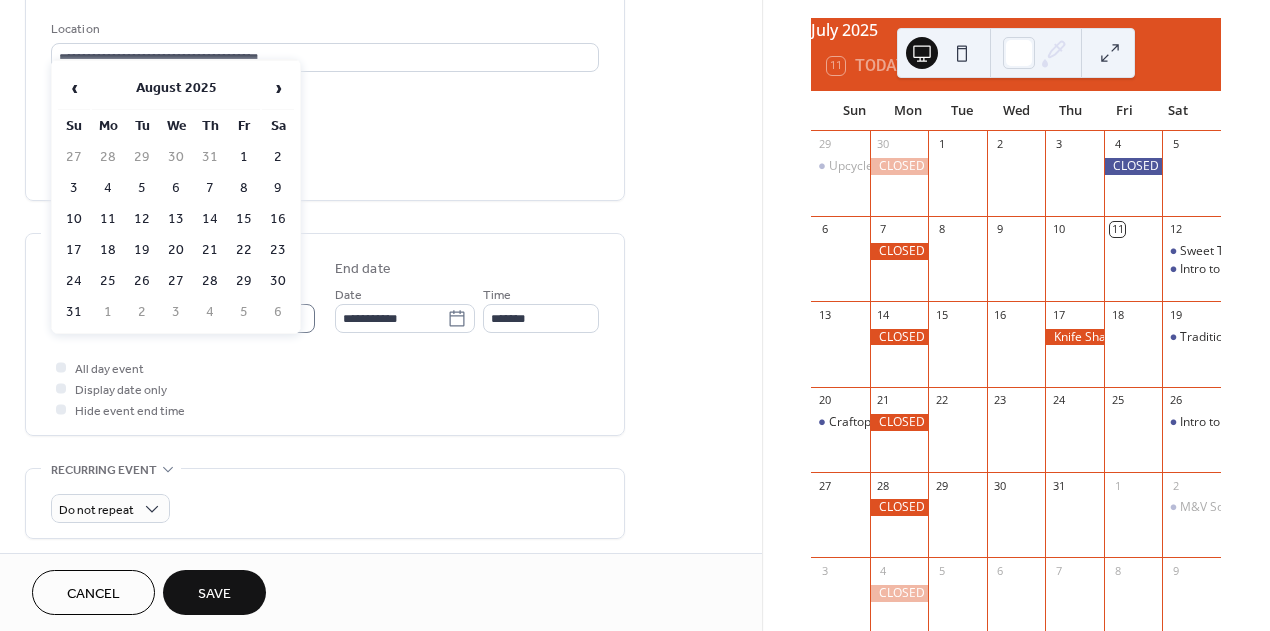 click on "9" at bounding box center (278, 188) 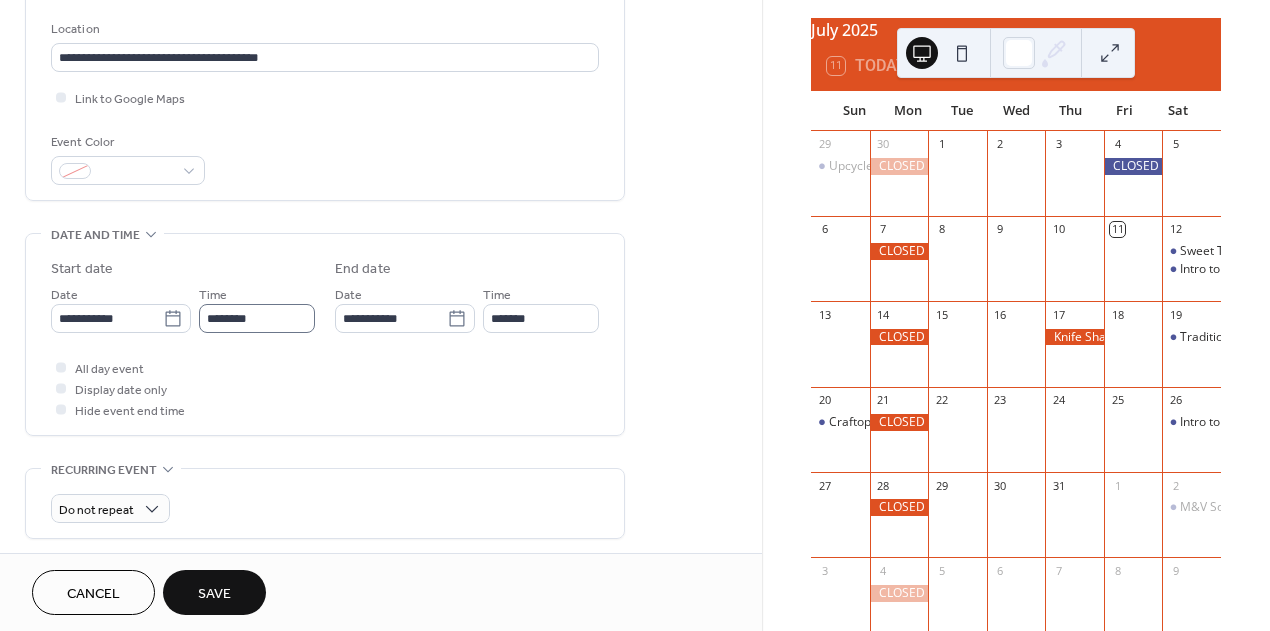 type on "**********" 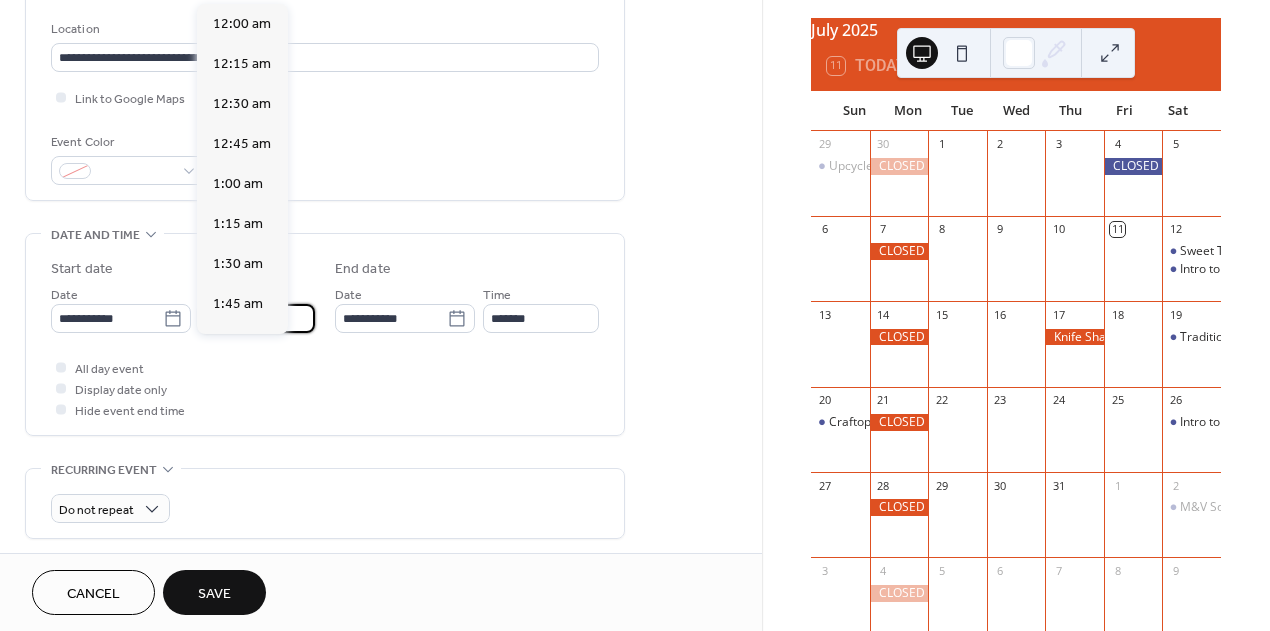 click on "********" at bounding box center (257, 318) 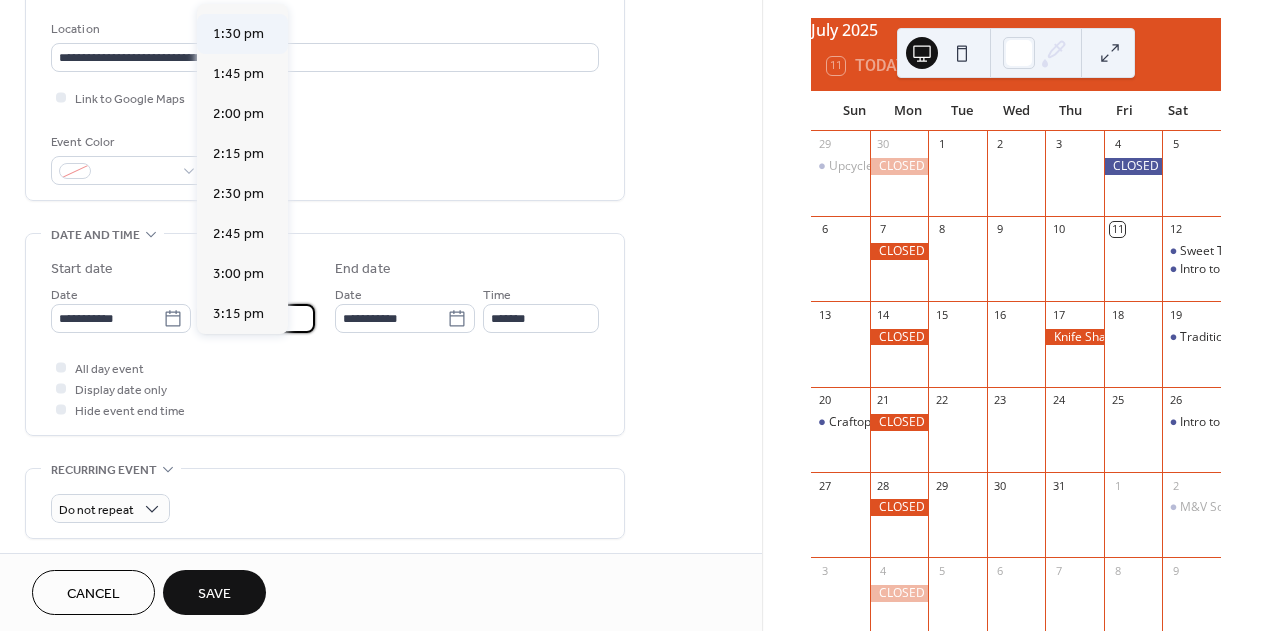 scroll, scrollTop: 2180, scrollLeft: 0, axis: vertical 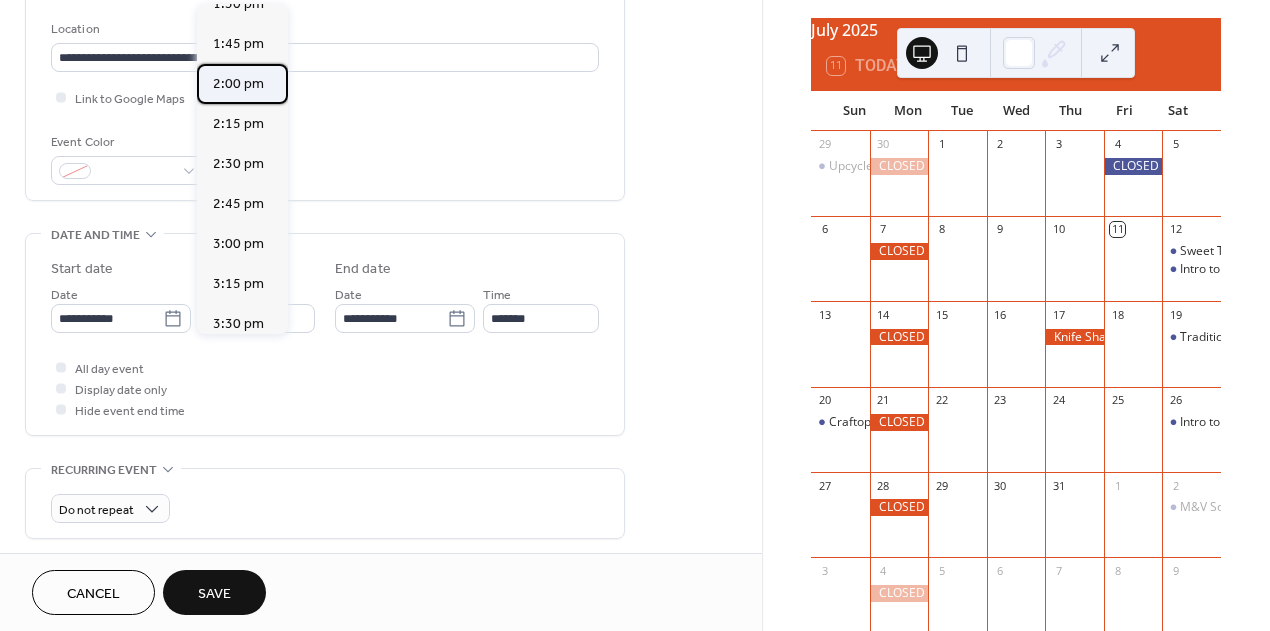 click on "2:00 pm" at bounding box center [238, 84] 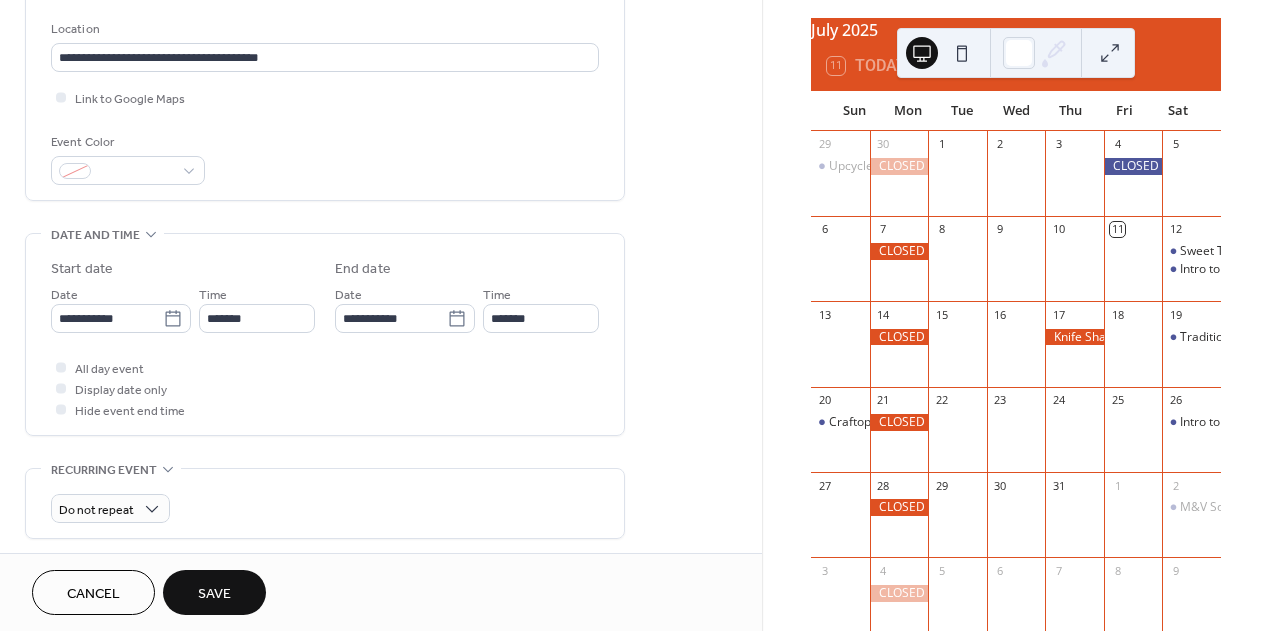 type on "*******" 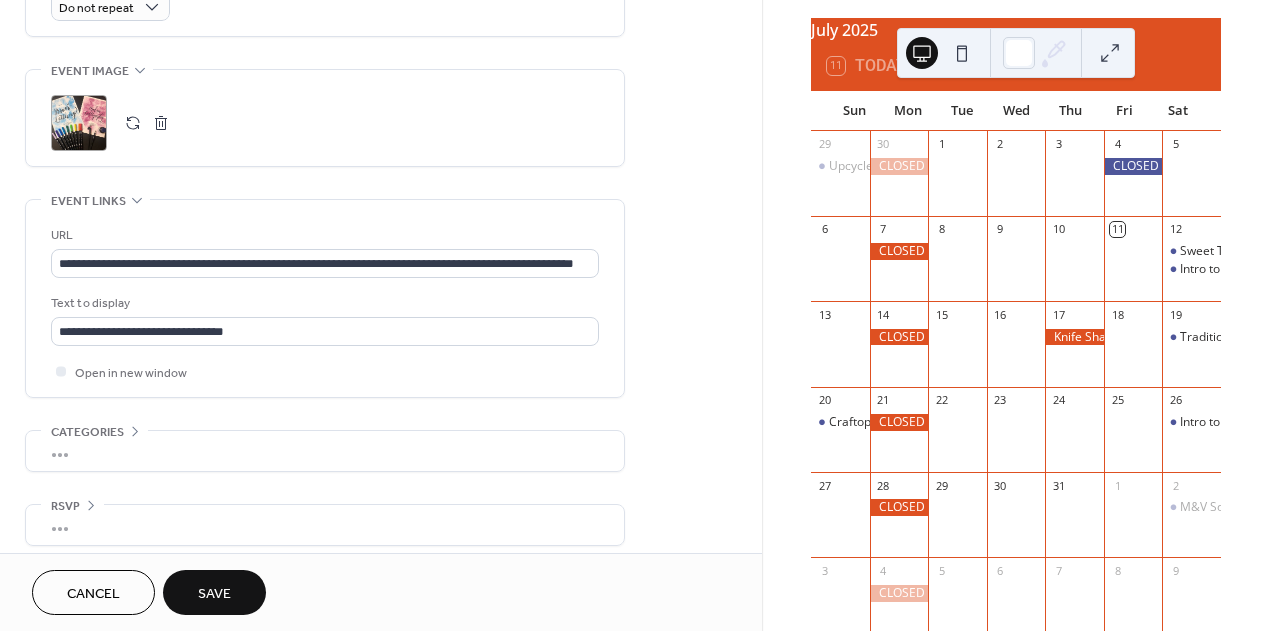 scroll, scrollTop: 941, scrollLeft: 0, axis: vertical 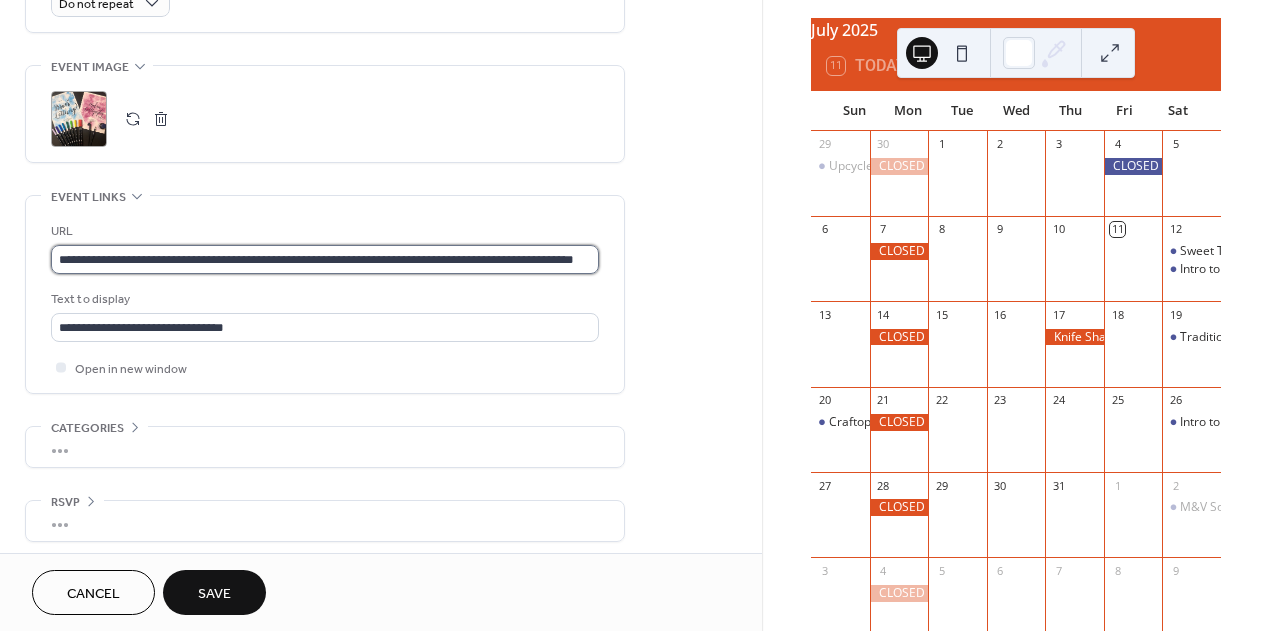 click on "**********" at bounding box center (325, 259) 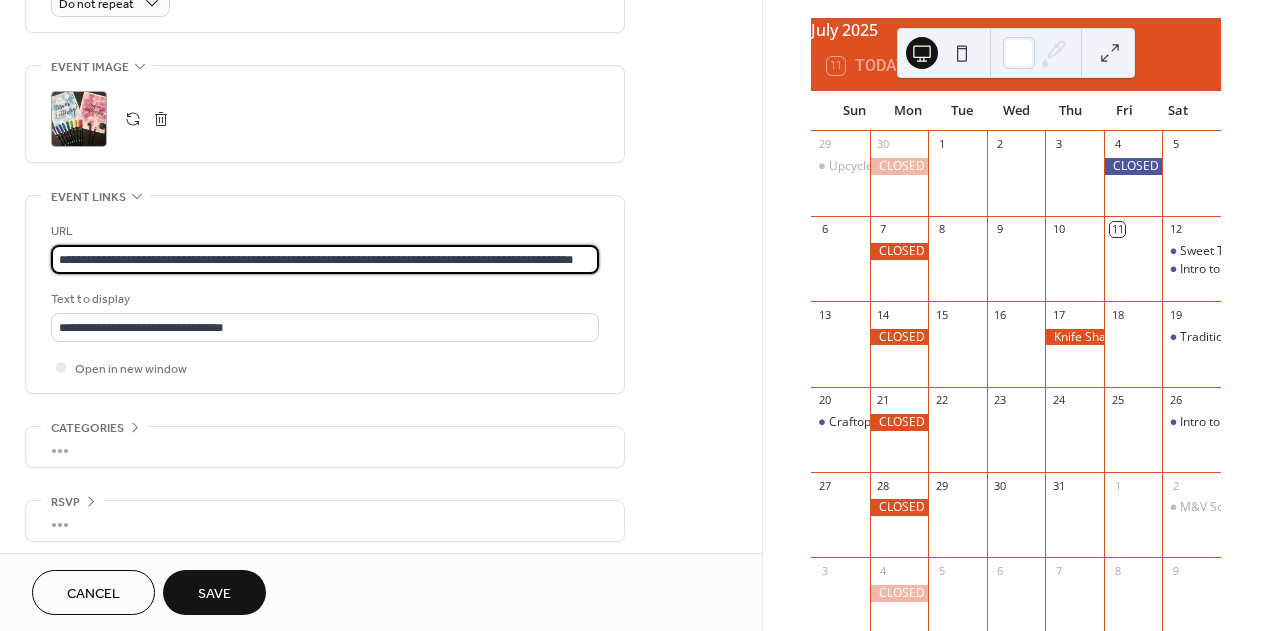 drag, startPoint x: 55, startPoint y: 307, endPoint x: 707, endPoint y: 327, distance: 652.3067 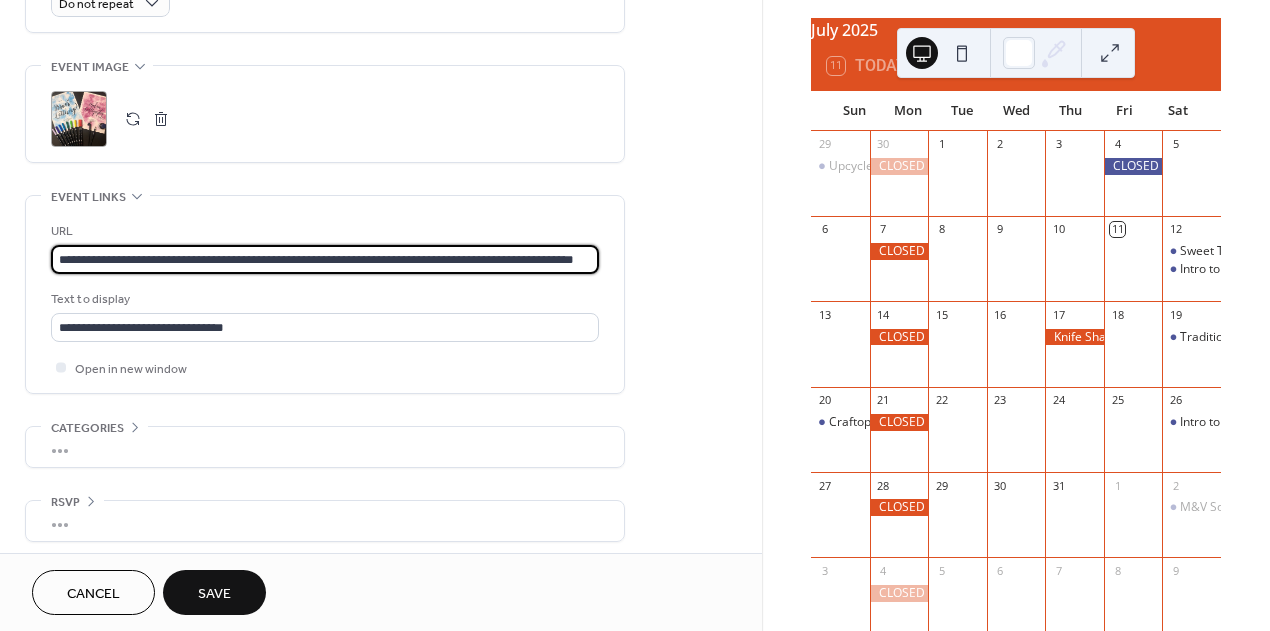 click on "**********" at bounding box center [381, -135] 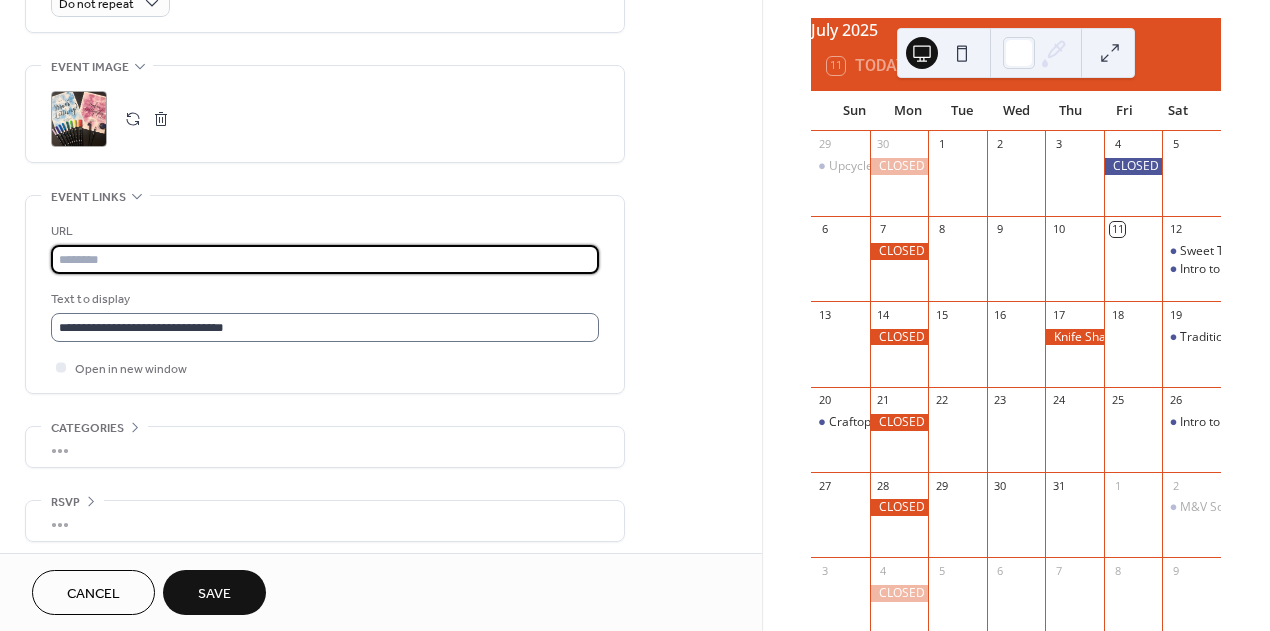 type 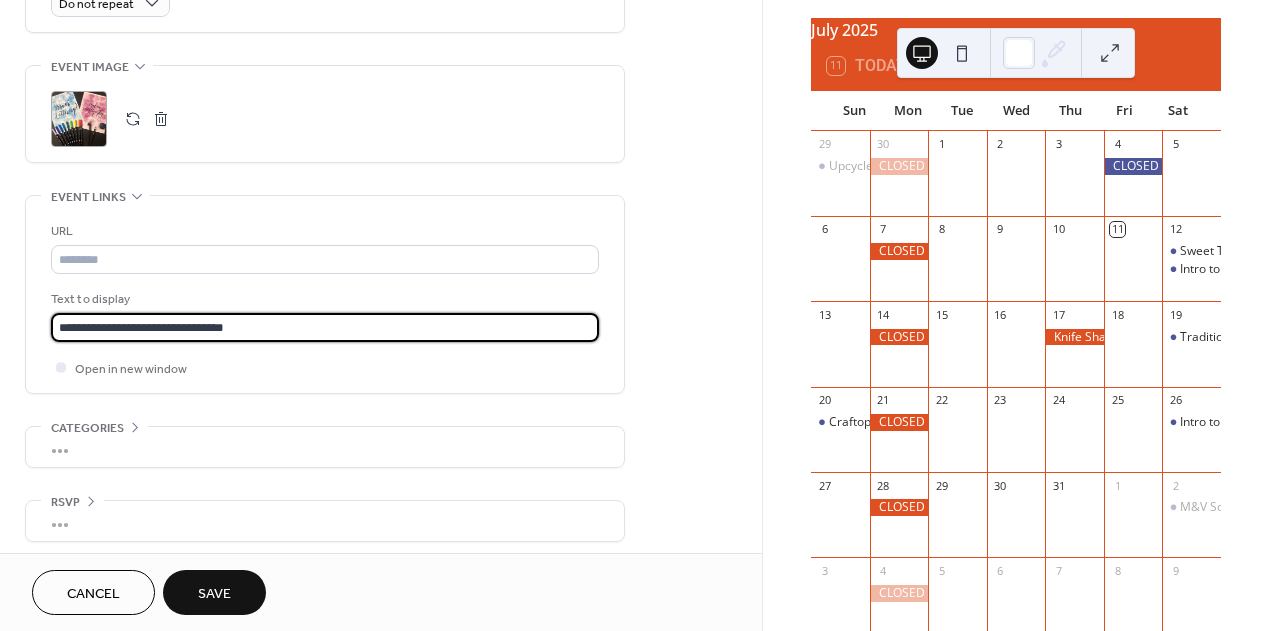 drag, startPoint x: 238, startPoint y: 387, endPoint x: 27, endPoint y: 377, distance: 211.23683 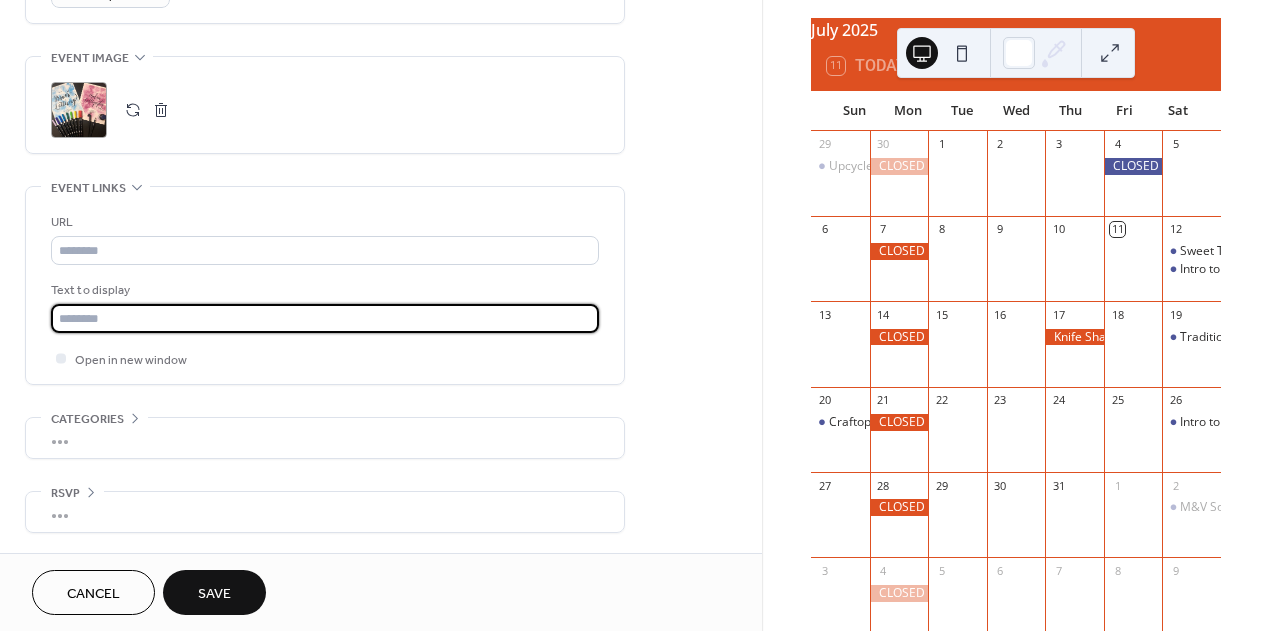 scroll, scrollTop: 1015, scrollLeft: 0, axis: vertical 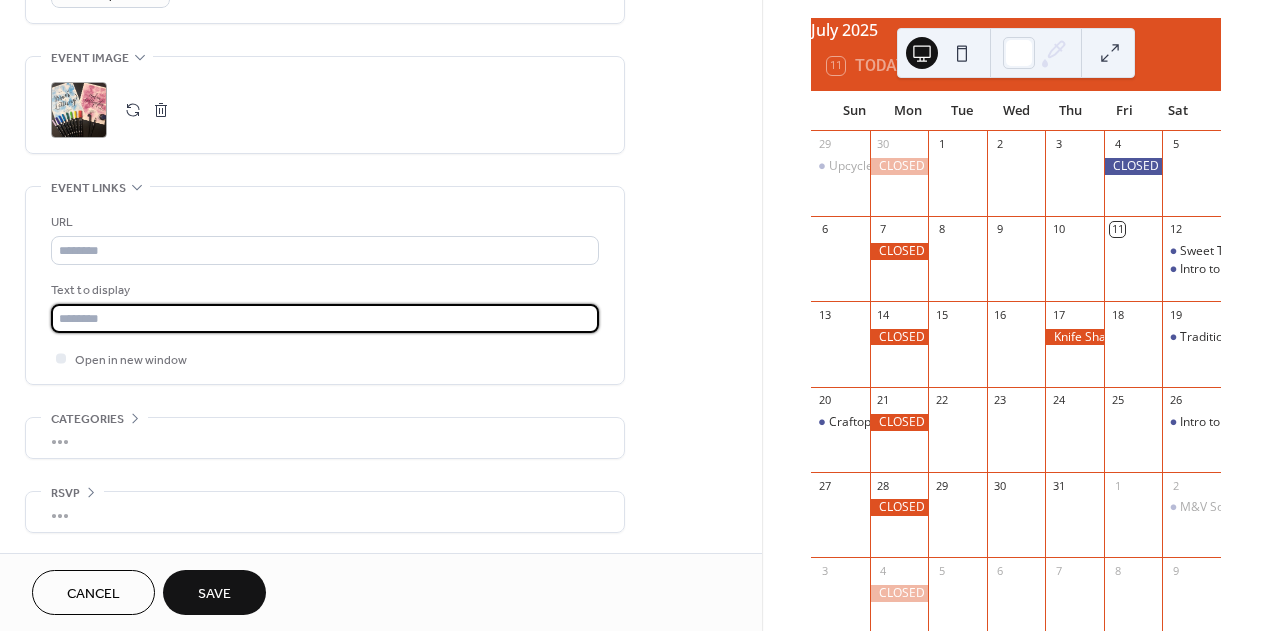 type 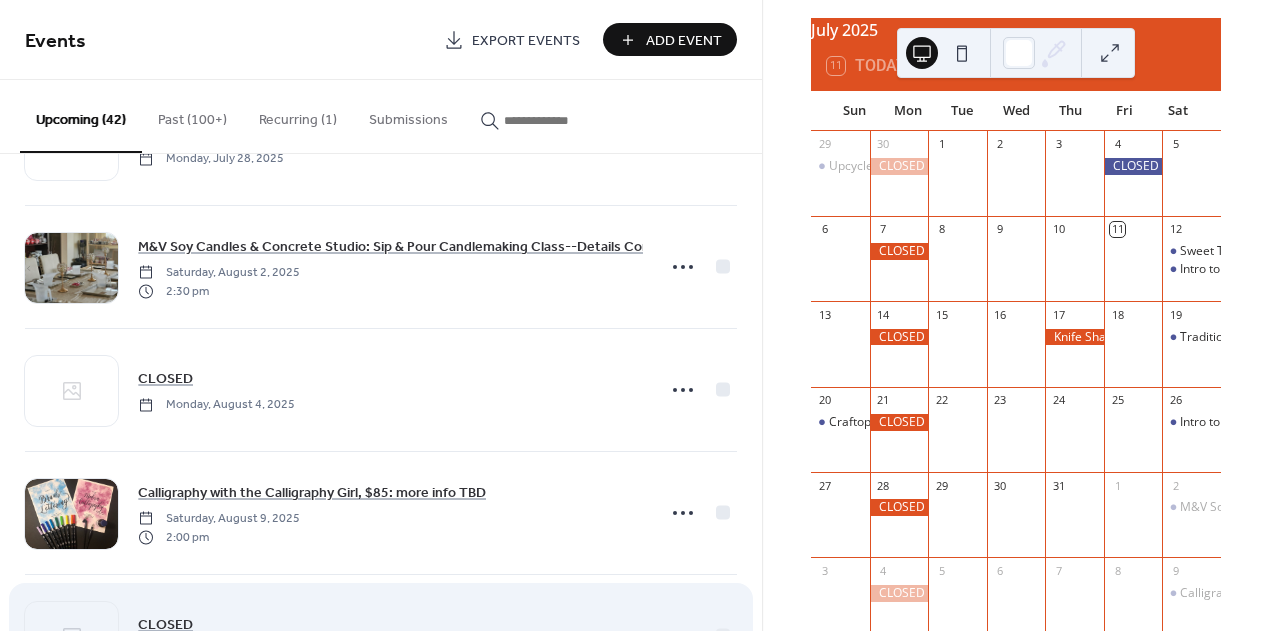 scroll, scrollTop: 1196, scrollLeft: 0, axis: vertical 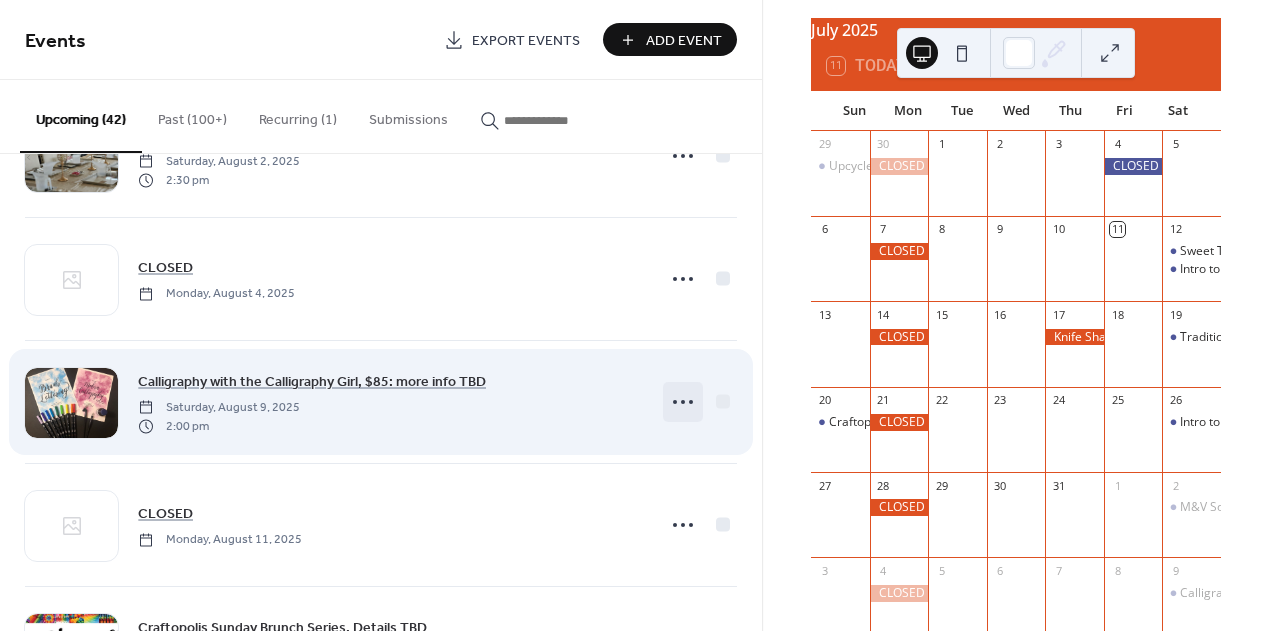 click 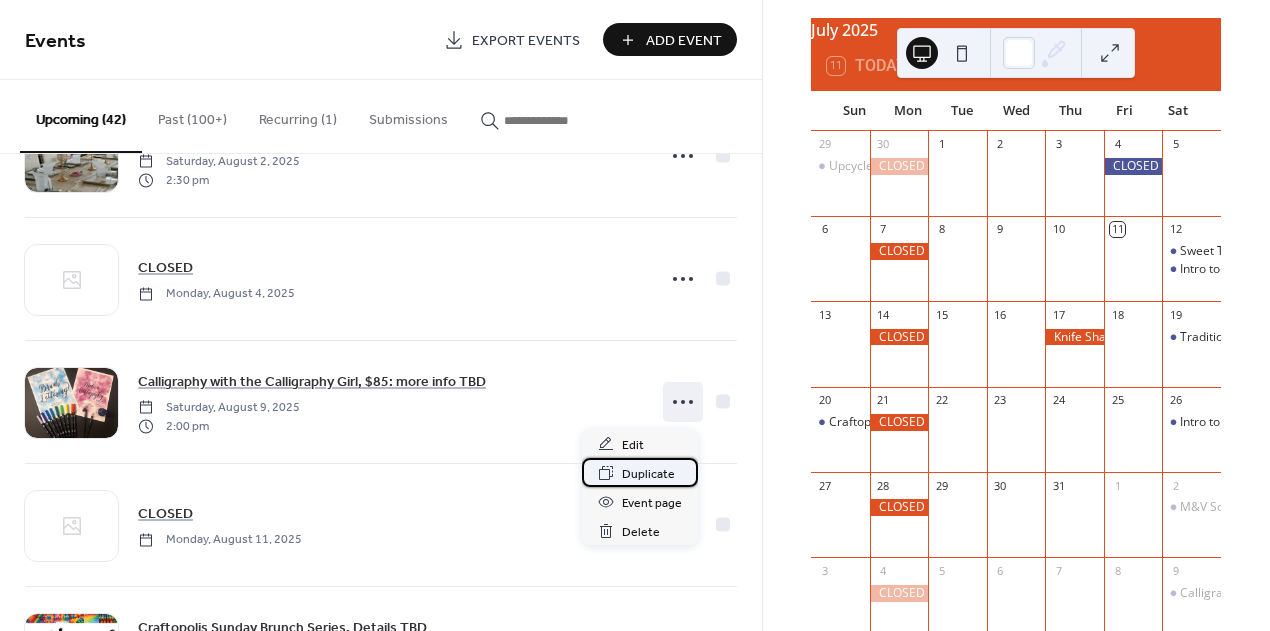 click on "Duplicate" at bounding box center [648, 474] 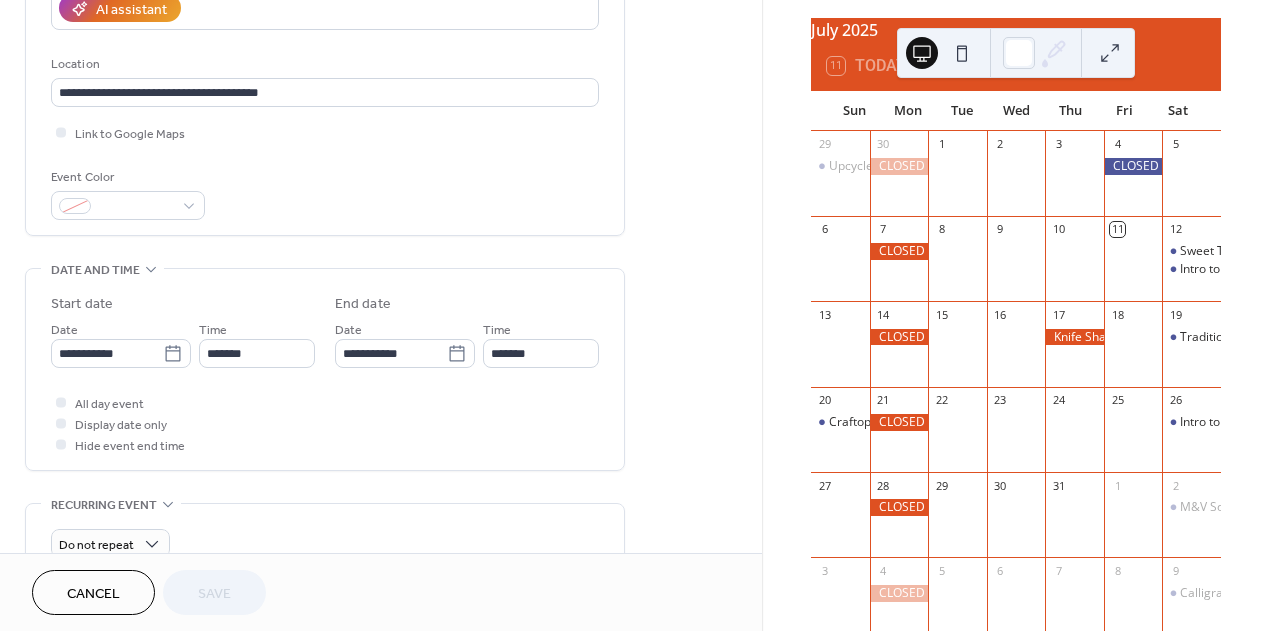 scroll, scrollTop: 410, scrollLeft: 0, axis: vertical 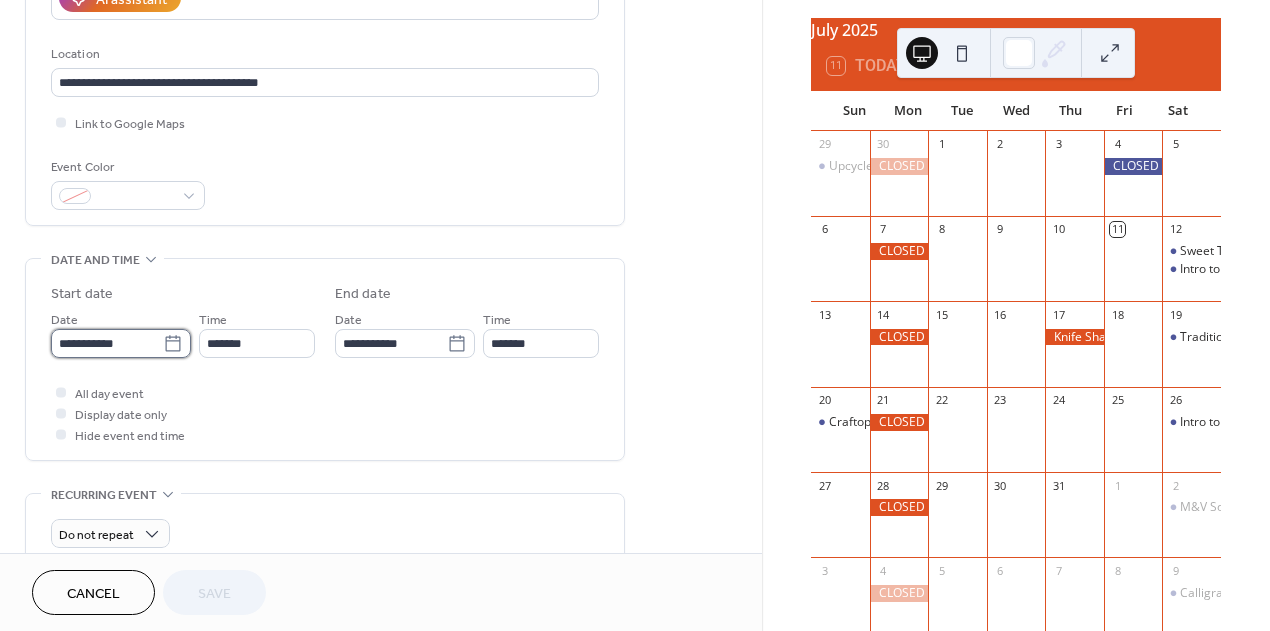 click on "**********" at bounding box center (107, 343) 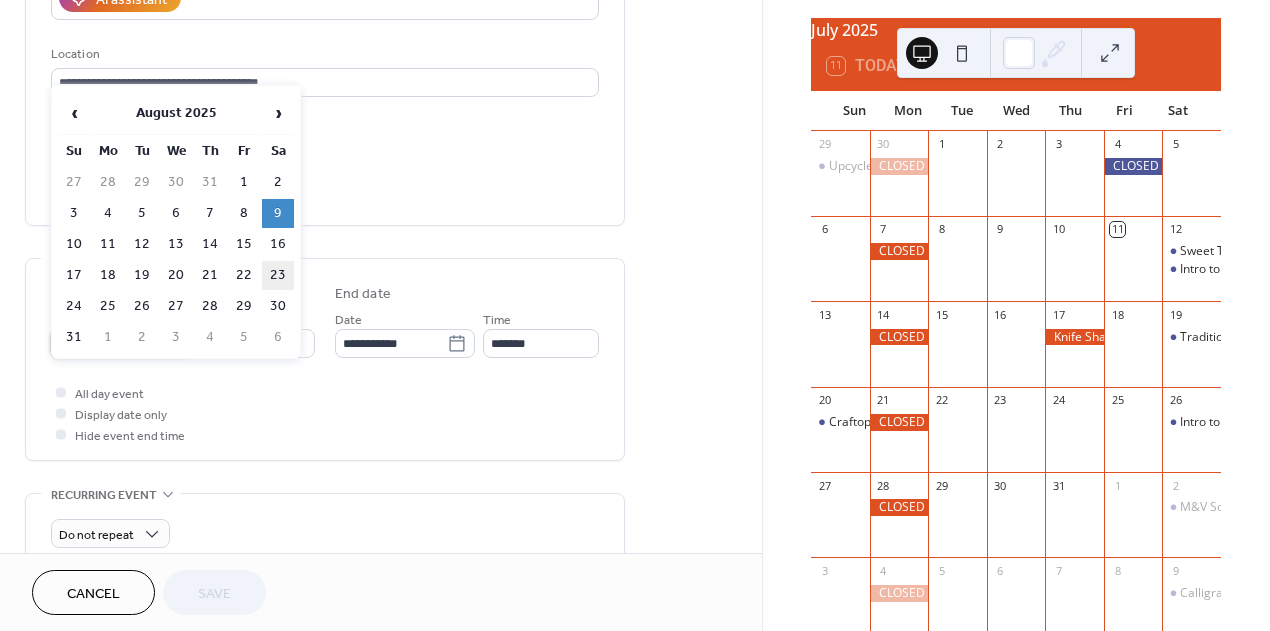 click on "23" at bounding box center (278, 275) 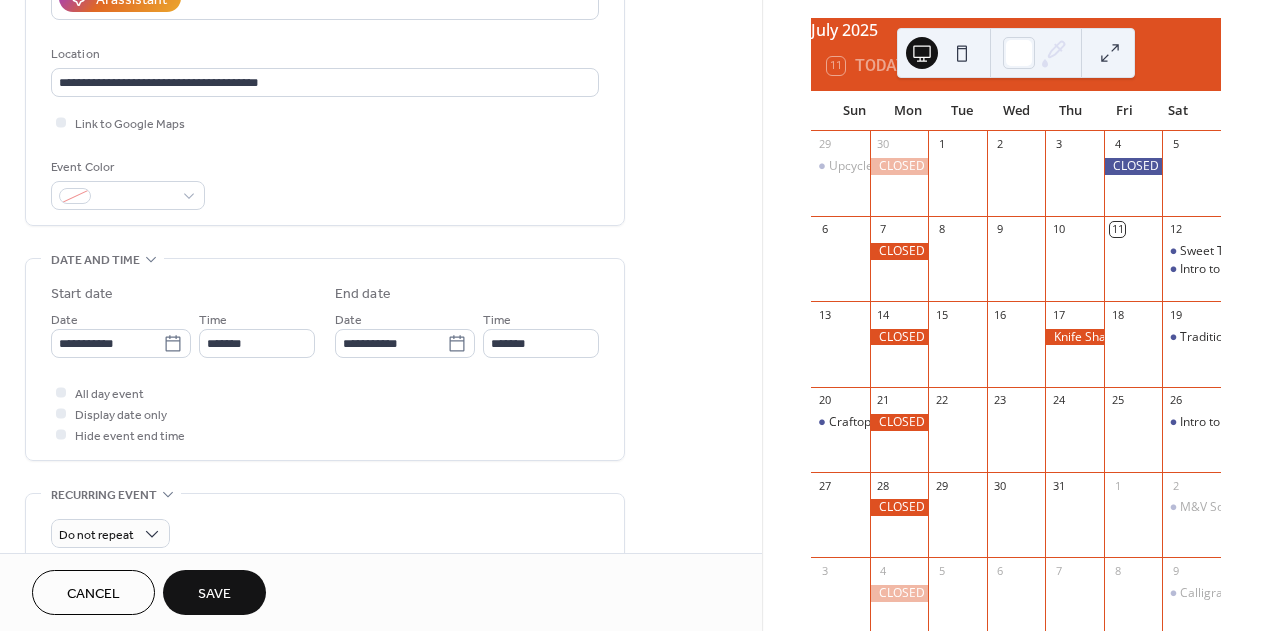 type on "**********" 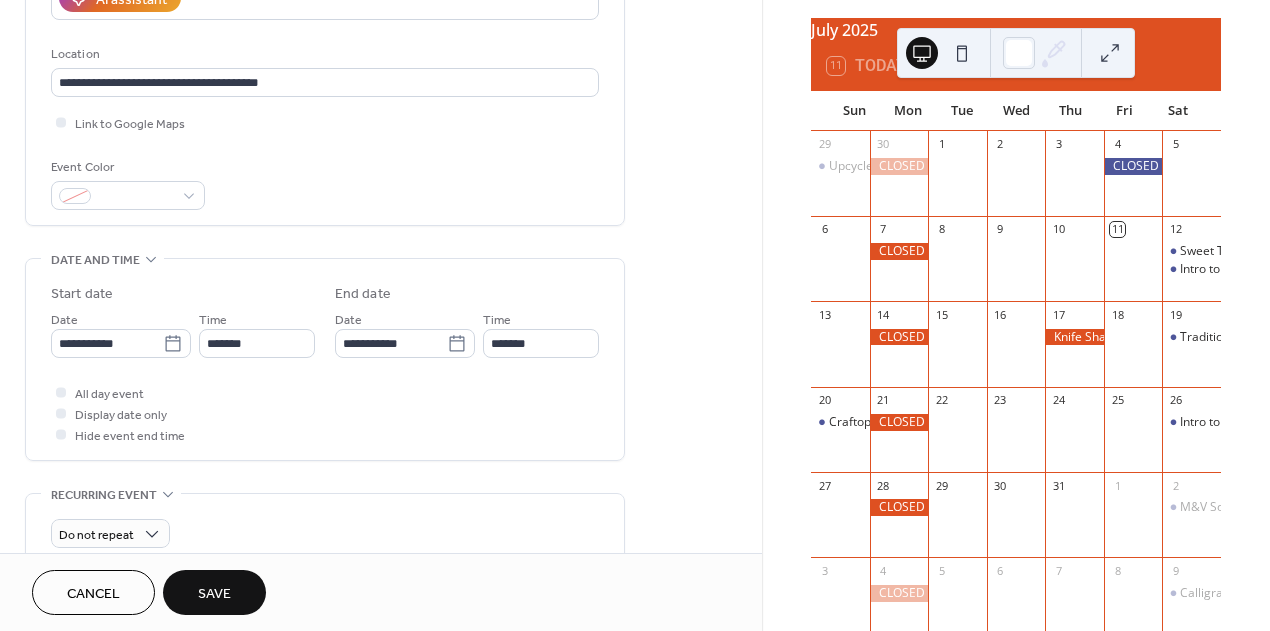 type on "**********" 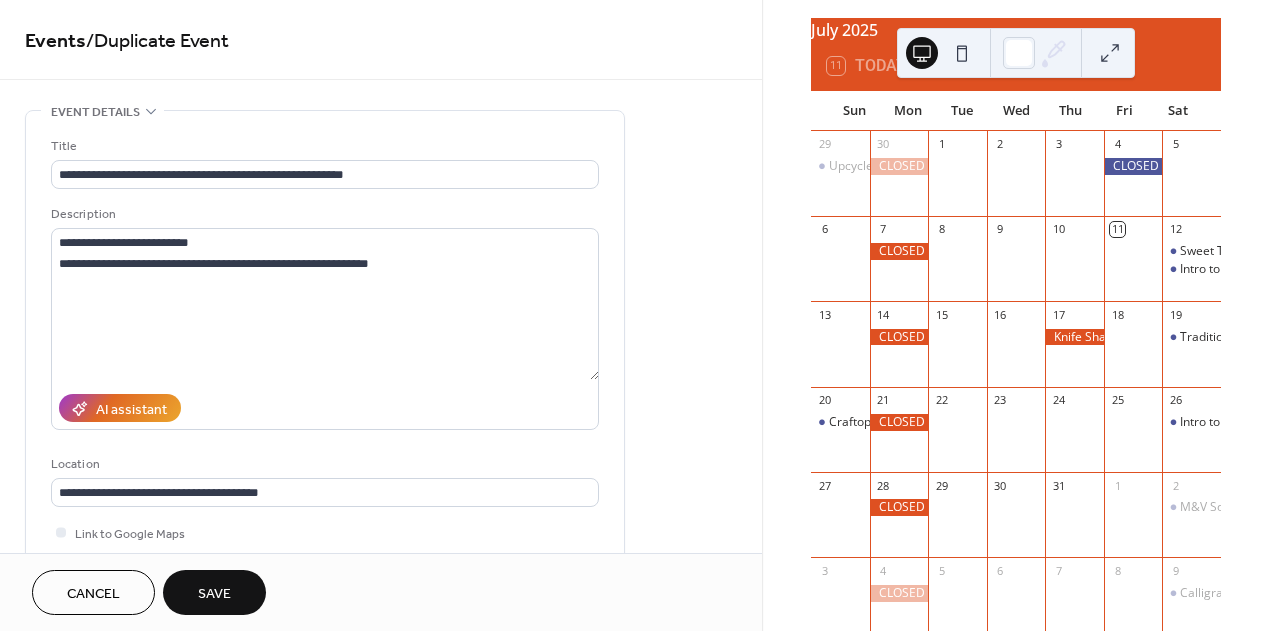 scroll, scrollTop: 0, scrollLeft: 0, axis: both 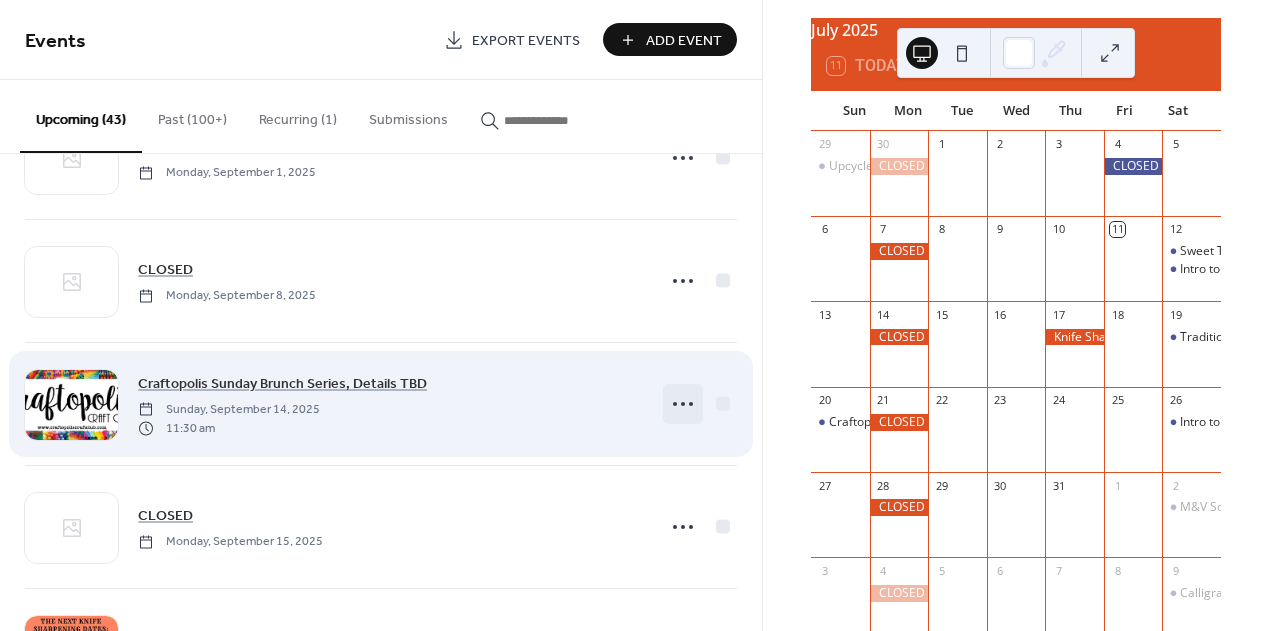 click 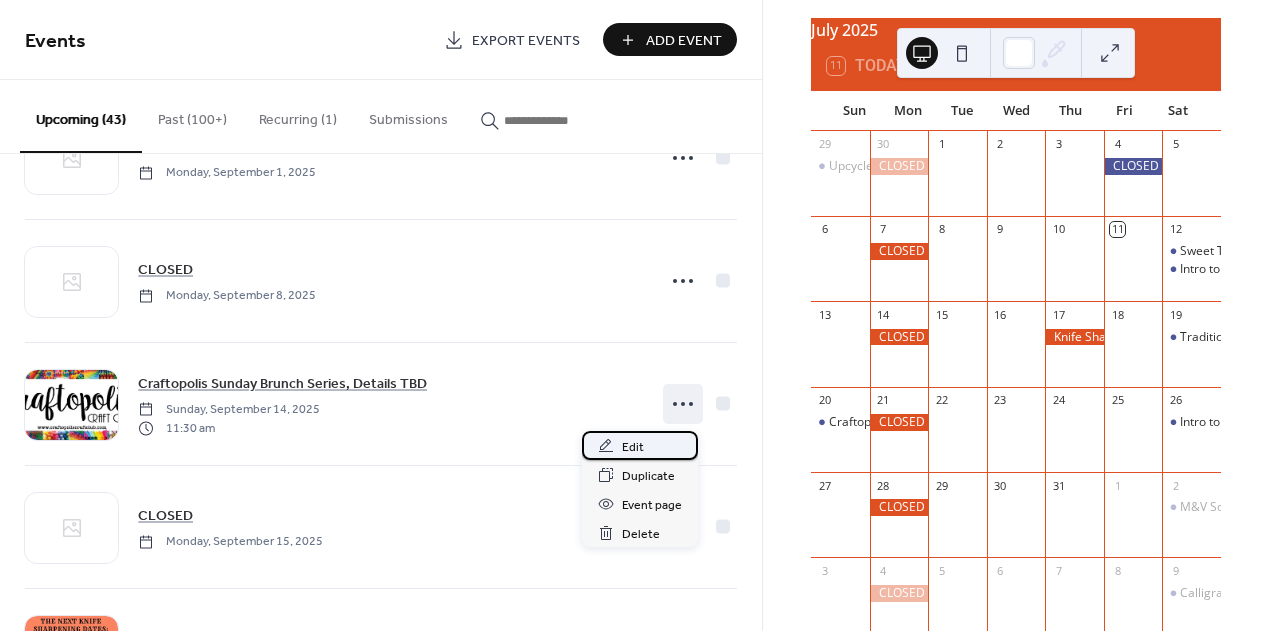 click 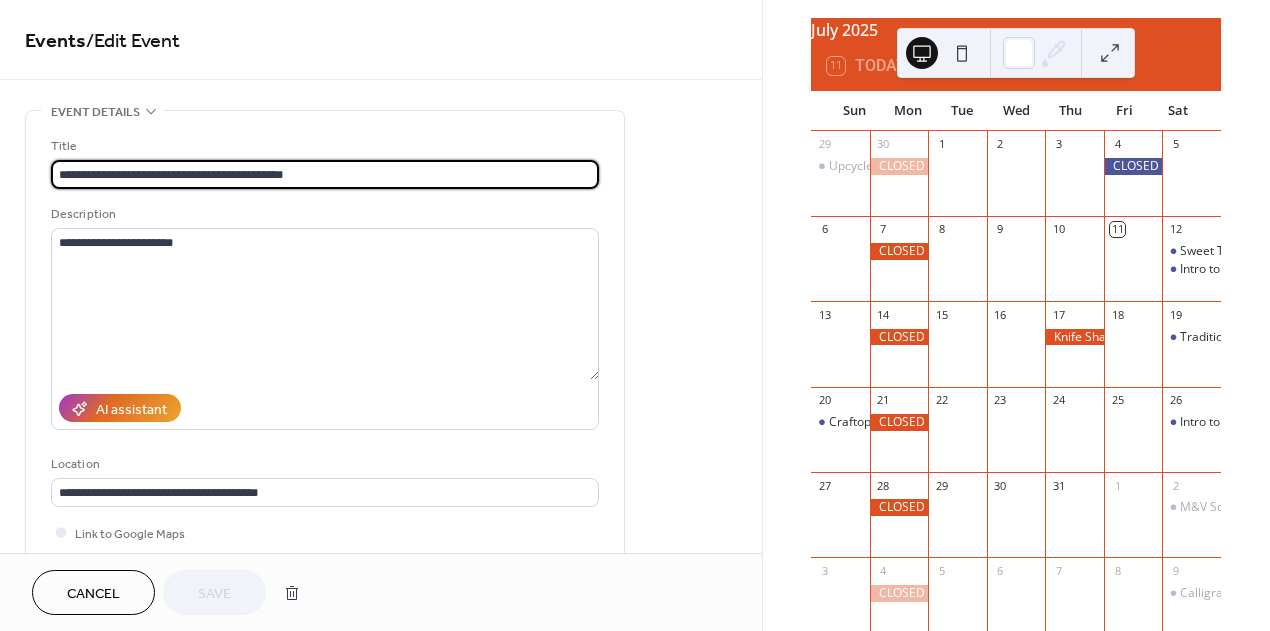 click on "**********" at bounding box center [325, 174] 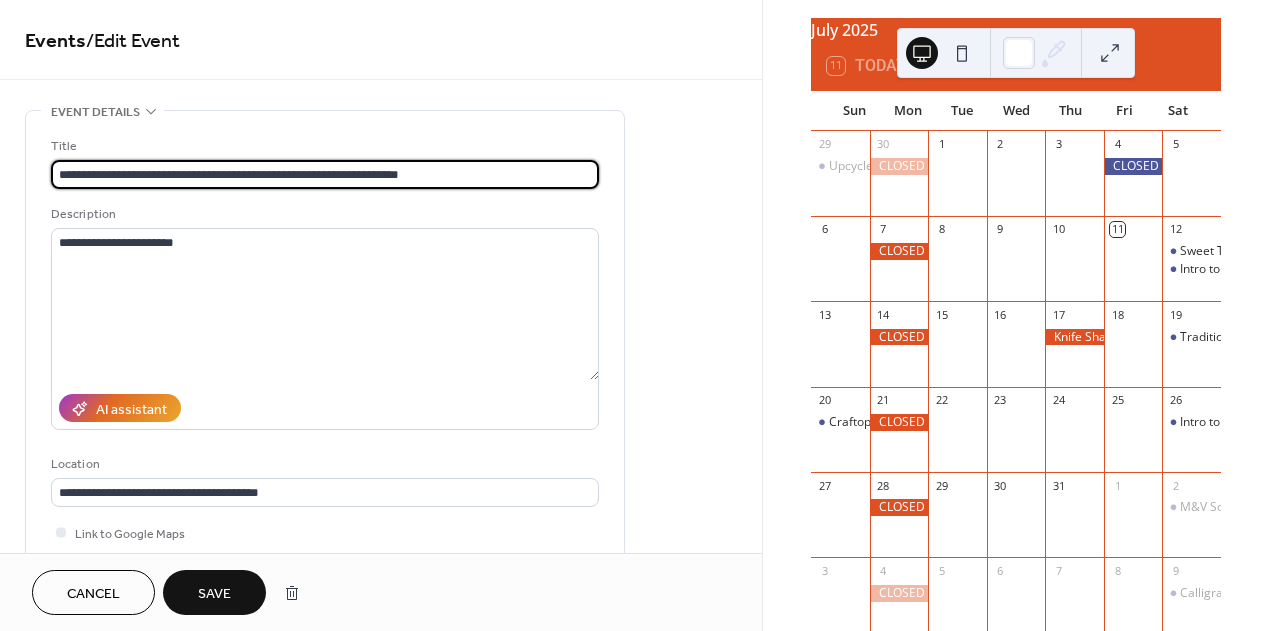 drag, startPoint x: 361, startPoint y: 178, endPoint x: 448, endPoint y: 177, distance: 87.005745 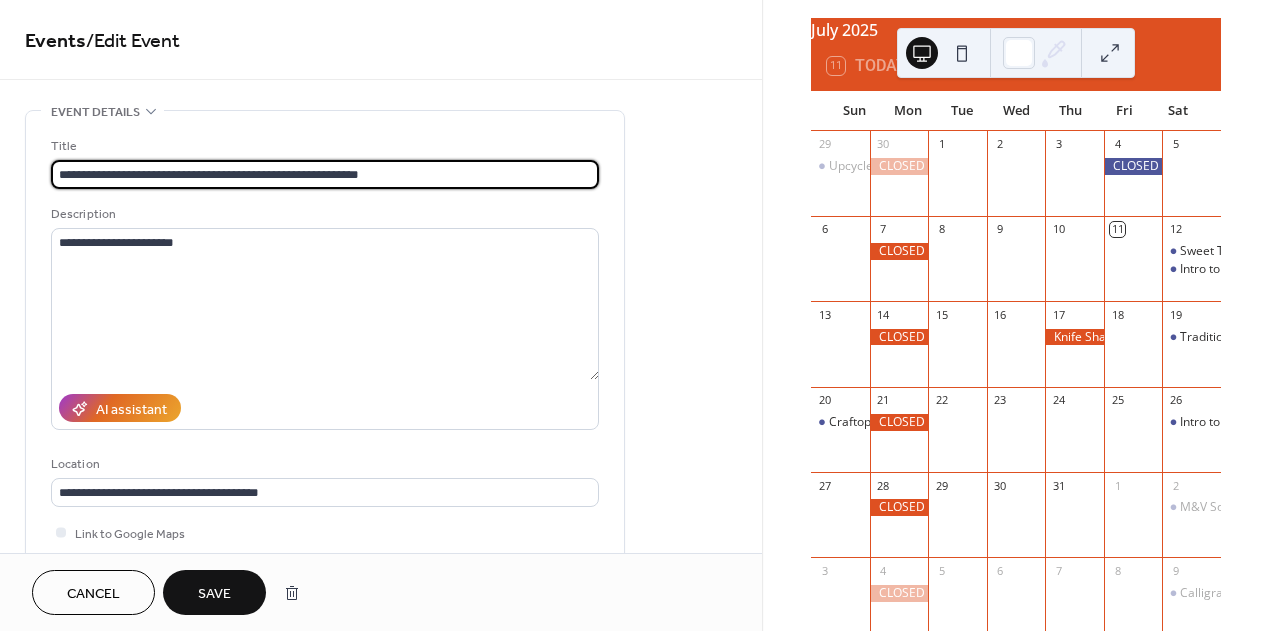 click on "**********" at bounding box center (325, 174) 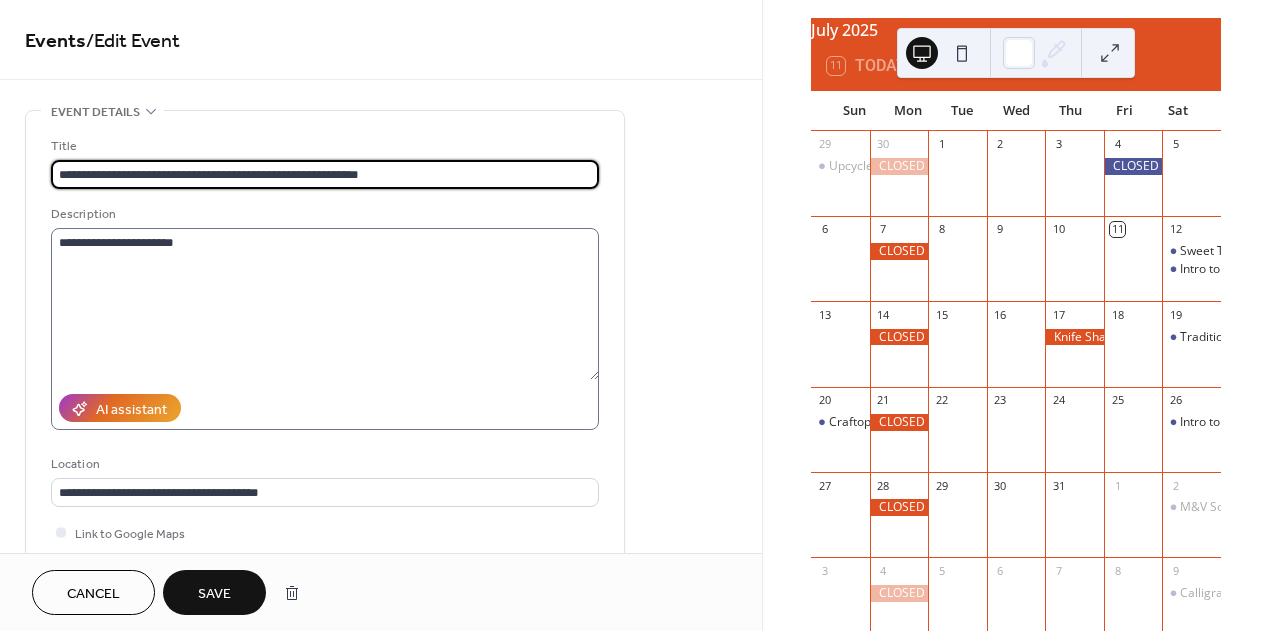 type on "**********" 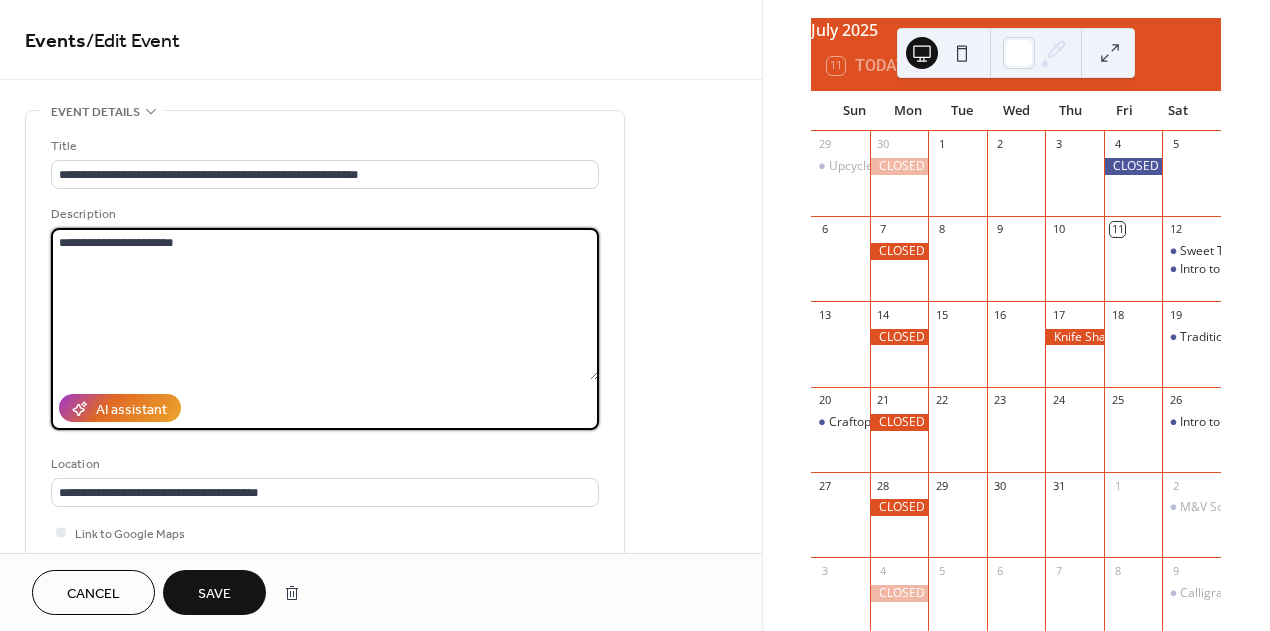drag, startPoint x: 62, startPoint y: 253, endPoint x: 196, endPoint y: 268, distance: 134.83694 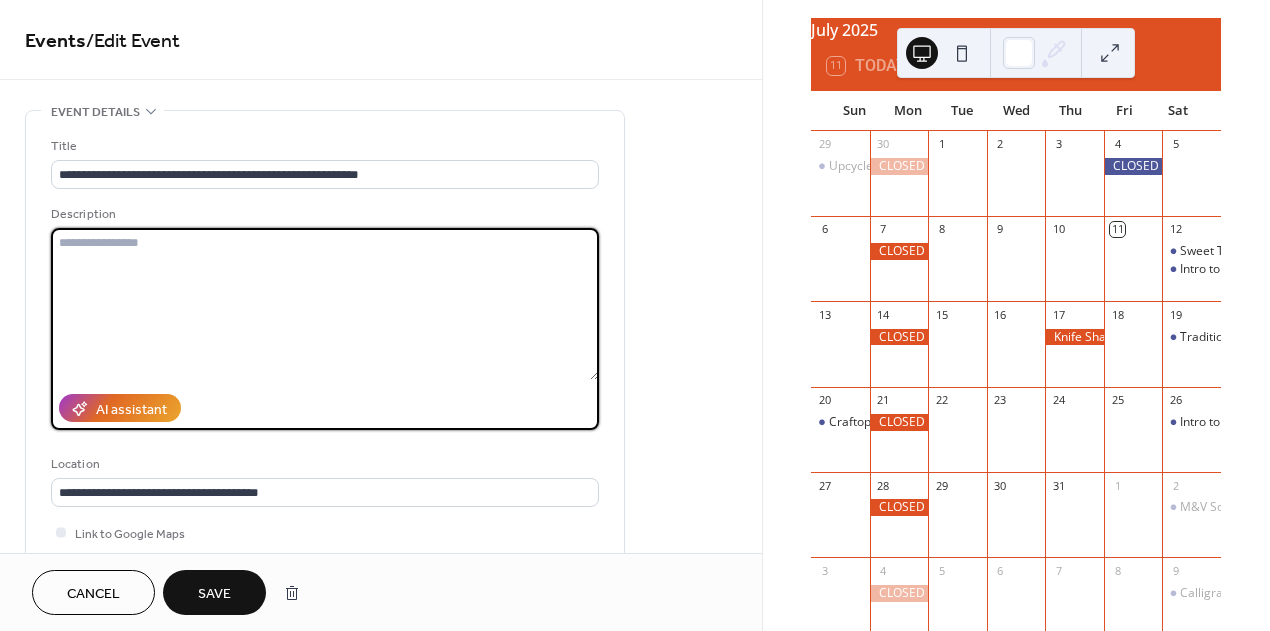 paste on "[DAY], [MONTH] [DAY], [YEAR]" 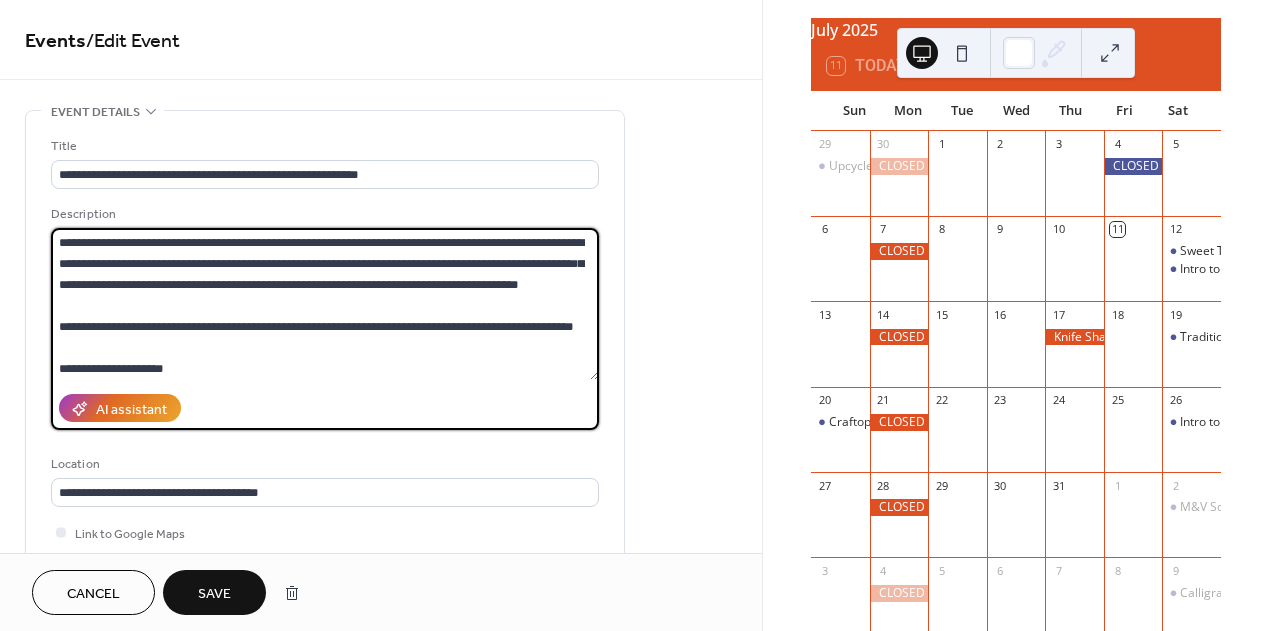 scroll, scrollTop: 72, scrollLeft: 0, axis: vertical 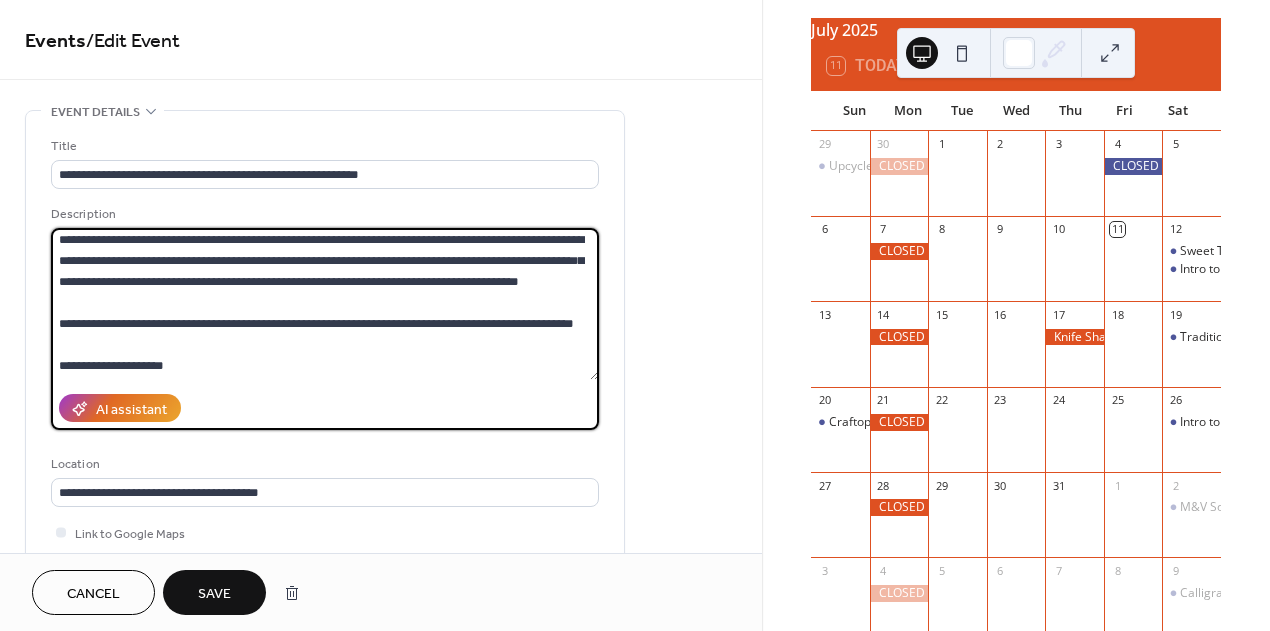 click on "[DAY], [MONTH] [DAY], [YEAR]" at bounding box center [325, 304] 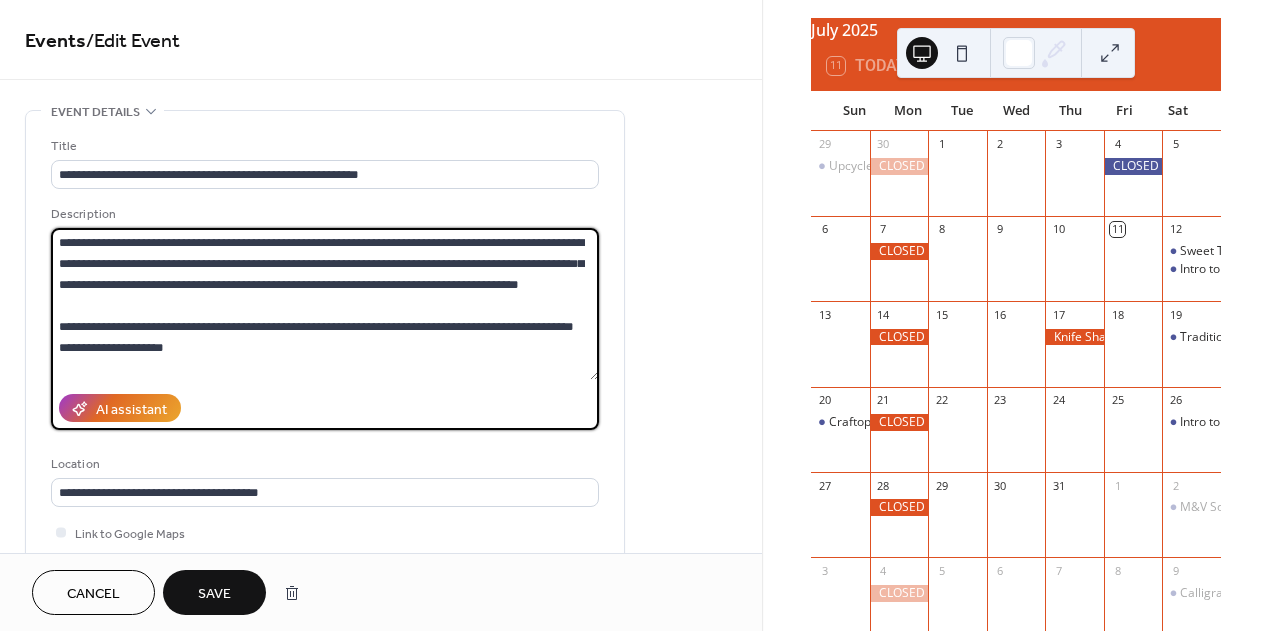 scroll, scrollTop: 48, scrollLeft: 0, axis: vertical 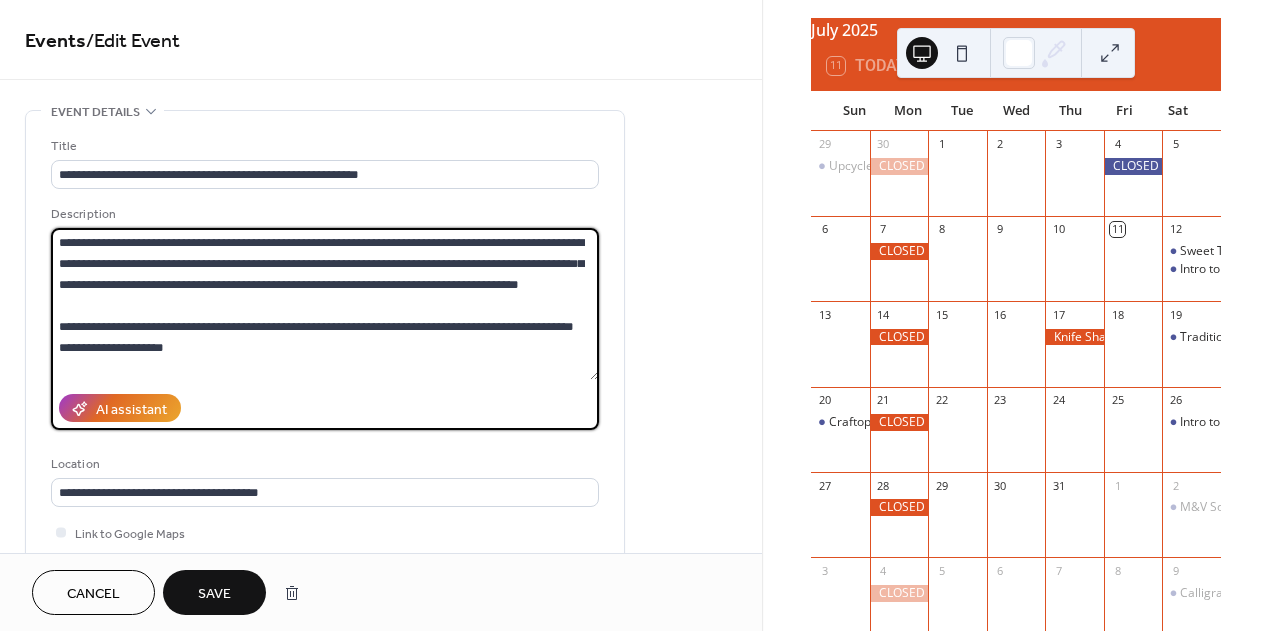 click on "**********" at bounding box center [325, 304] 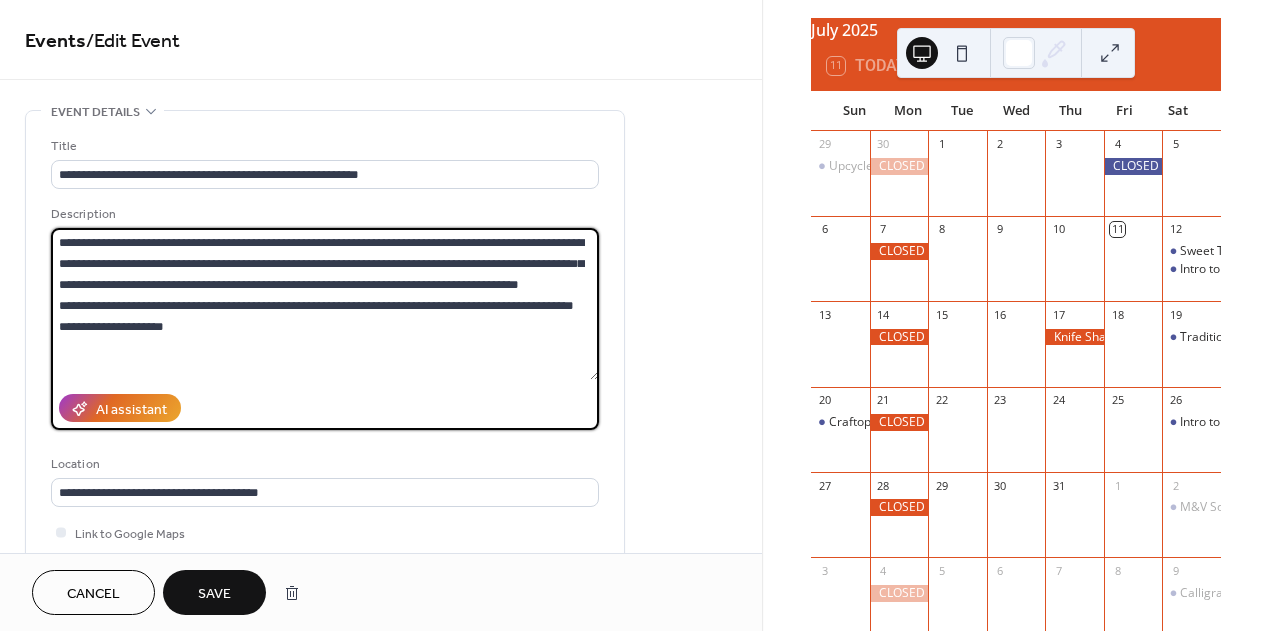 scroll, scrollTop: 0, scrollLeft: 0, axis: both 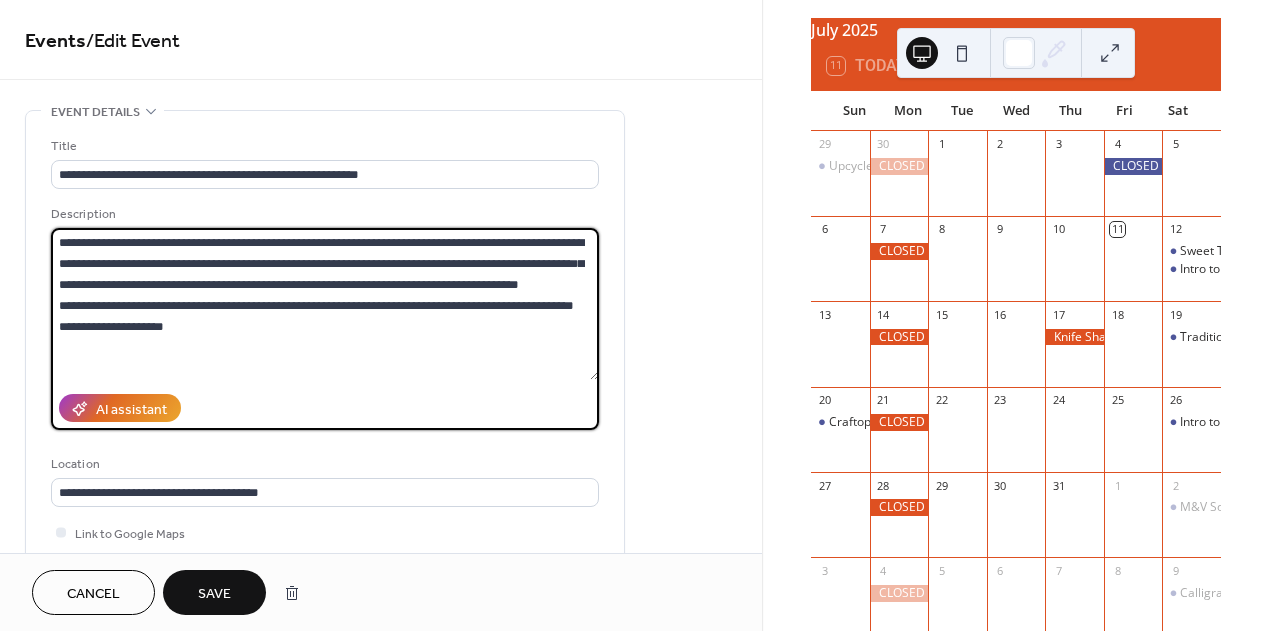 click on "**********" at bounding box center (325, 304) 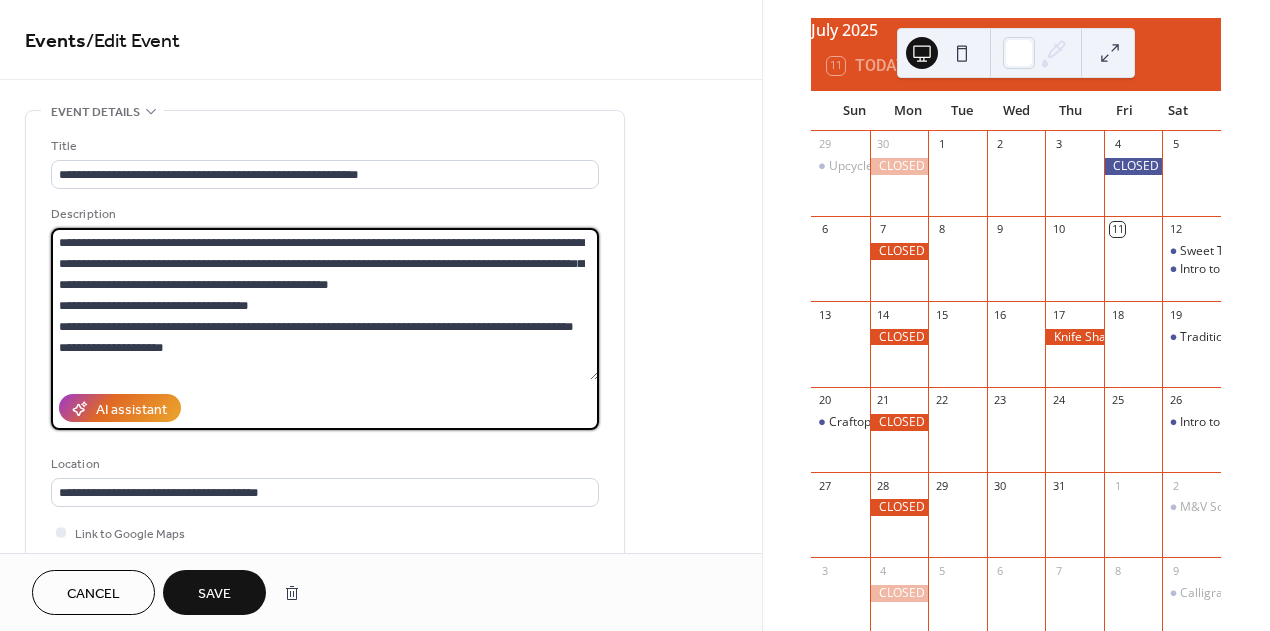 click on "**********" at bounding box center [325, 304] 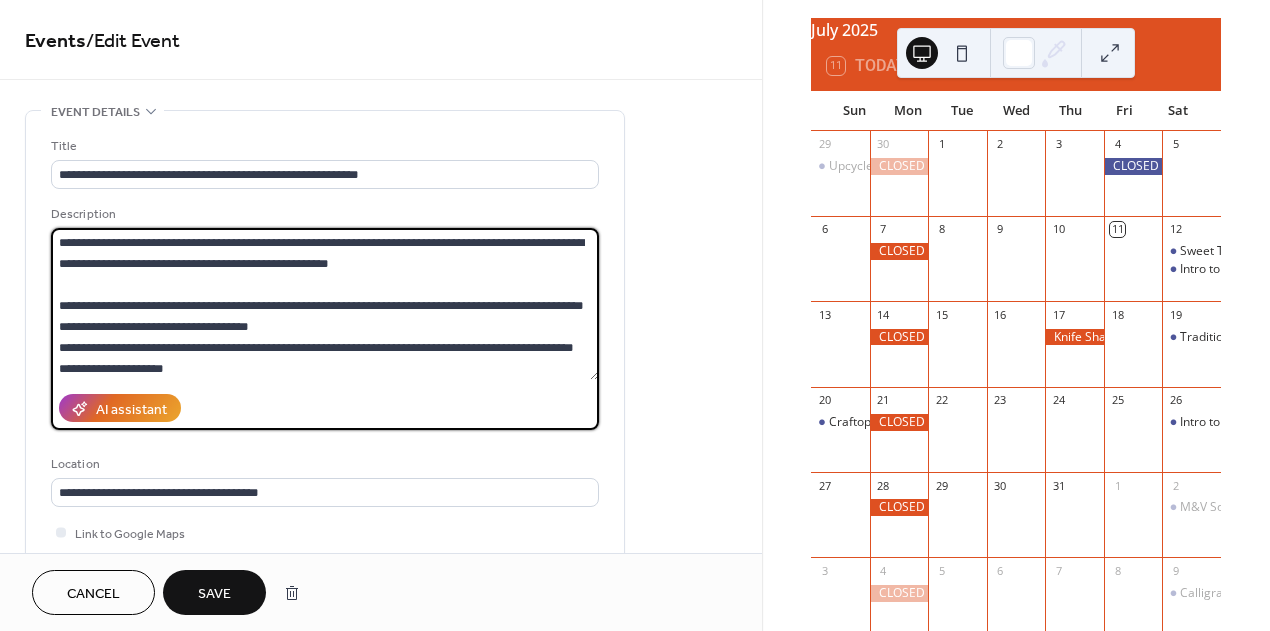 click on "**********" at bounding box center [325, 304] 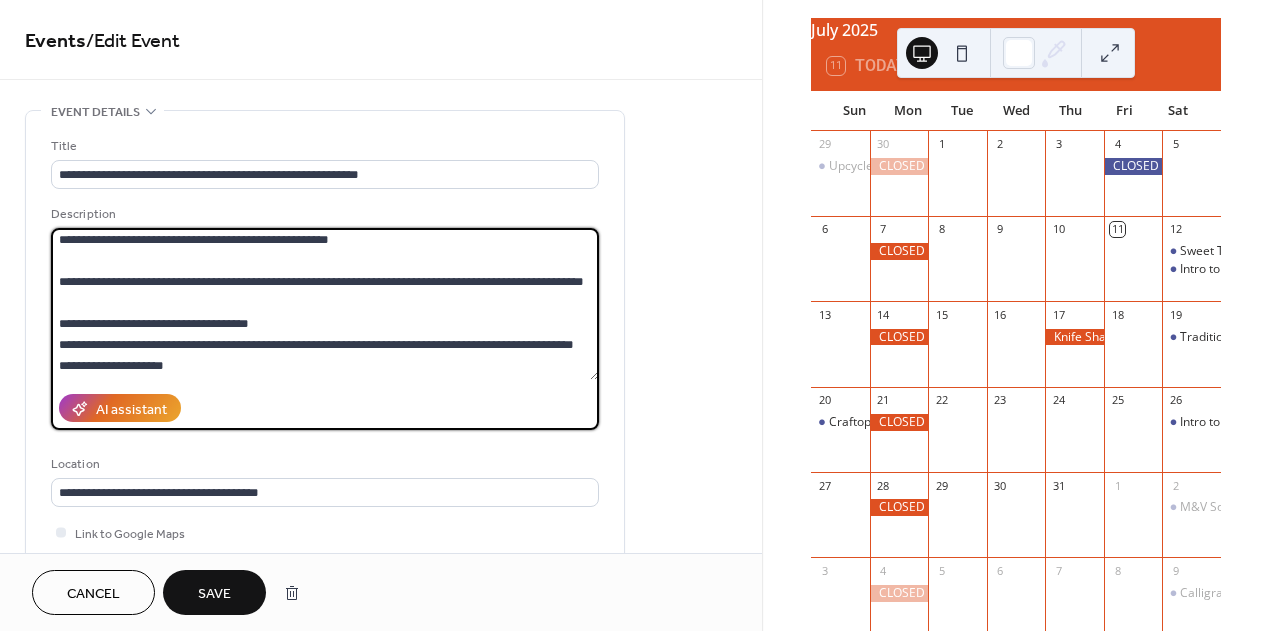 scroll, scrollTop: 96, scrollLeft: 0, axis: vertical 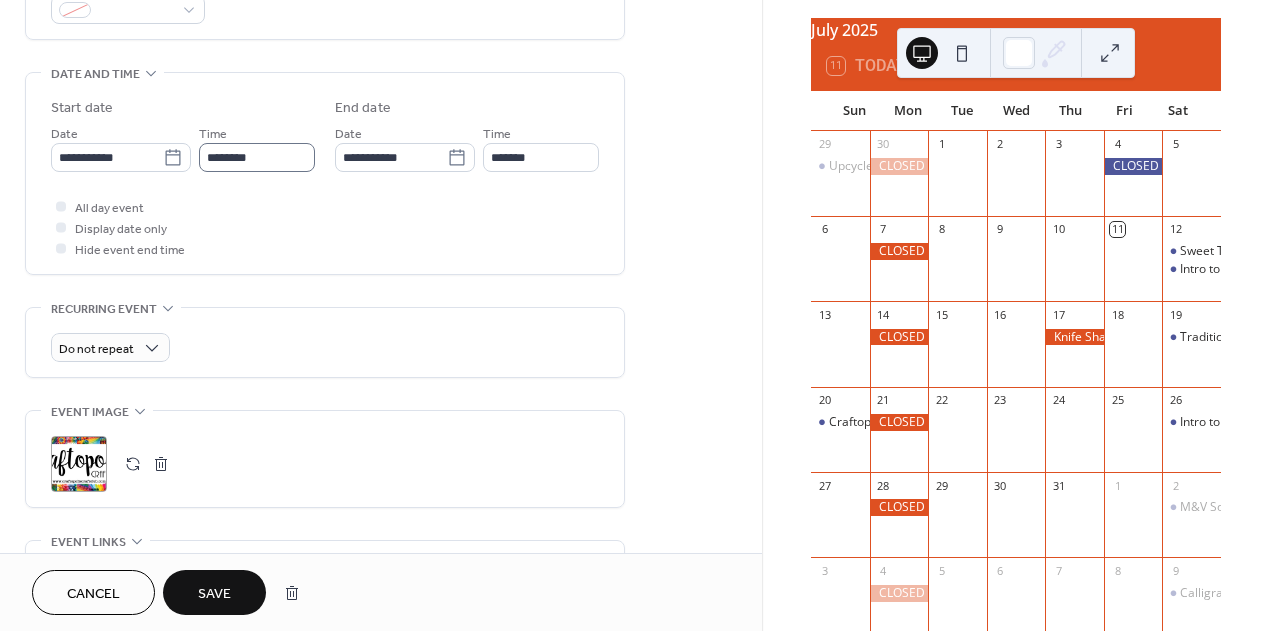 type on "**********" 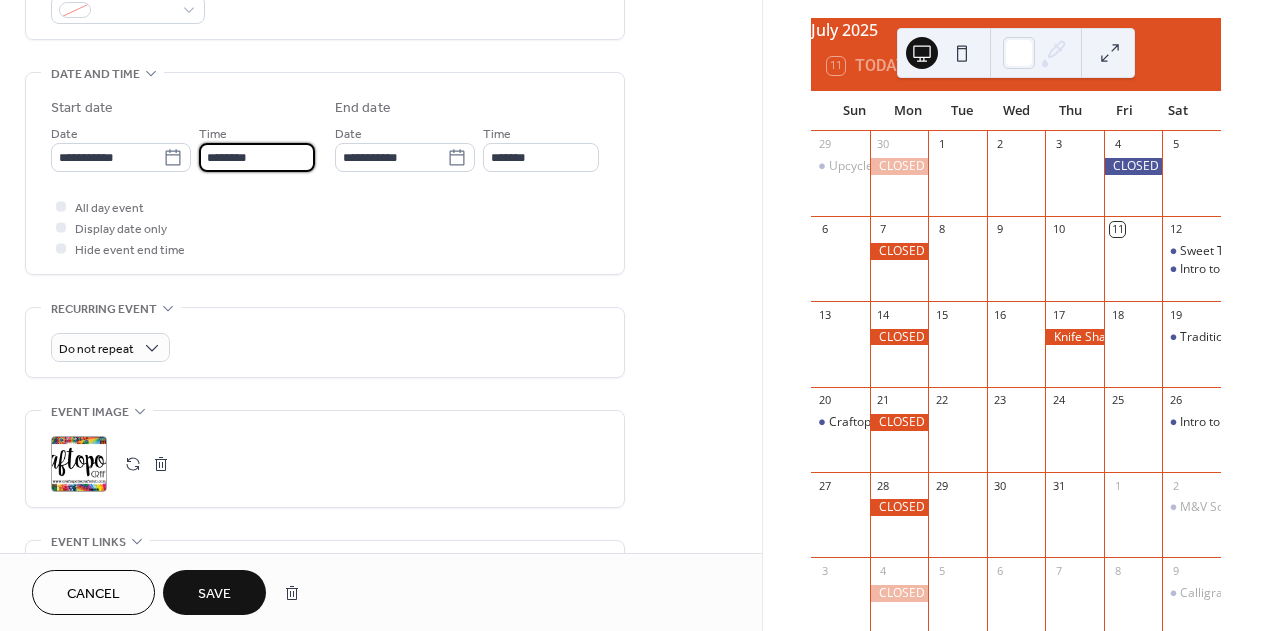 click on "********" at bounding box center (257, 157) 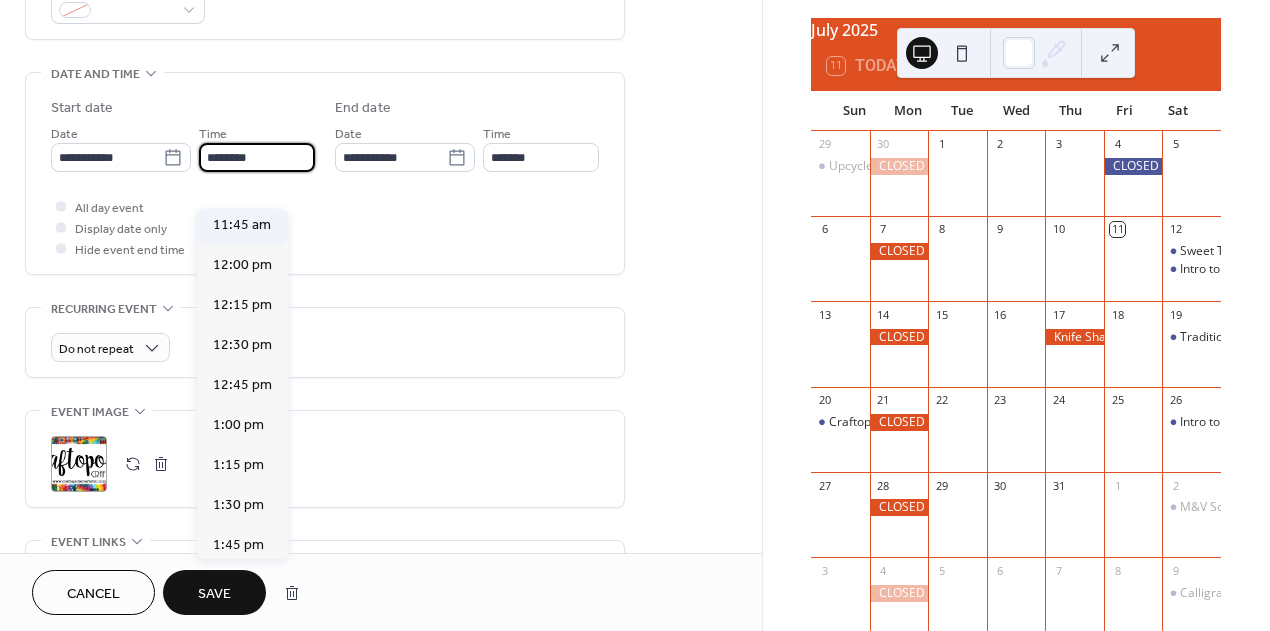 scroll, scrollTop: 1843, scrollLeft: 0, axis: vertical 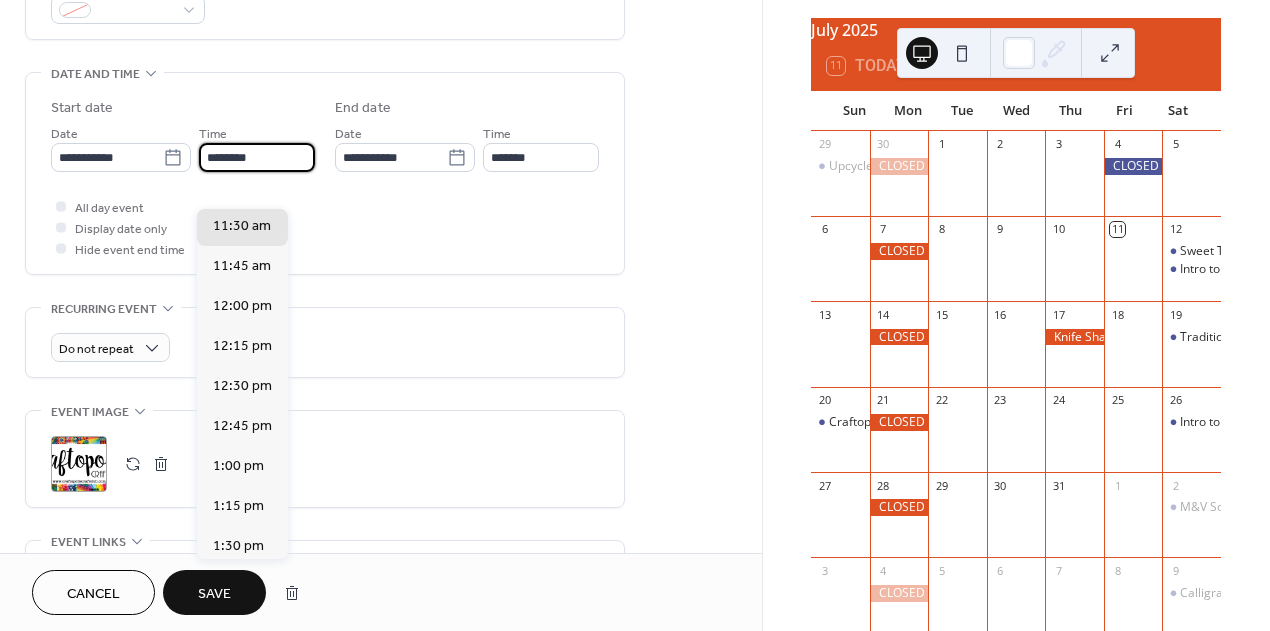 click on "11:00 am" at bounding box center [242, 146] 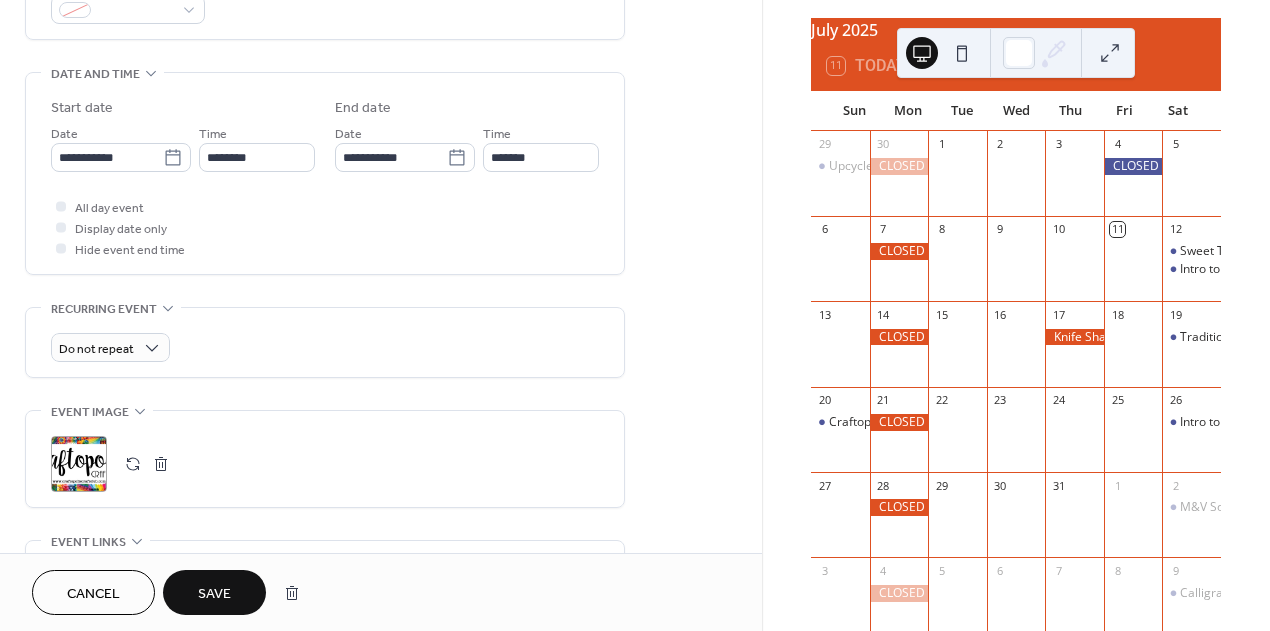 type on "********" 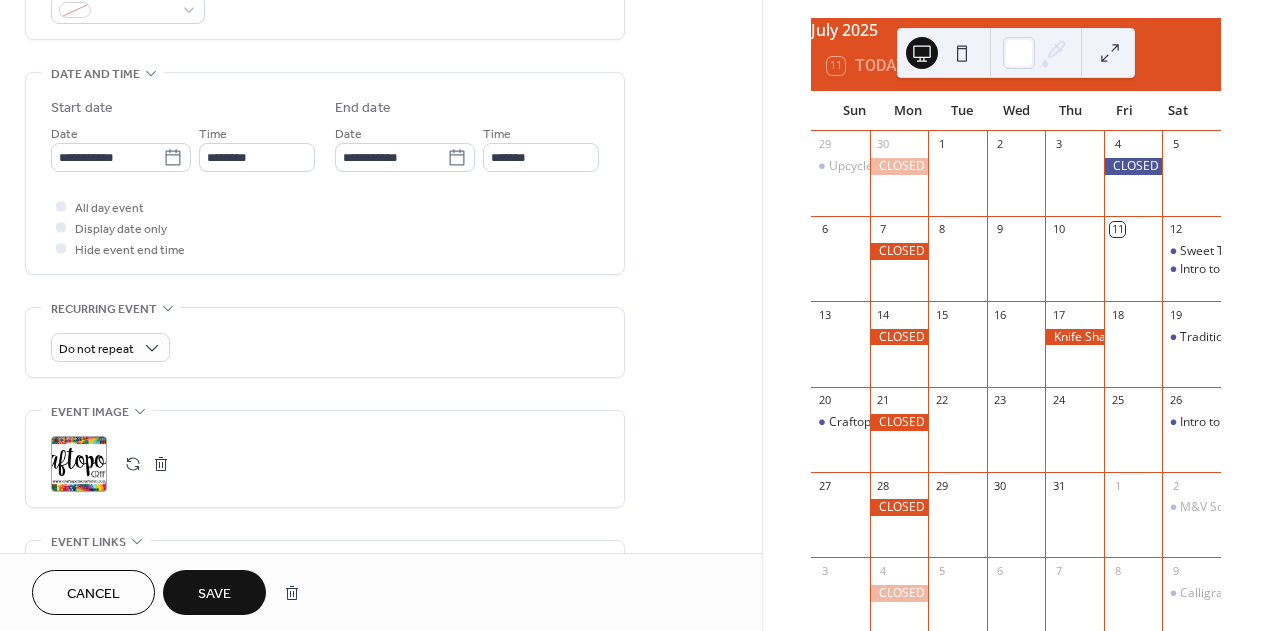 type on "*******" 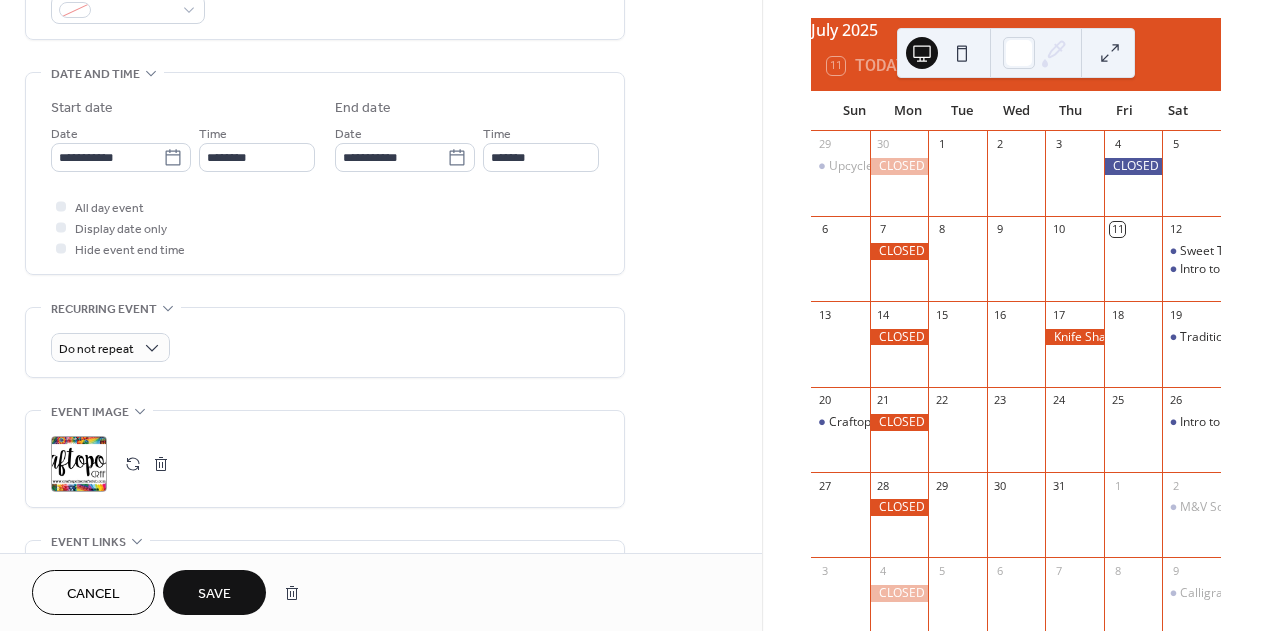 scroll, scrollTop: 647, scrollLeft: 0, axis: vertical 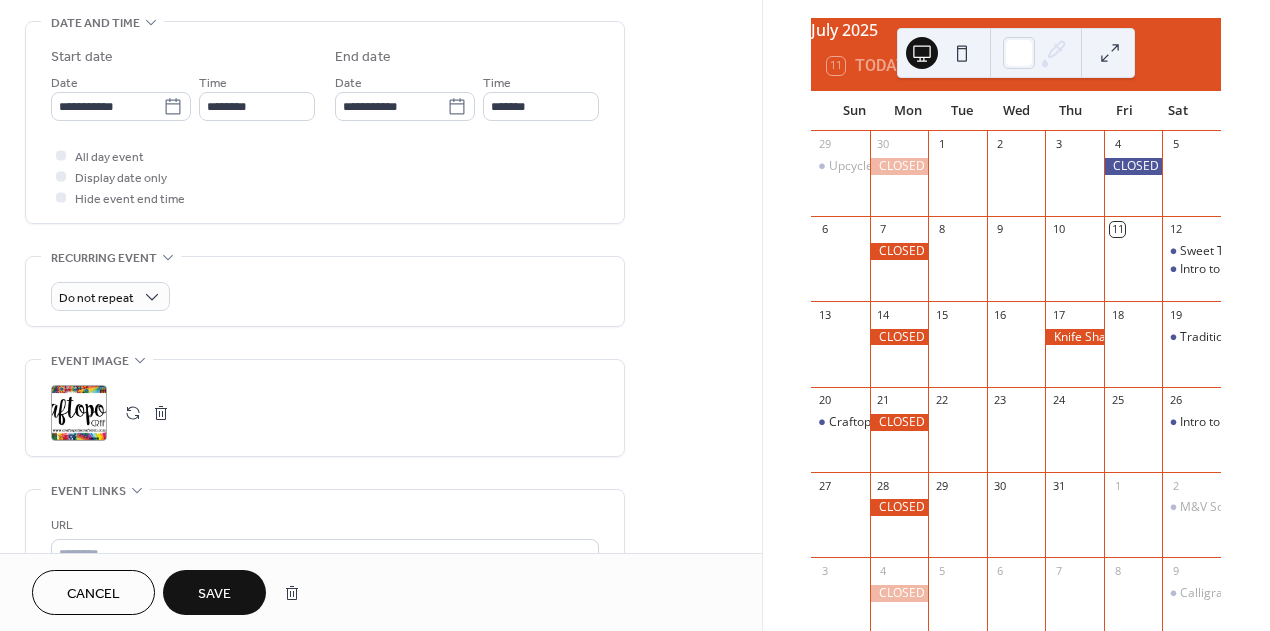 click at bounding box center [133, 413] 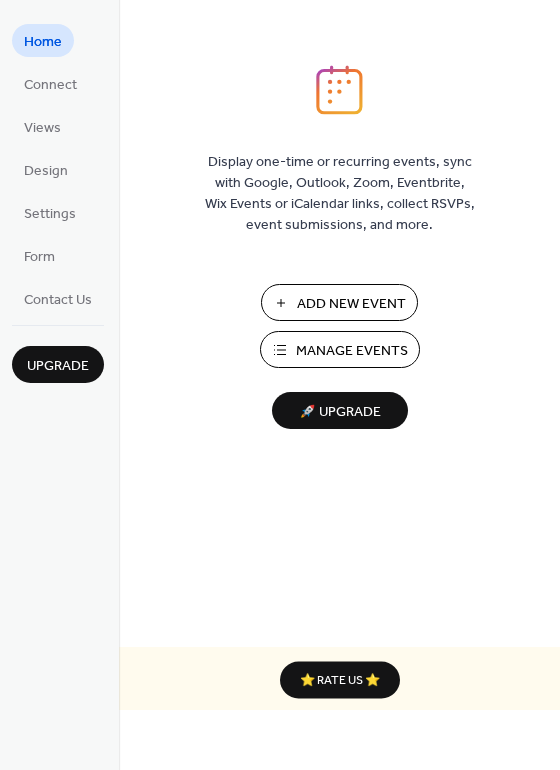 scroll, scrollTop: 0, scrollLeft: 0, axis: both 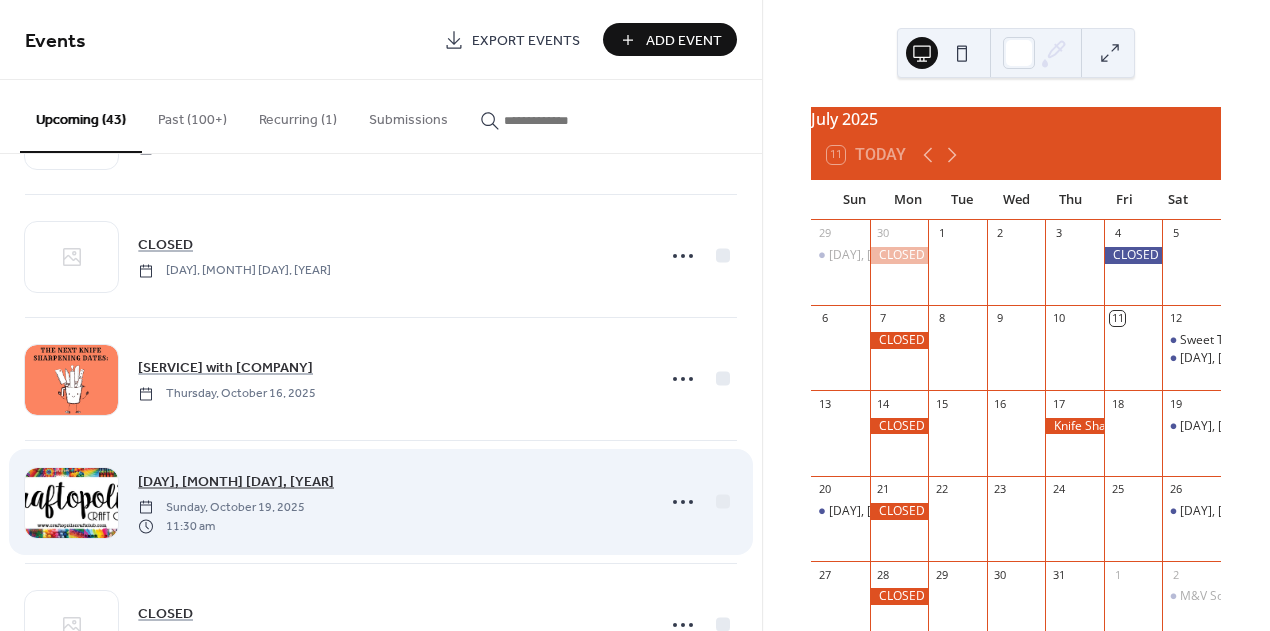 click on "[DAY], [MONTH] [DAY], [YEAR]" at bounding box center (236, 482) 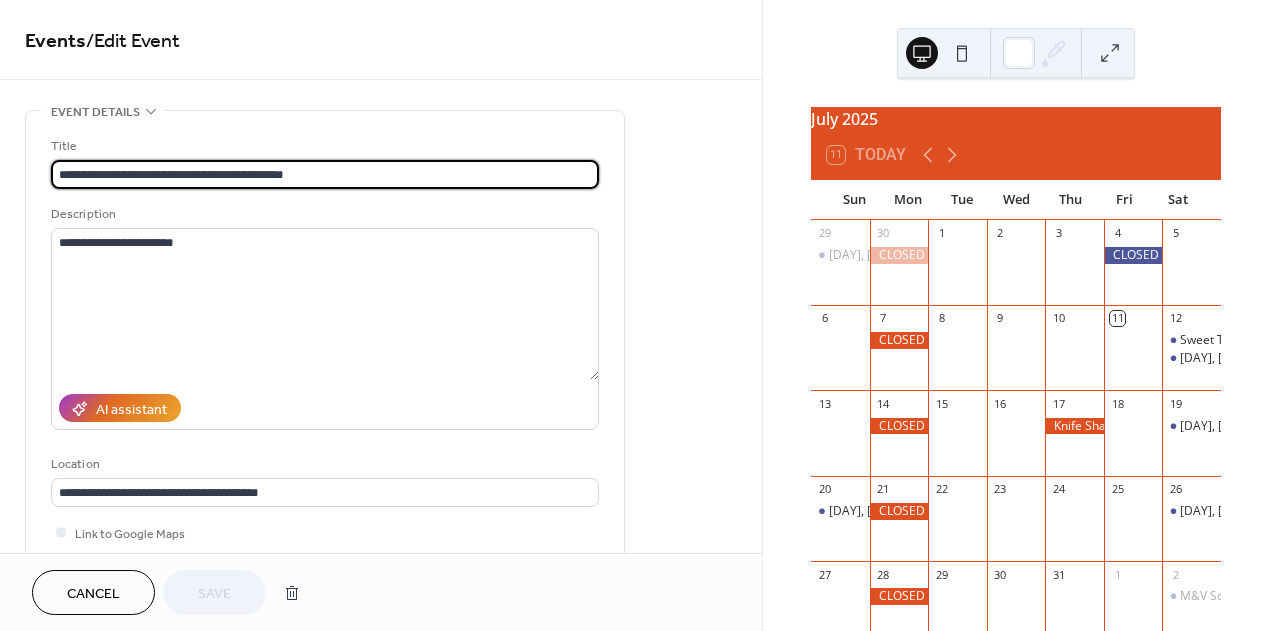 click on "**********" at bounding box center [325, 174] 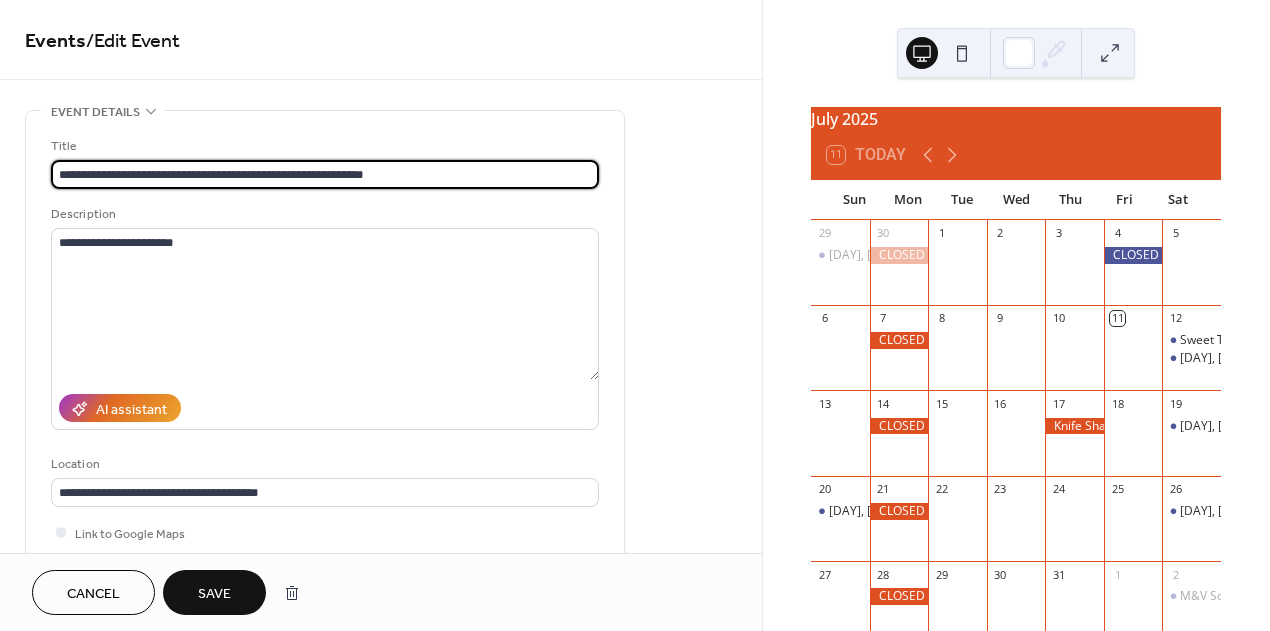 drag, startPoint x: 319, startPoint y: 174, endPoint x: 466, endPoint y: 178, distance: 147.05441 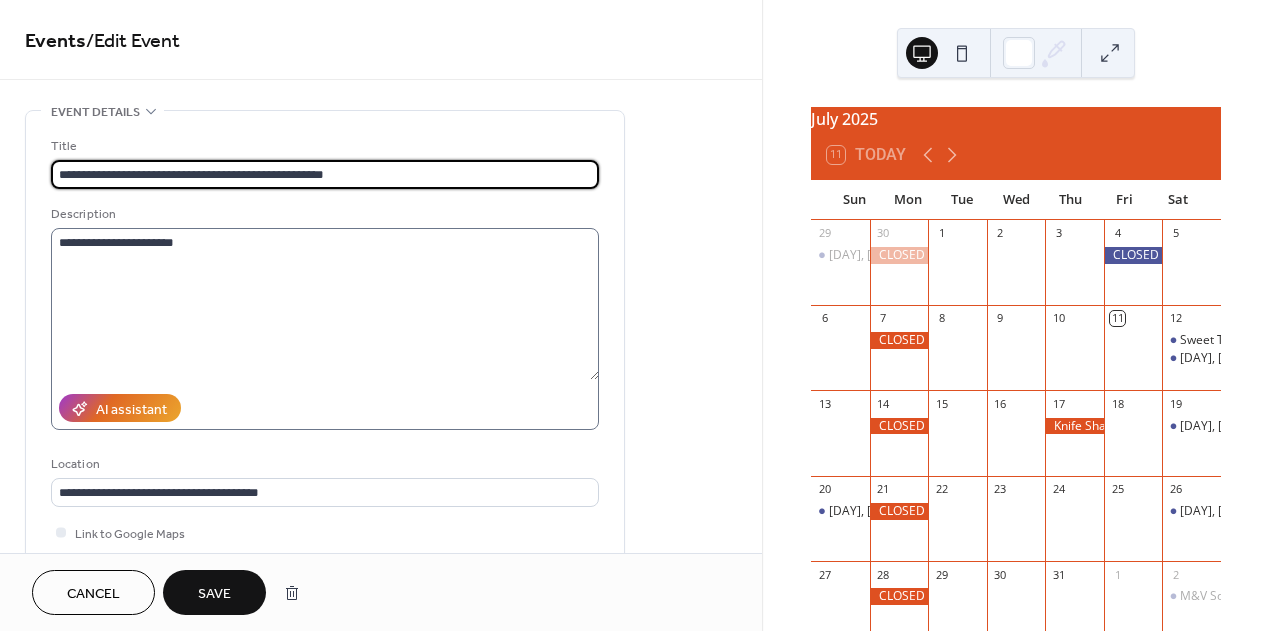 type on "**********" 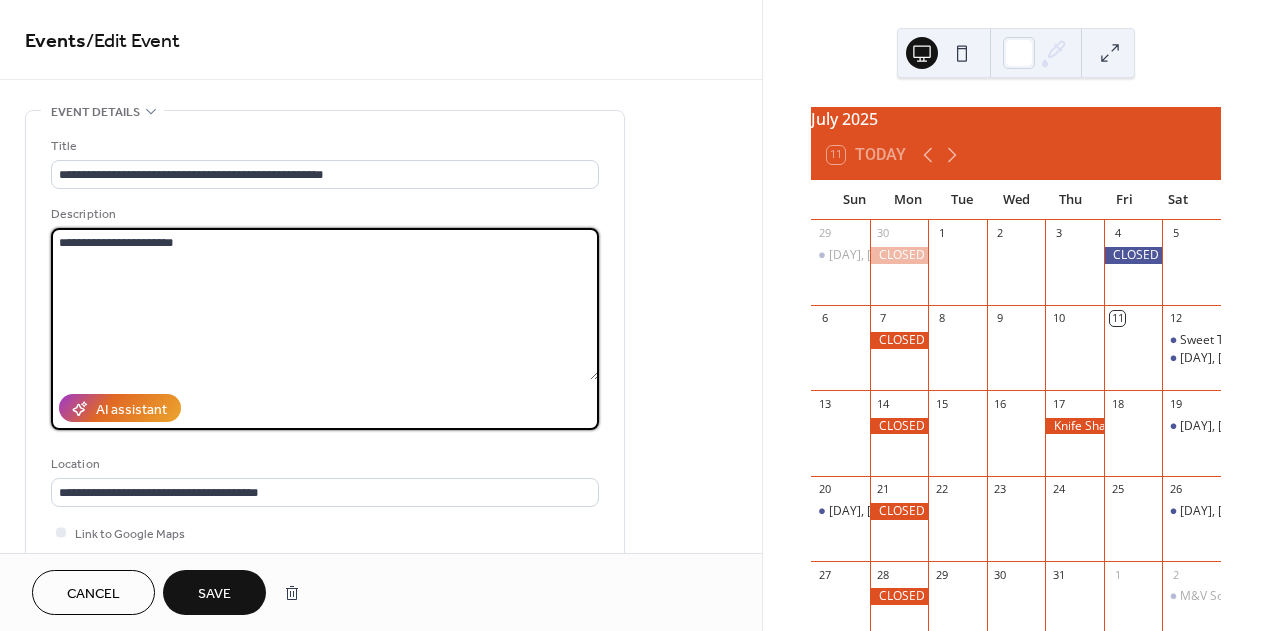 drag, startPoint x: 60, startPoint y: 250, endPoint x: 243, endPoint y: 258, distance: 183.17477 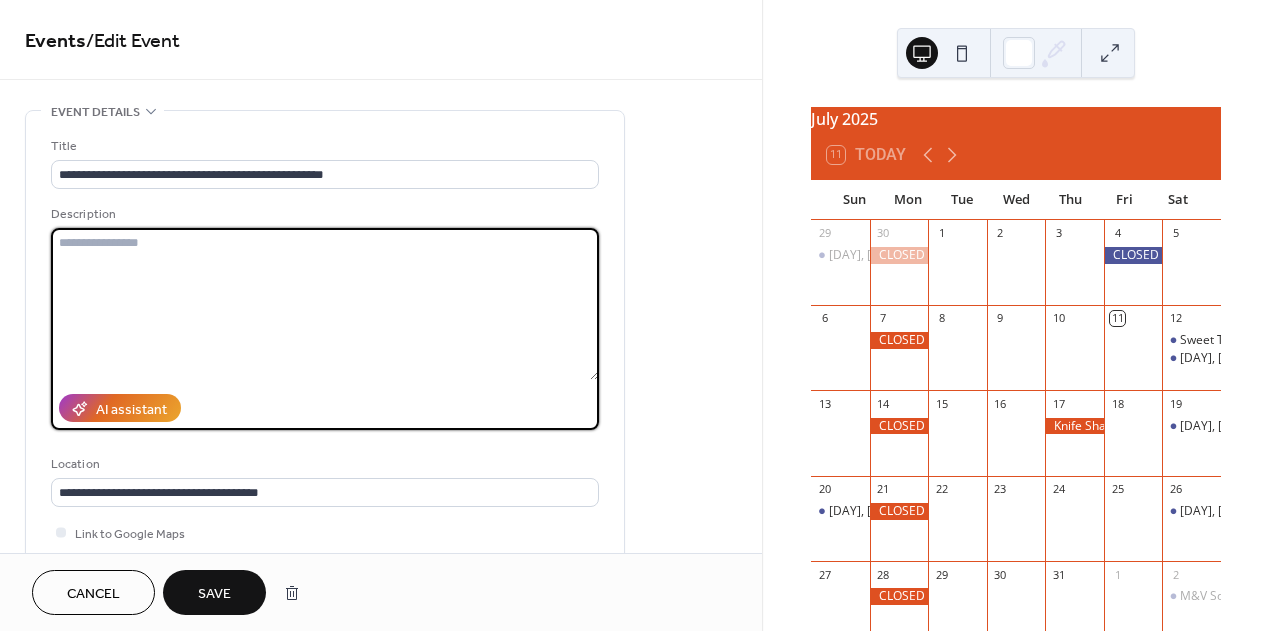paste on "[DAY], [MONTH] [DAY], [YEAR]" 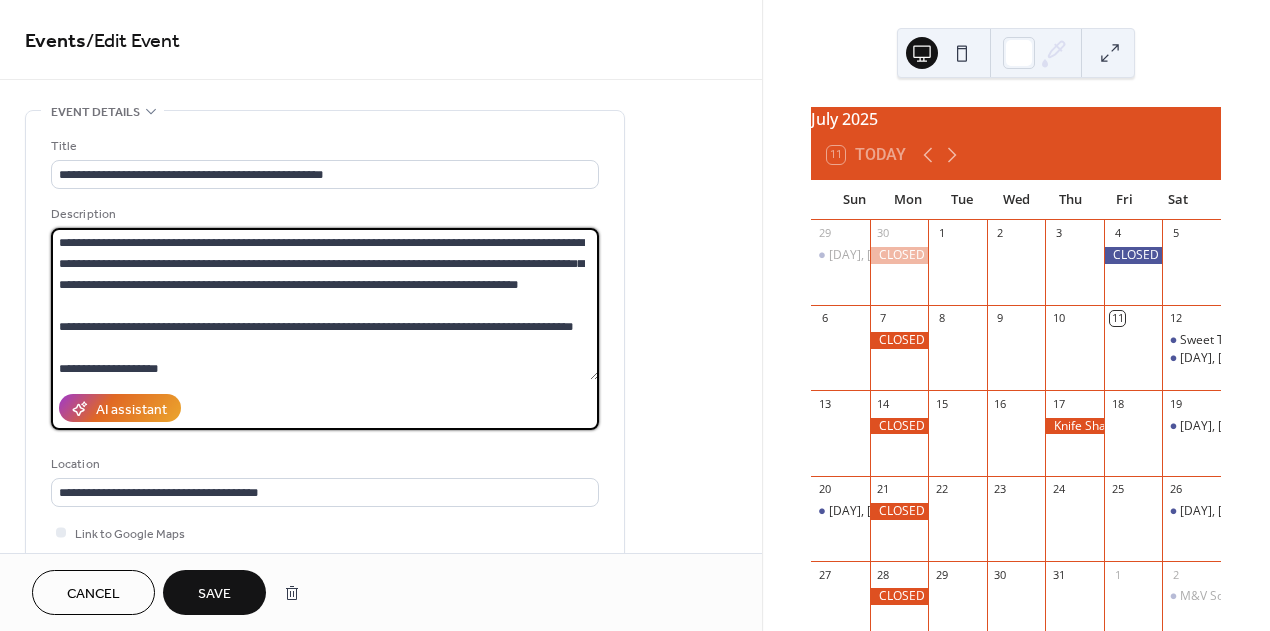 scroll, scrollTop: 48, scrollLeft: 0, axis: vertical 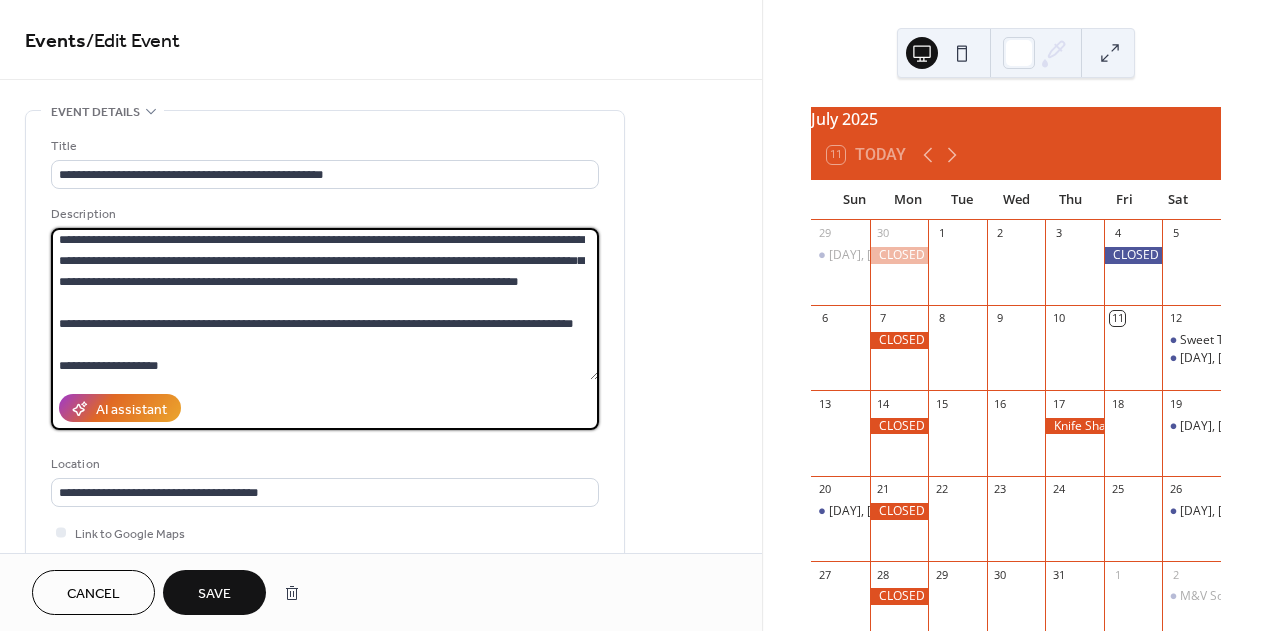 click on "[DAY], [MONTH] [DAY], [YEAR]" at bounding box center (325, 304) 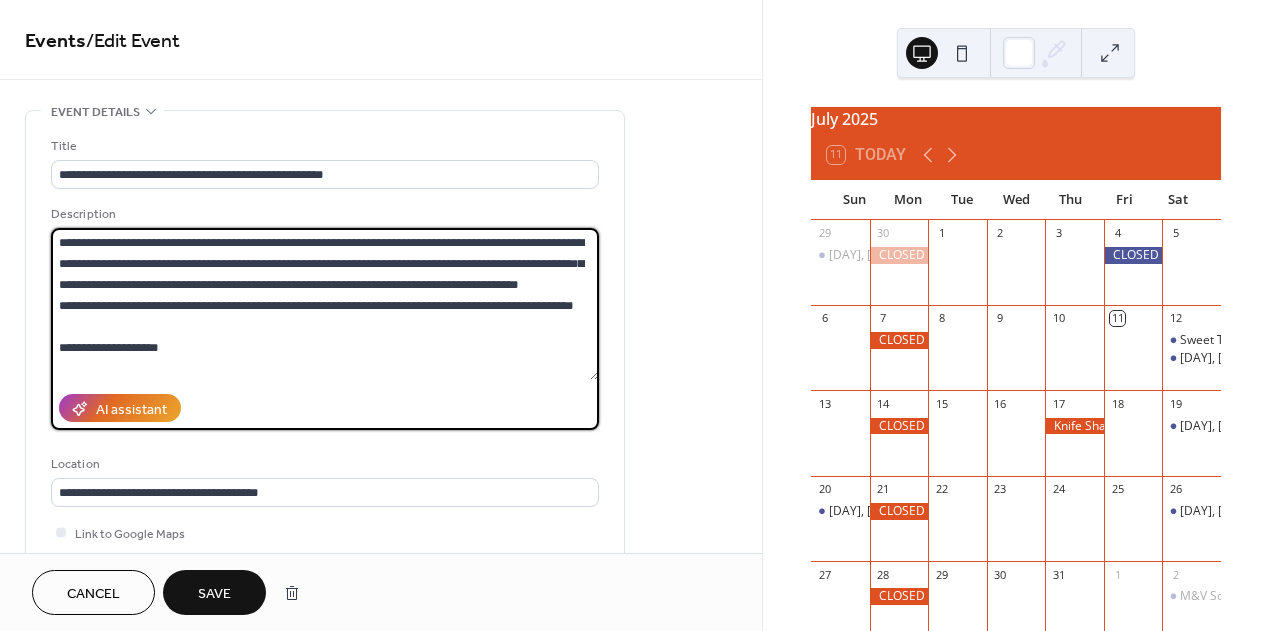 scroll, scrollTop: 24, scrollLeft: 0, axis: vertical 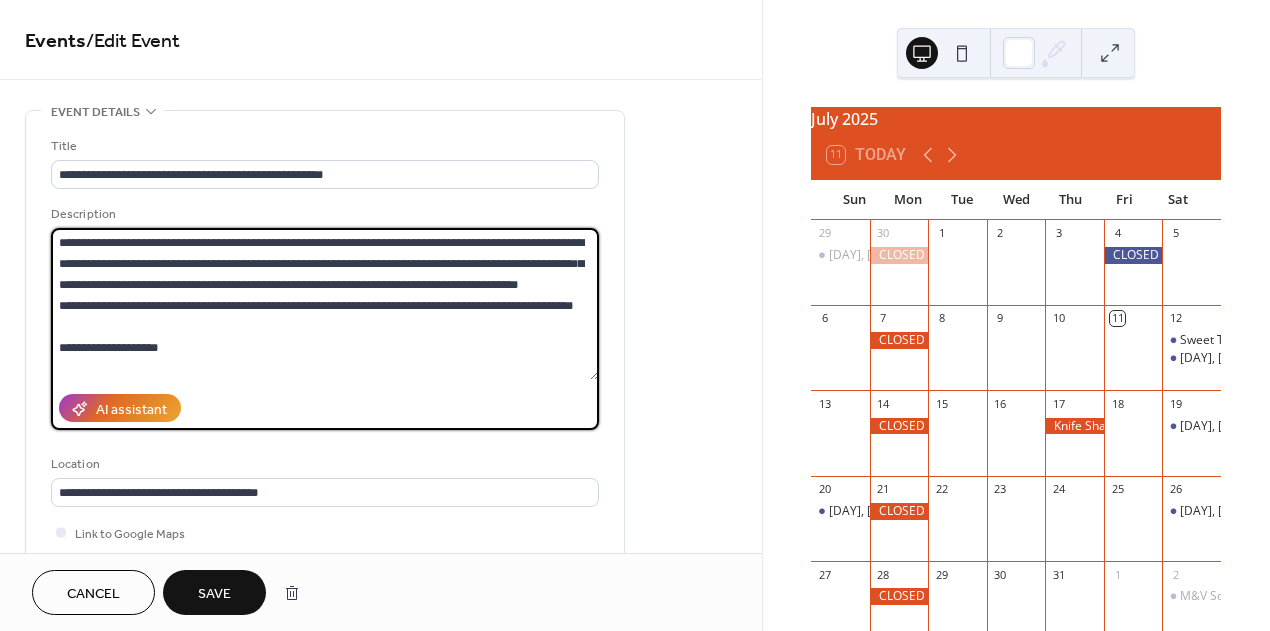 click on "**********" at bounding box center [325, 304] 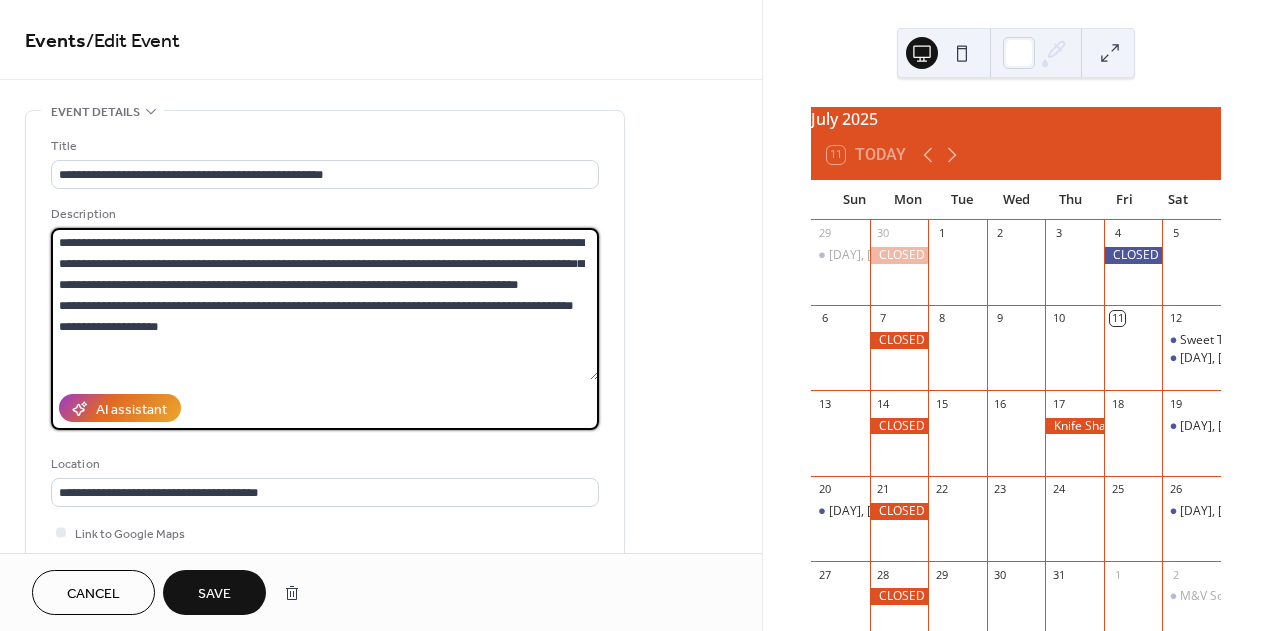 scroll, scrollTop: 0, scrollLeft: 0, axis: both 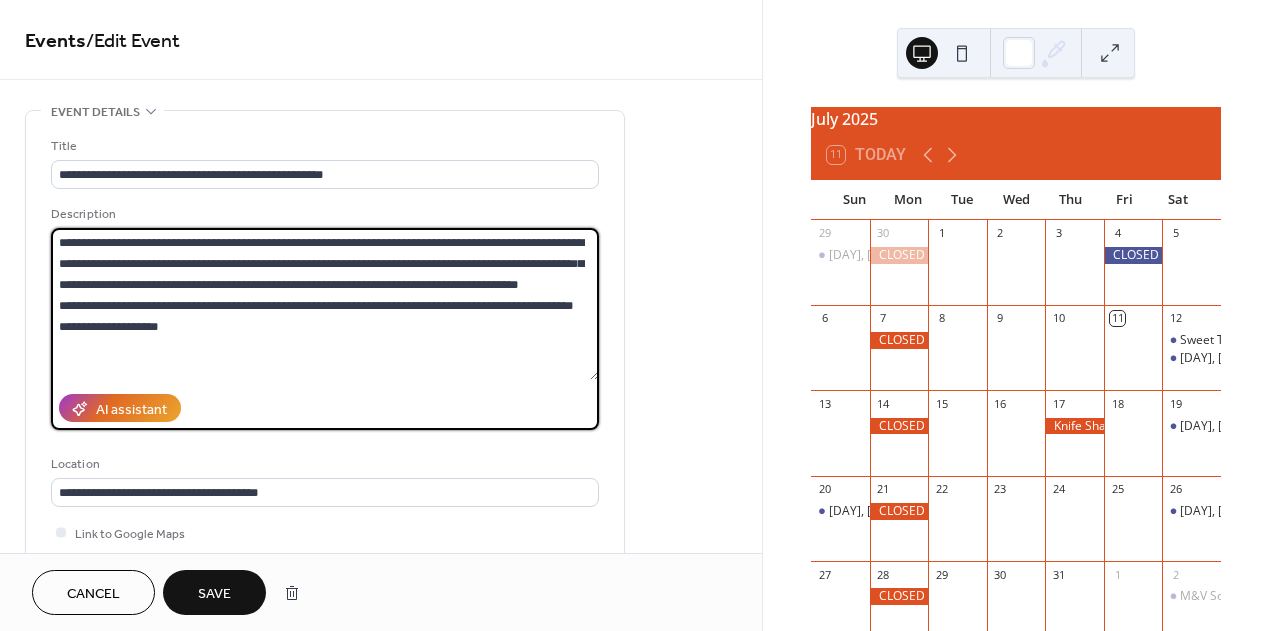 click on "**********" at bounding box center [325, 304] 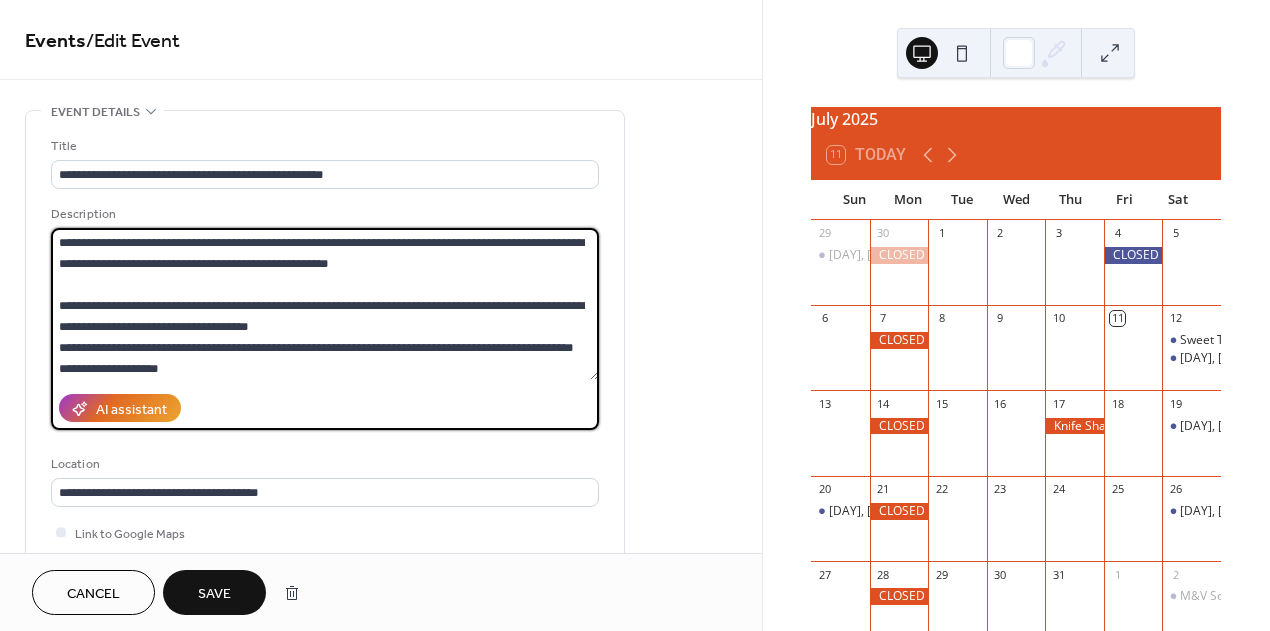 click on "[DAY], [MONTH] [DAY], [YEAR]" at bounding box center [325, 304] 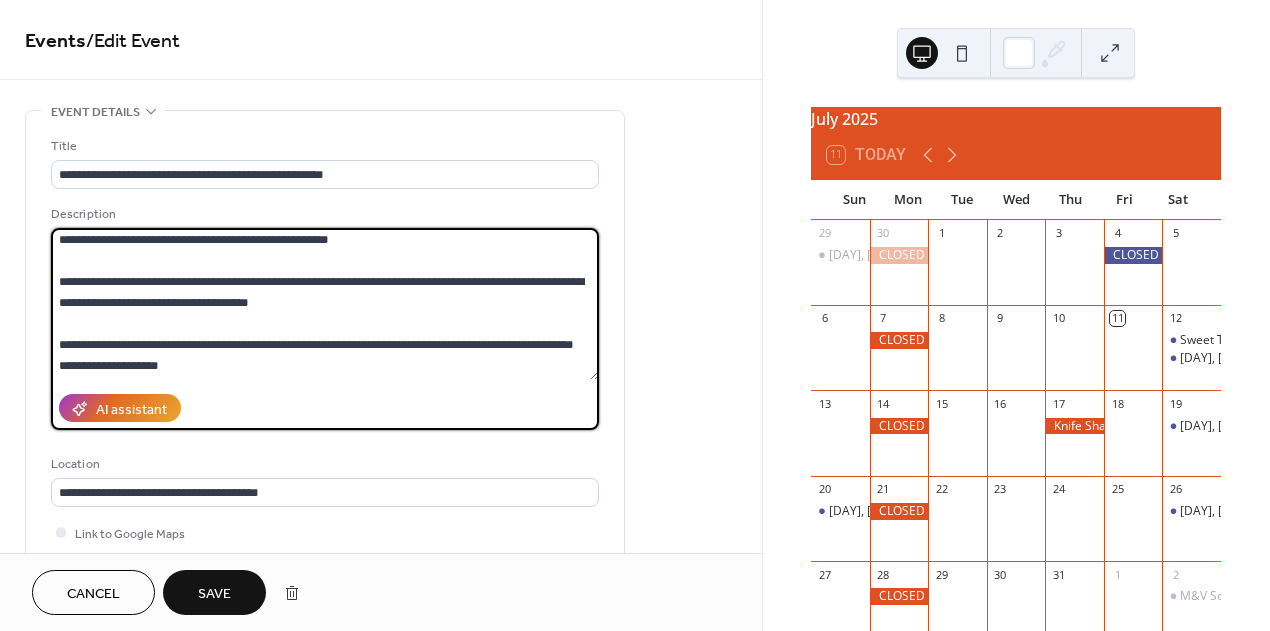 scroll, scrollTop: 48, scrollLeft: 0, axis: vertical 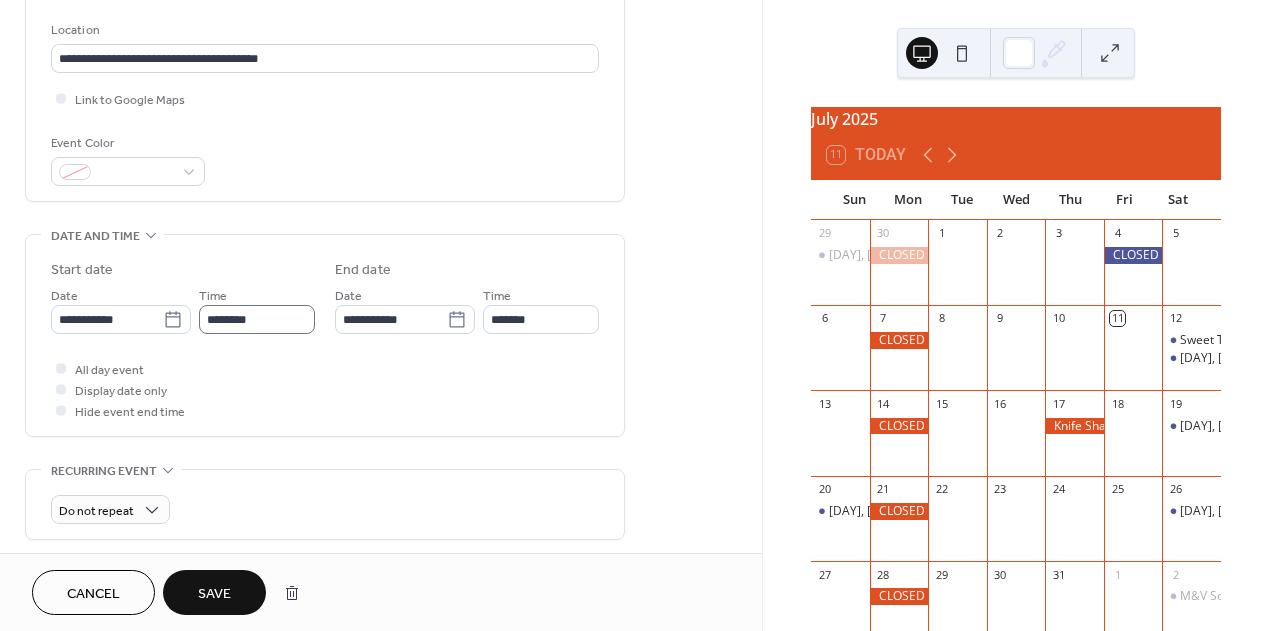 type on "[DAY], [MONTH] [DAY], [YEAR]" 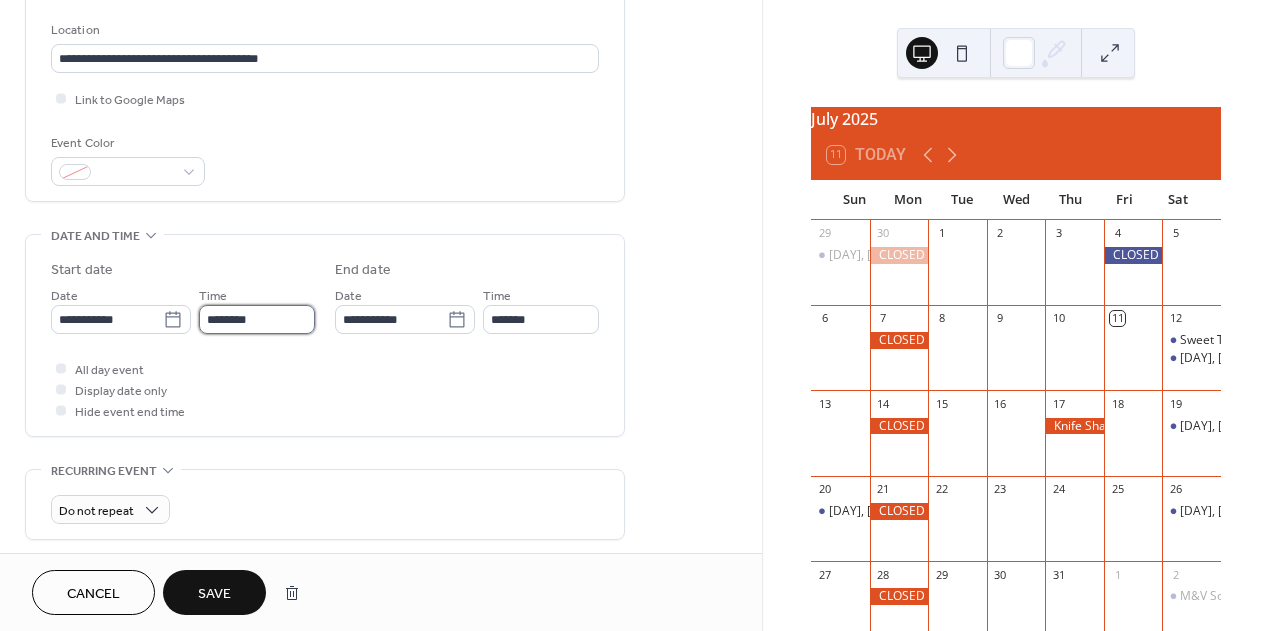 click on "********" at bounding box center (257, 319) 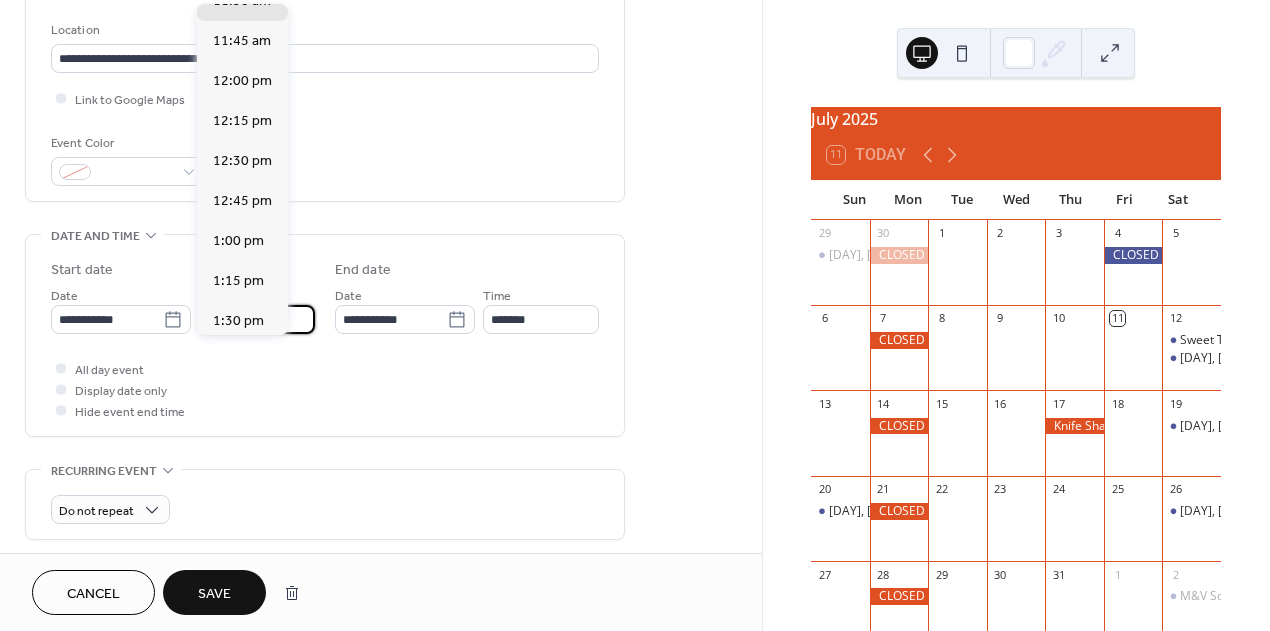 scroll, scrollTop: 1862, scrollLeft: 0, axis: vertical 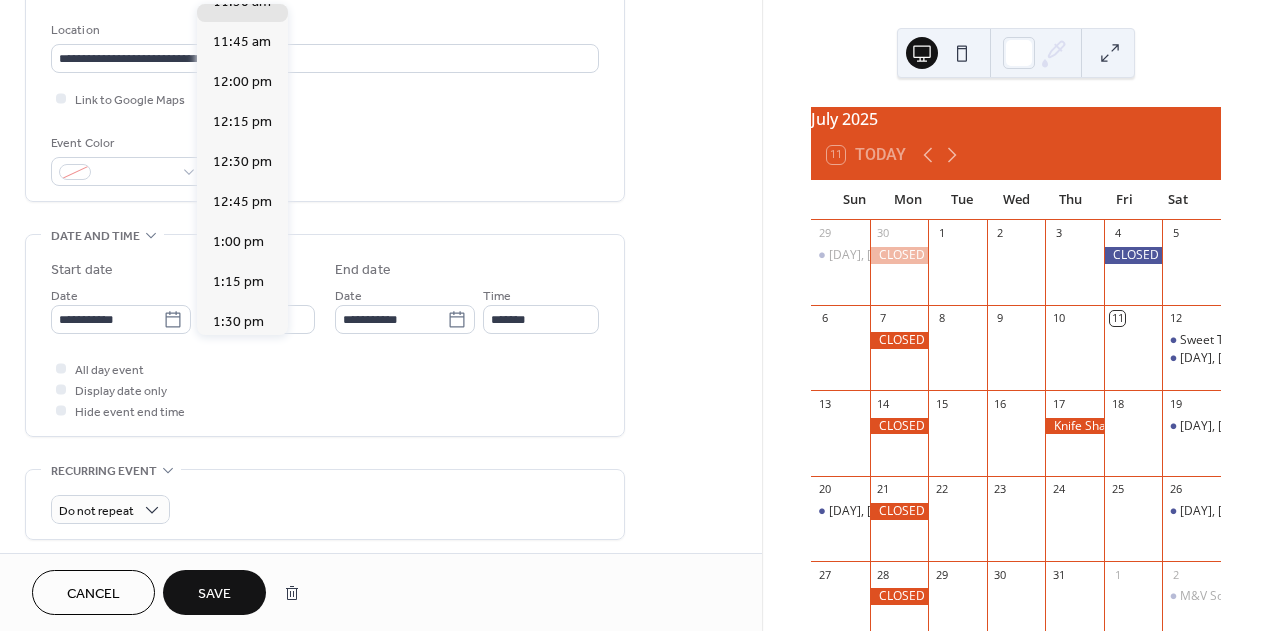 click on "11:00 am" at bounding box center (242, -78) 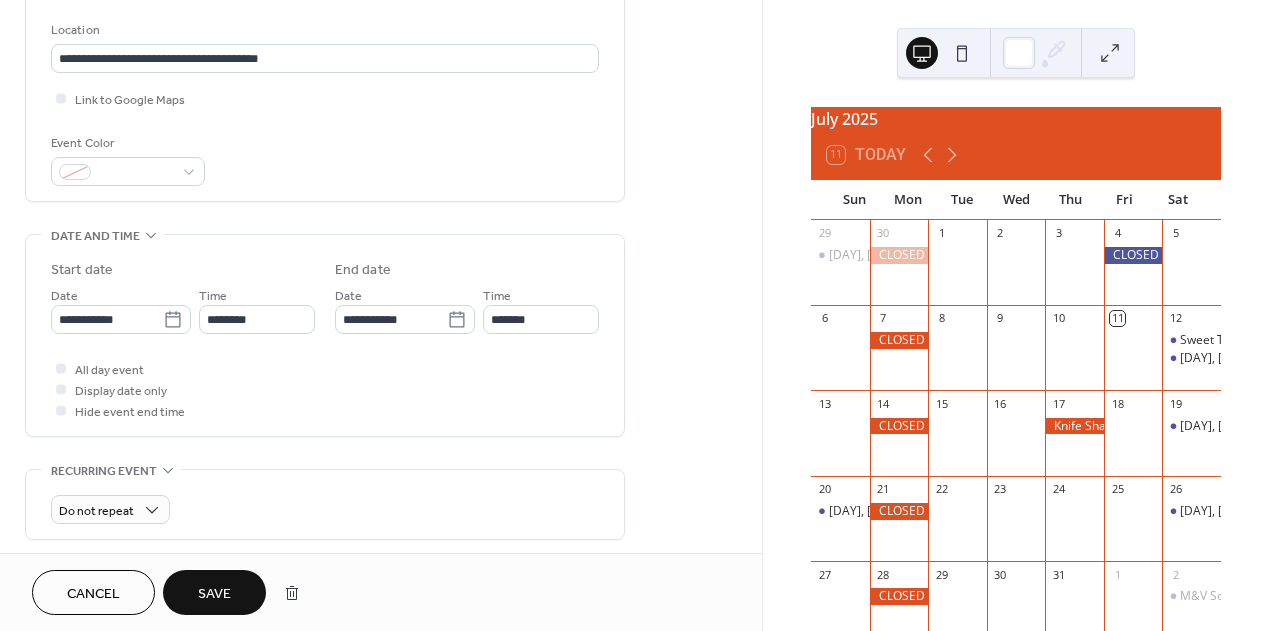 type on "********" 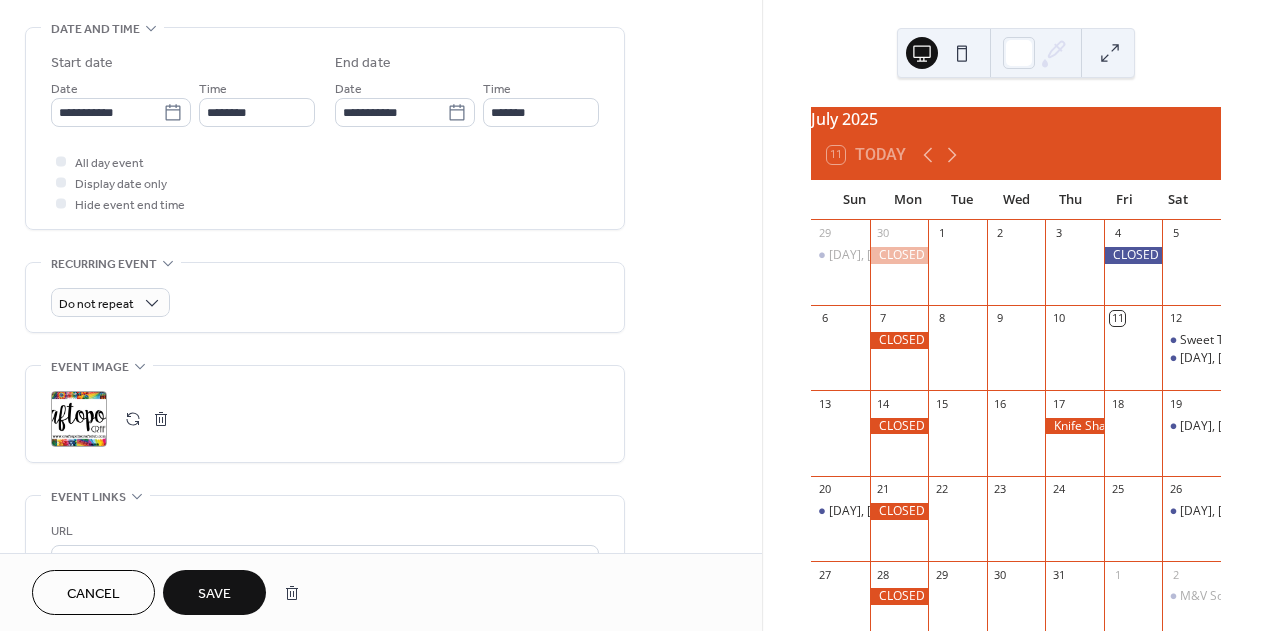 scroll, scrollTop: 648, scrollLeft: 0, axis: vertical 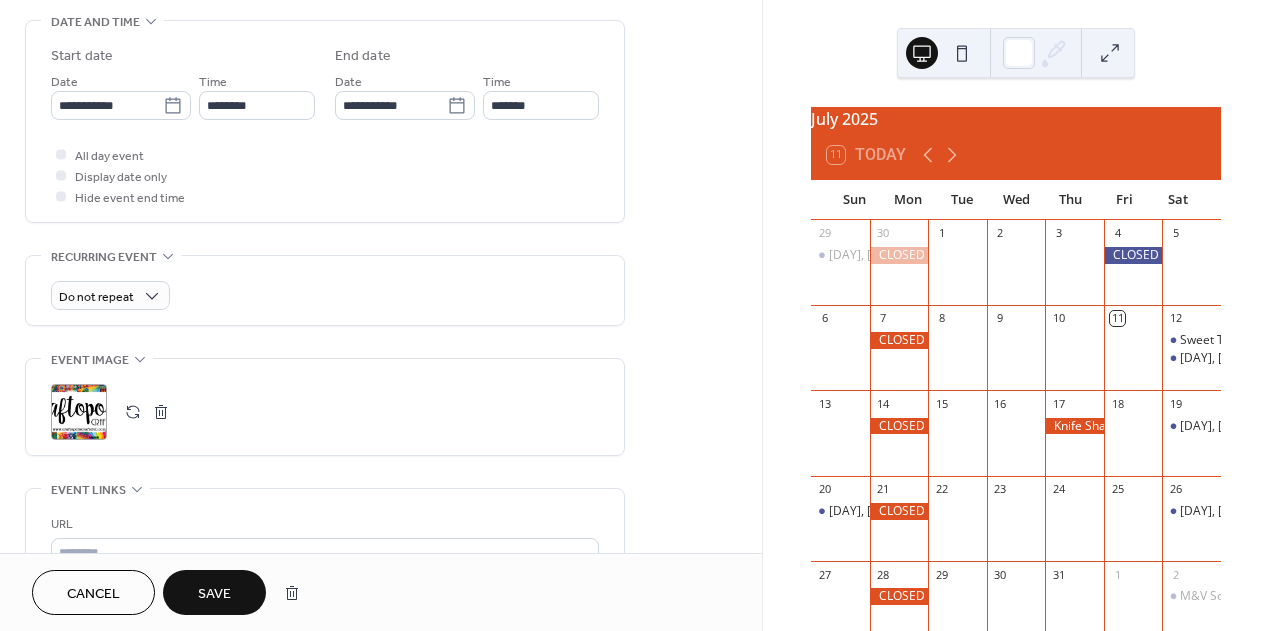 click at bounding box center (133, 412) 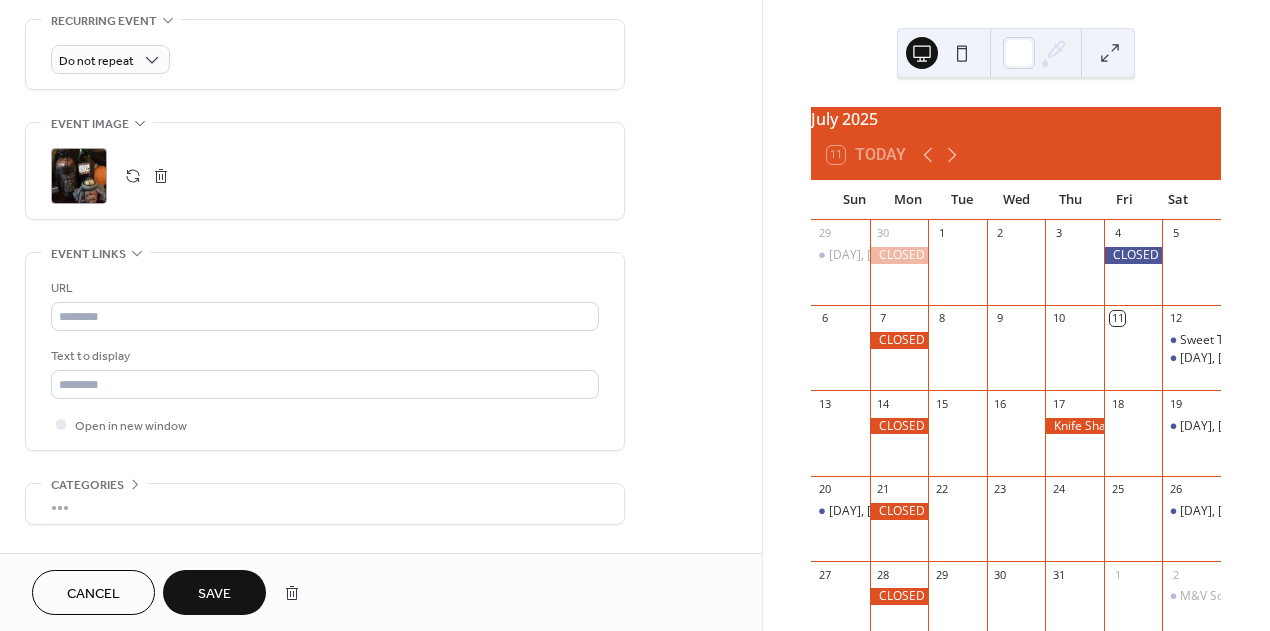 scroll, scrollTop: 901, scrollLeft: 0, axis: vertical 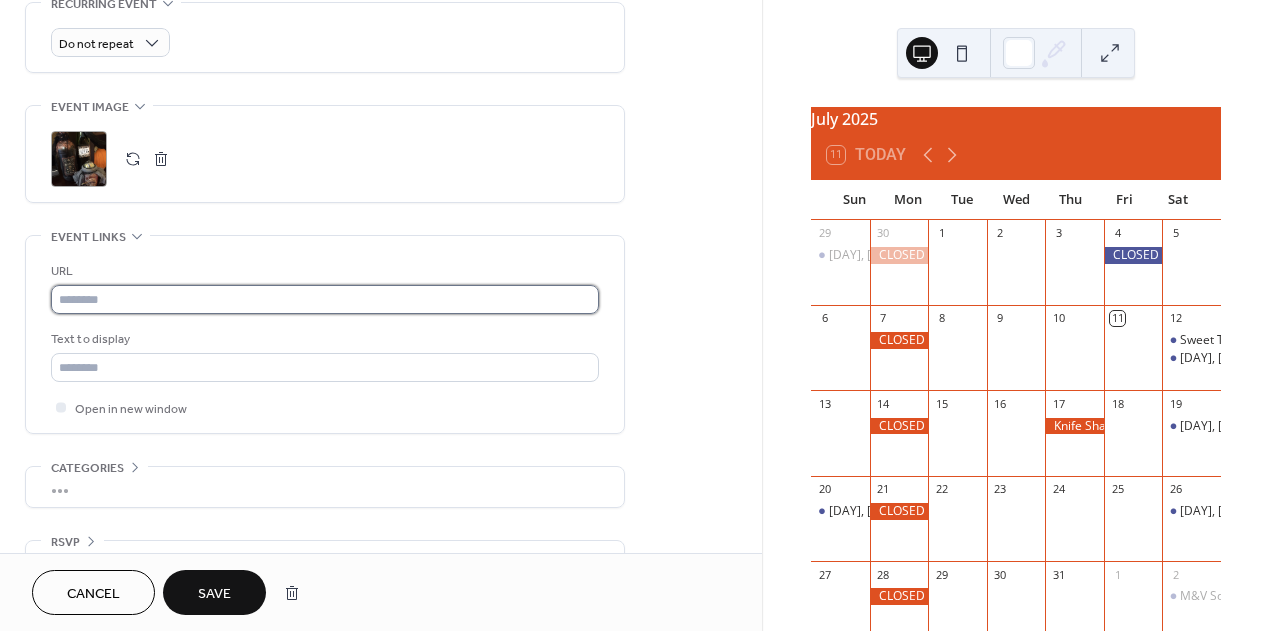 click at bounding box center (325, 299) 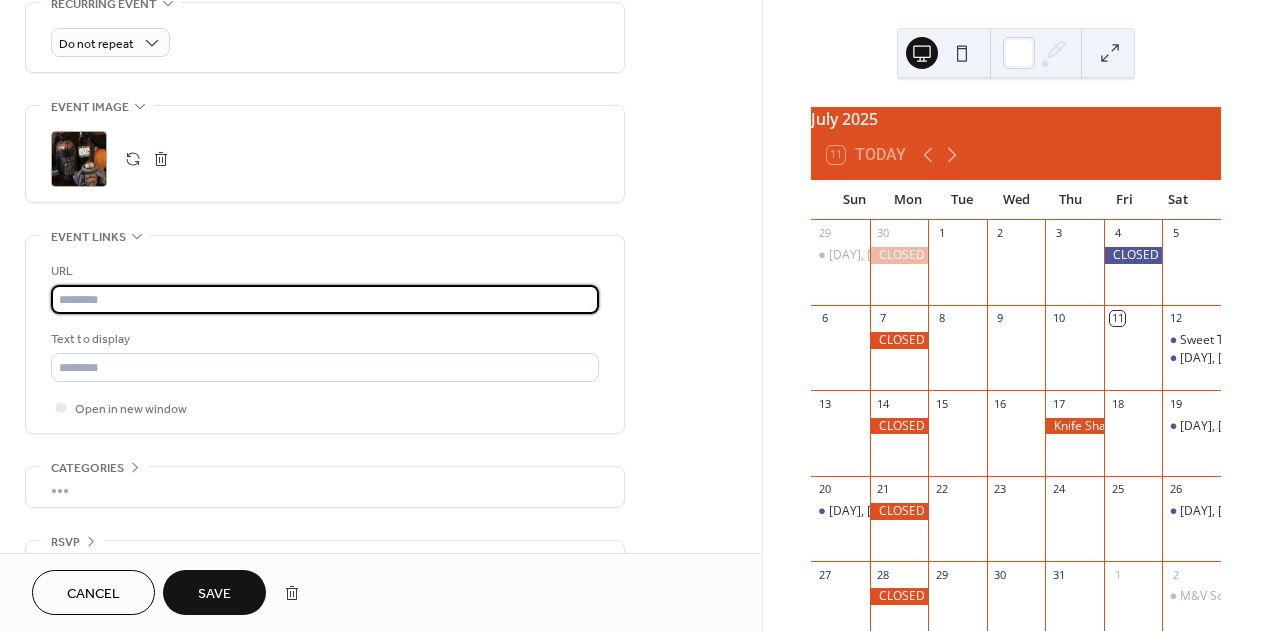 paste on "**********" 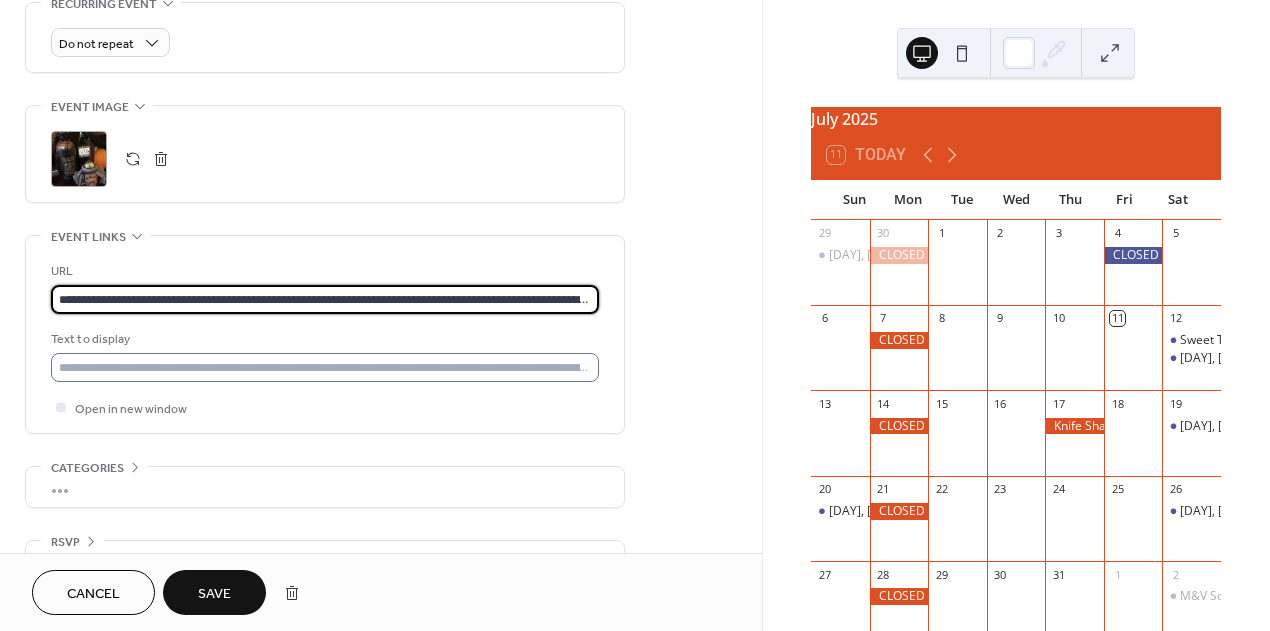 type on "**********" 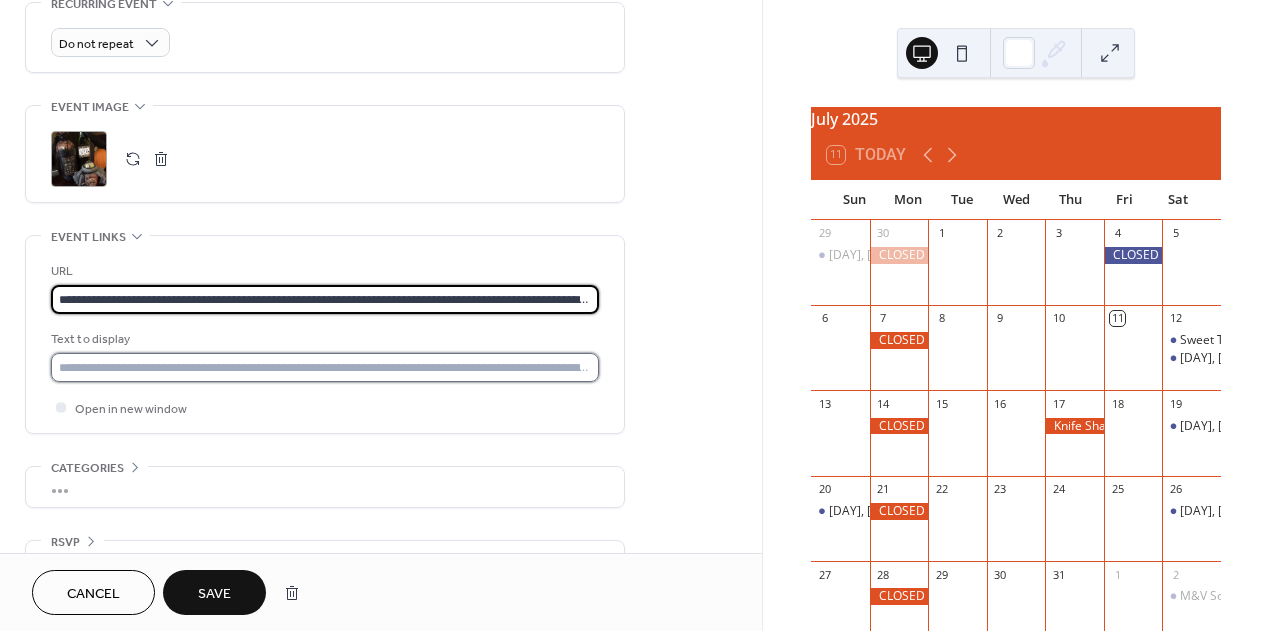 click at bounding box center [325, 367] 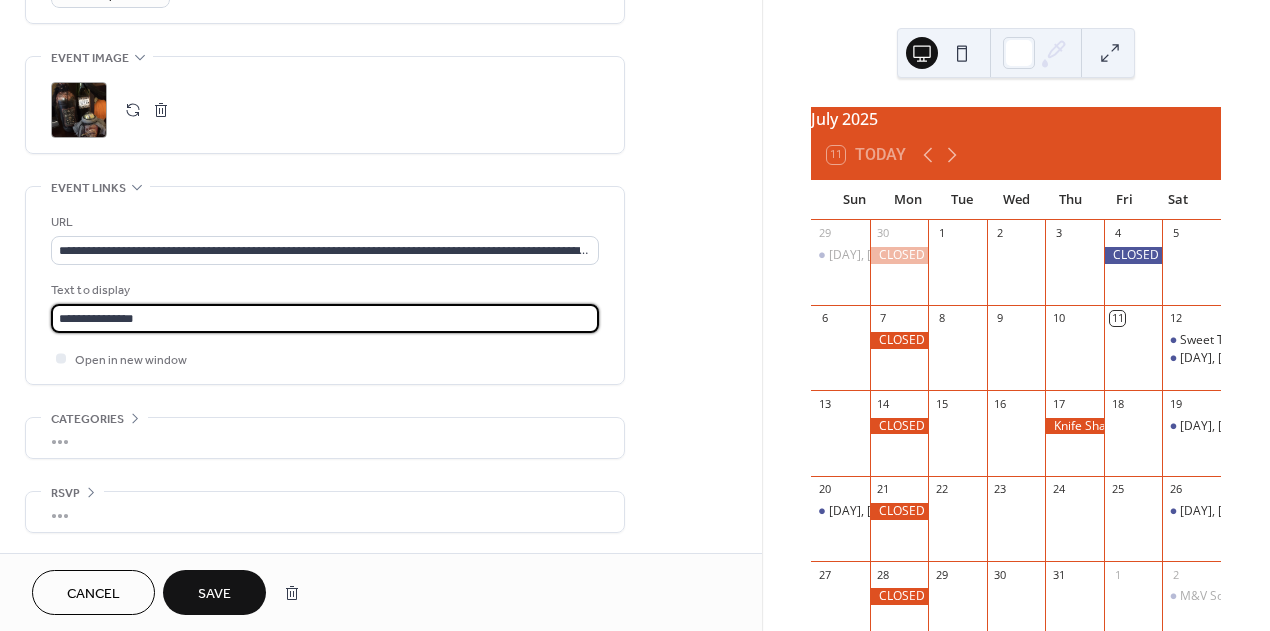 scroll, scrollTop: 1015, scrollLeft: 0, axis: vertical 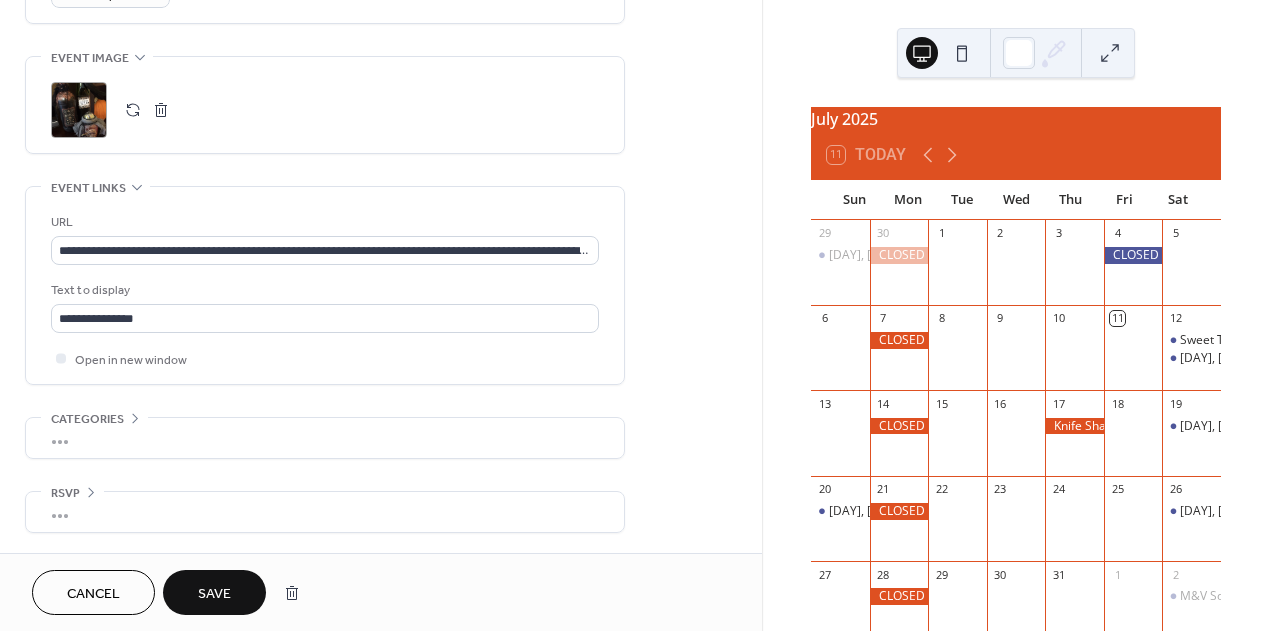 click on "Save" at bounding box center (214, 594) 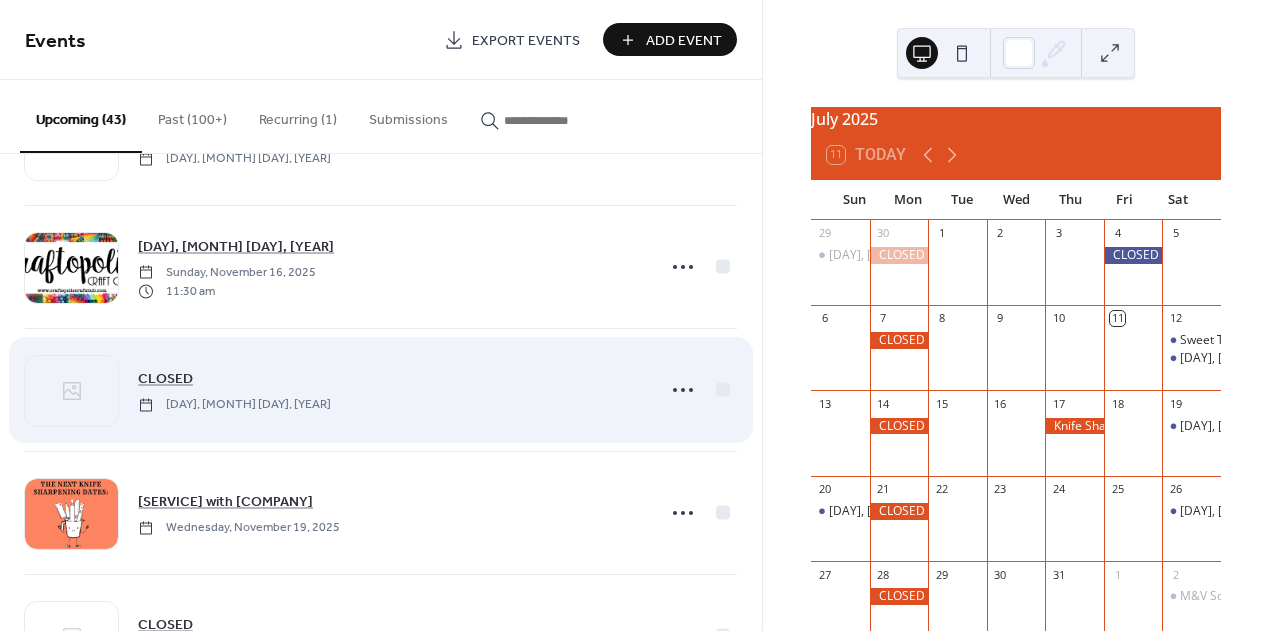 scroll, scrollTop: 4003, scrollLeft: 0, axis: vertical 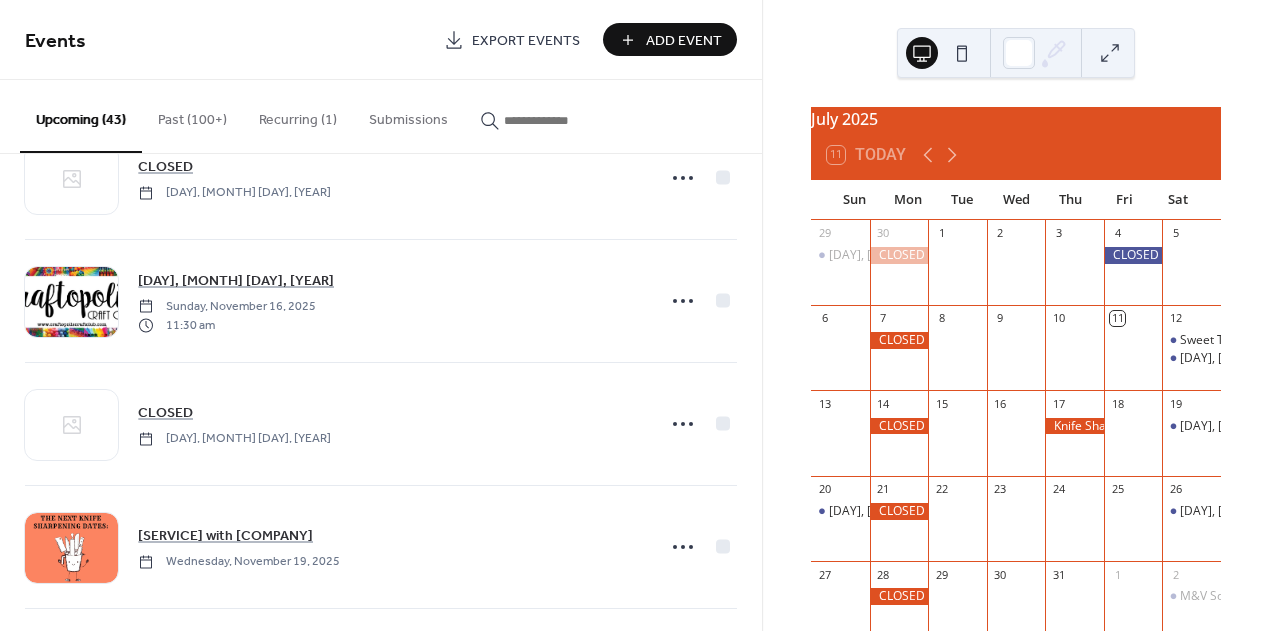 click at bounding box center [554, 120] 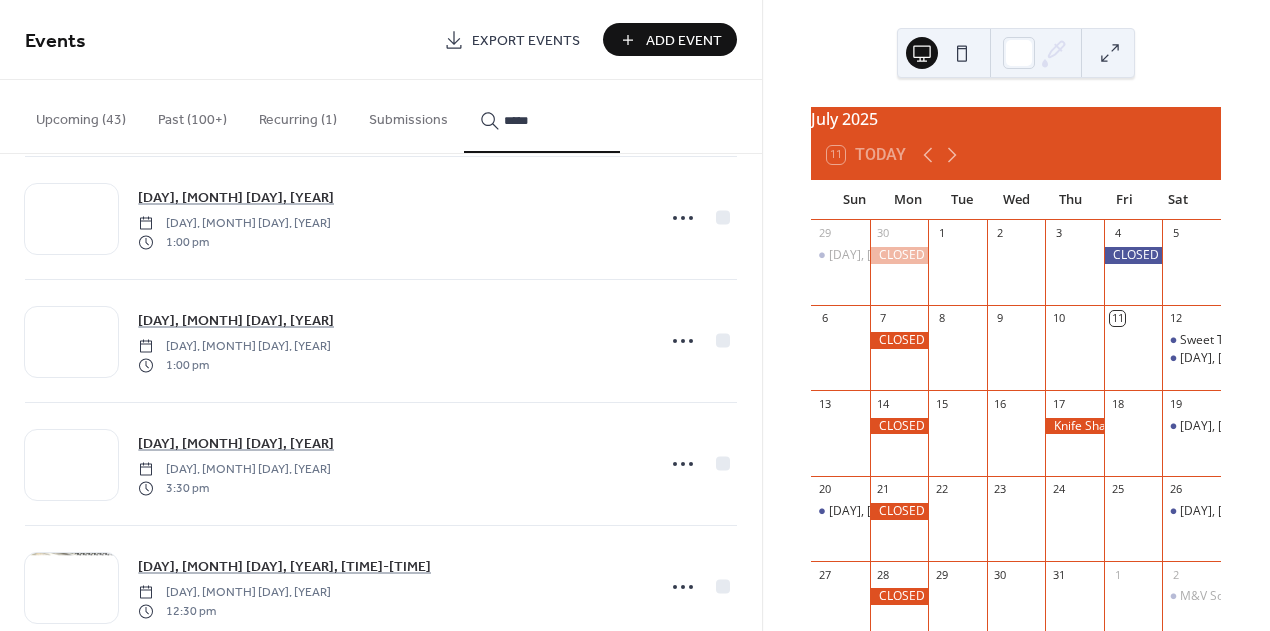 scroll, scrollTop: 295, scrollLeft: 0, axis: vertical 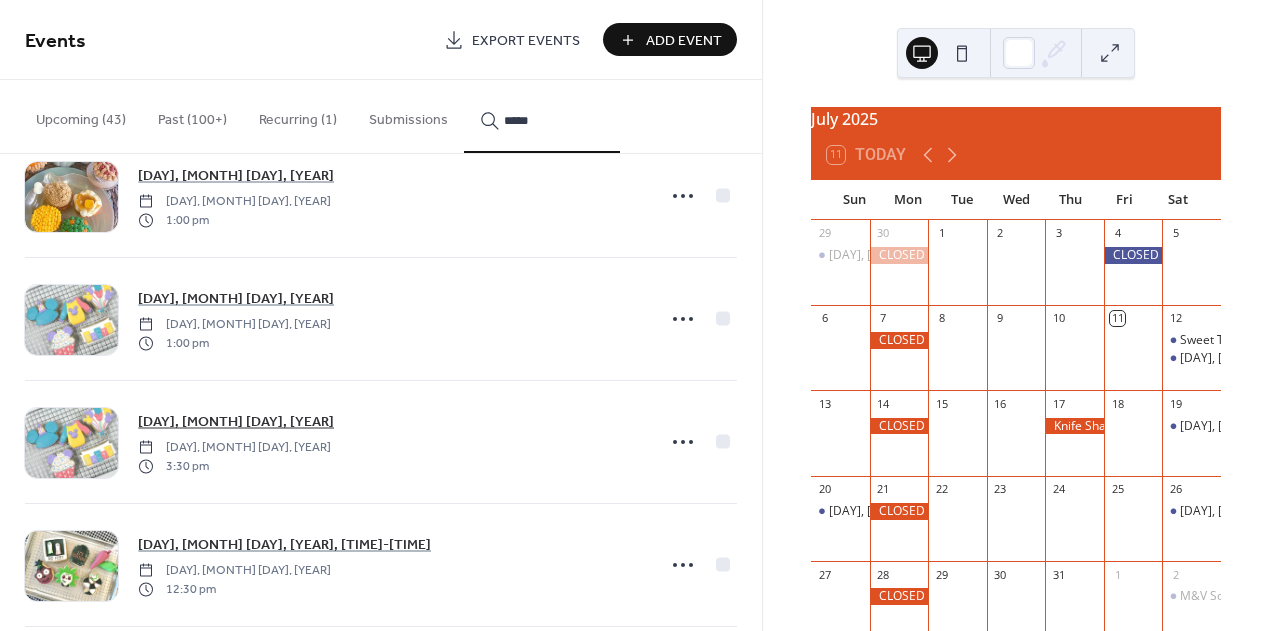 type on "*****" 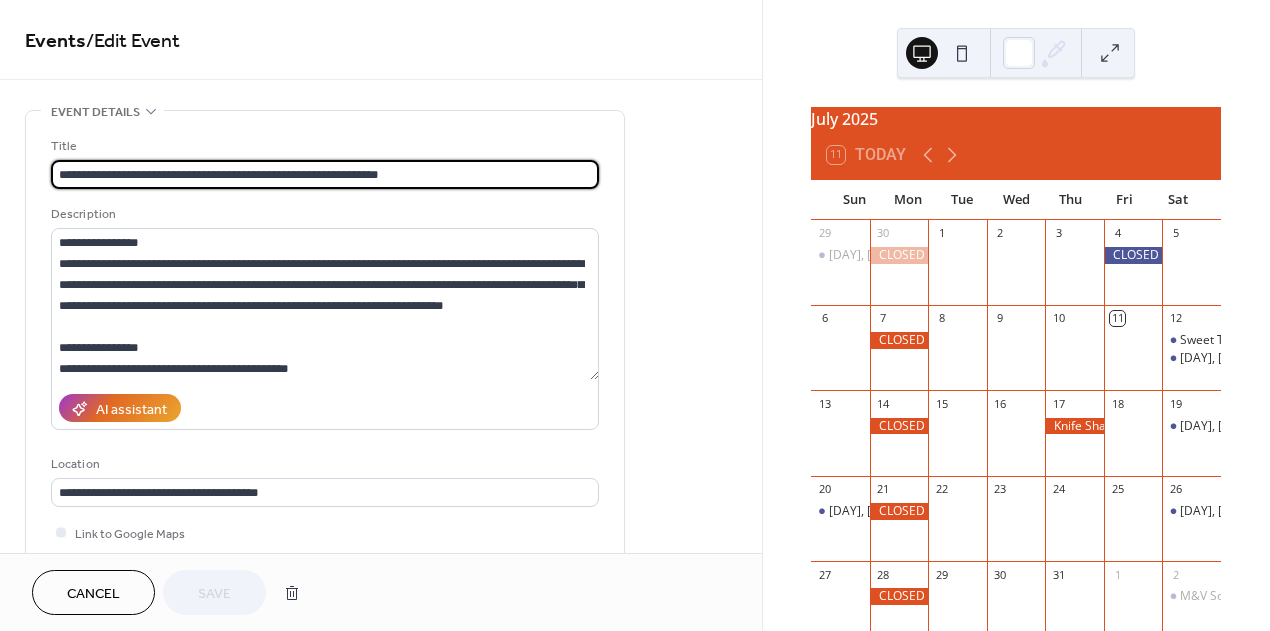 click on "Cancel" at bounding box center [93, 592] 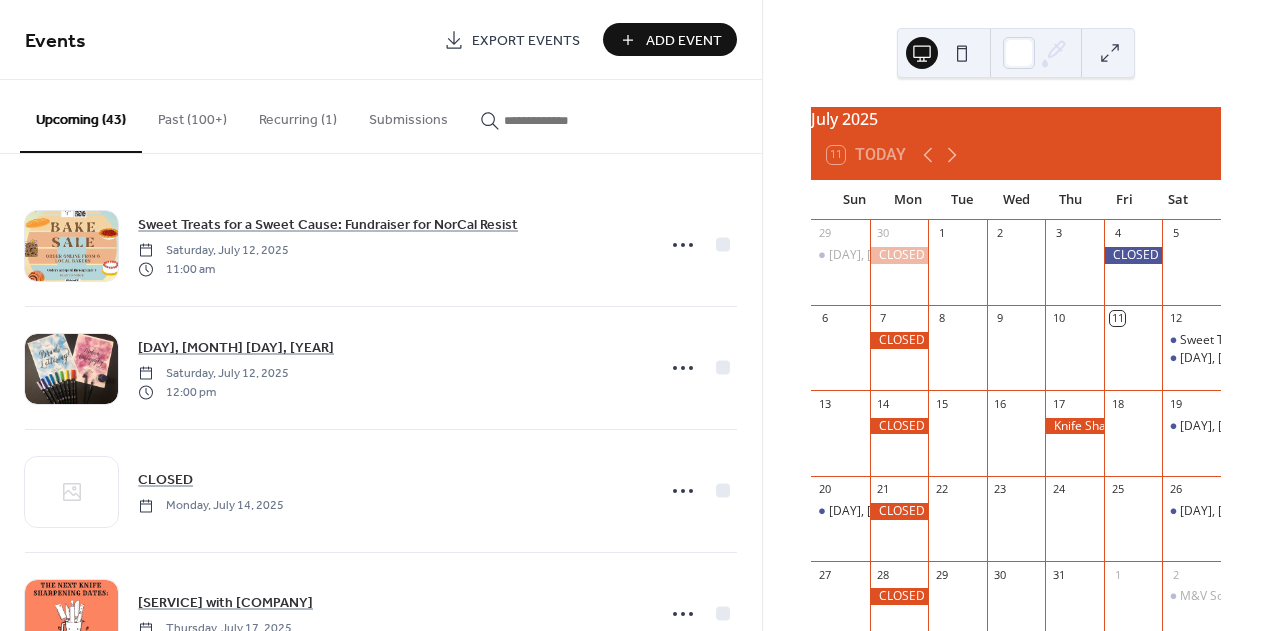 click at bounding box center (554, 120) 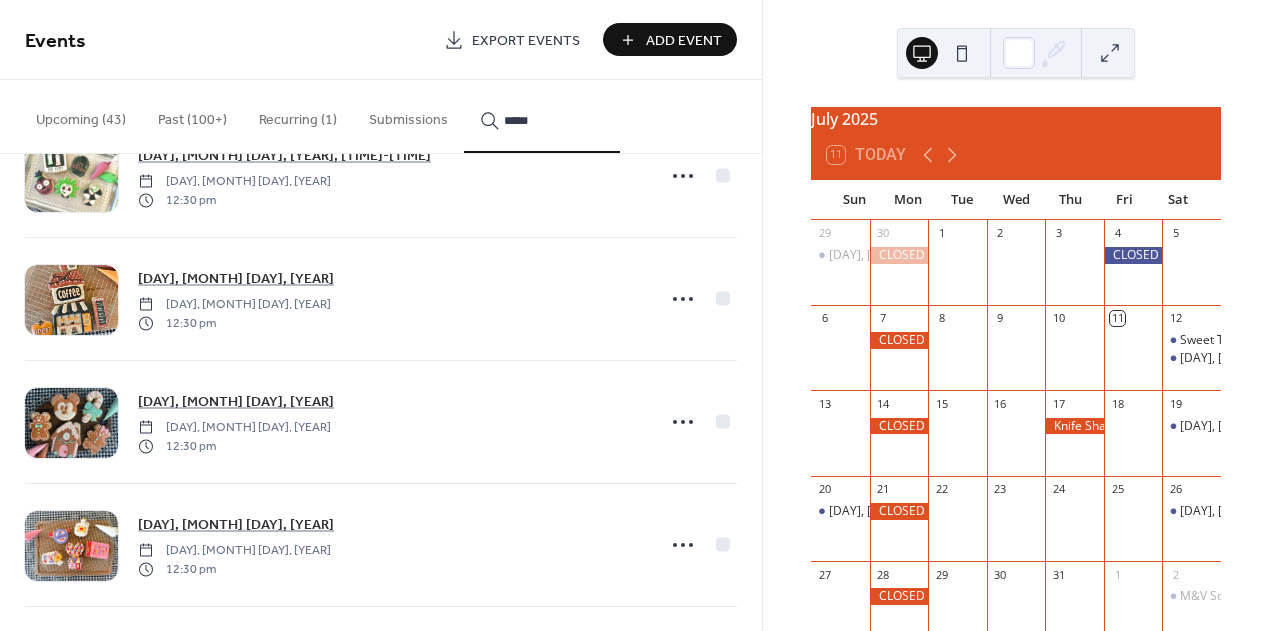 scroll, scrollTop: 691, scrollLeft: 0, axis: vertical 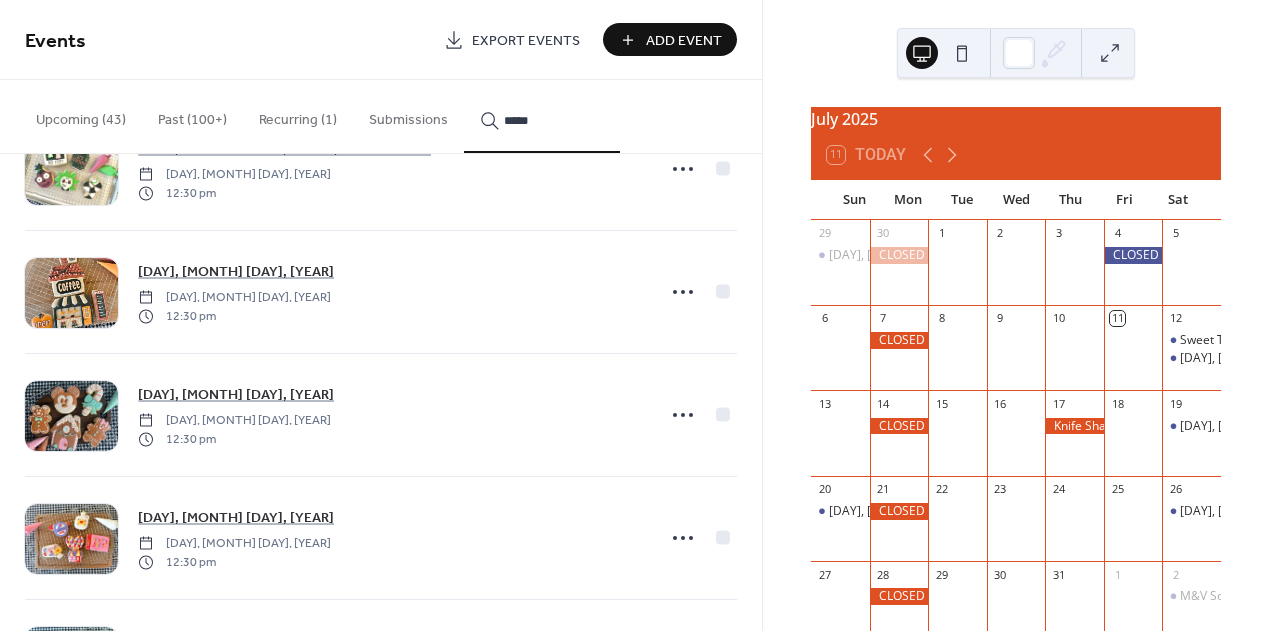 type on "*****" 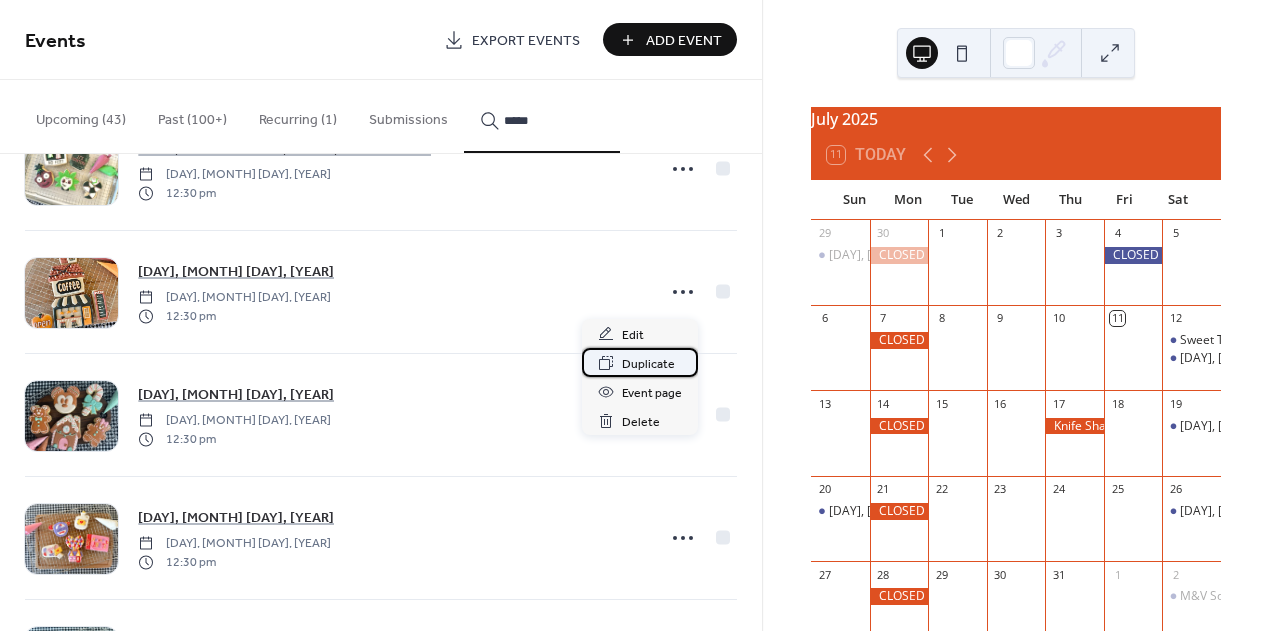 click on "Duplicate" at bounding box center [648, 364] 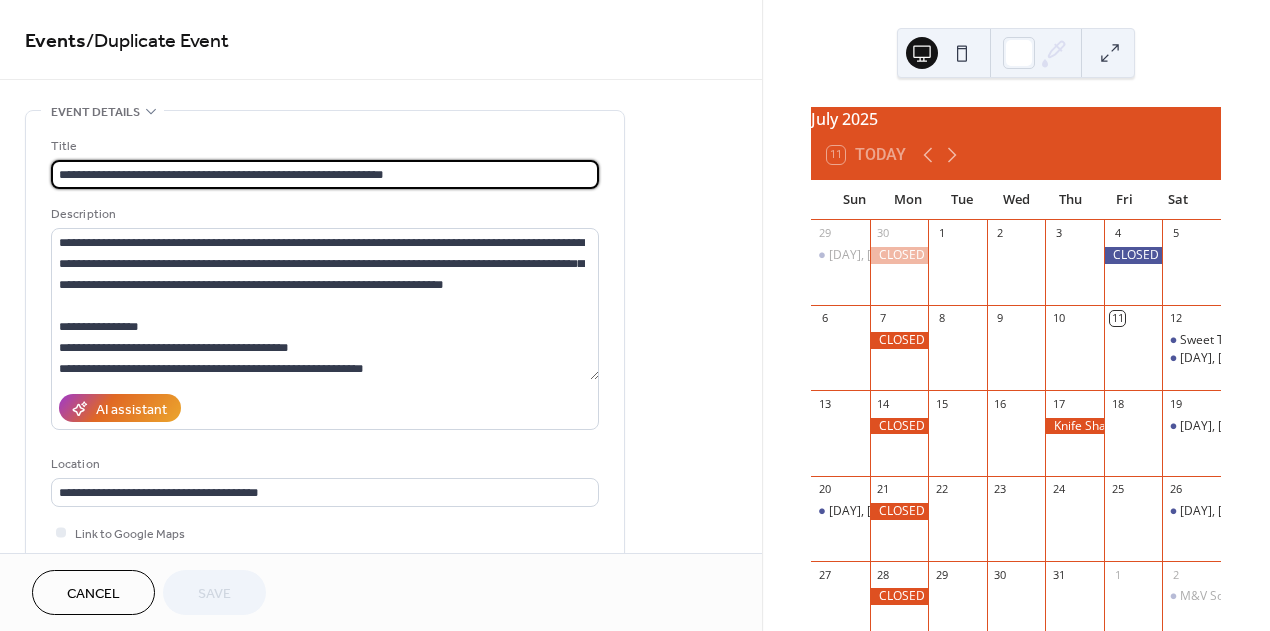 drag, startPoint x: 156, startPoint y: 181, endPoint x: 42, endPoint y: 181, distance: 114 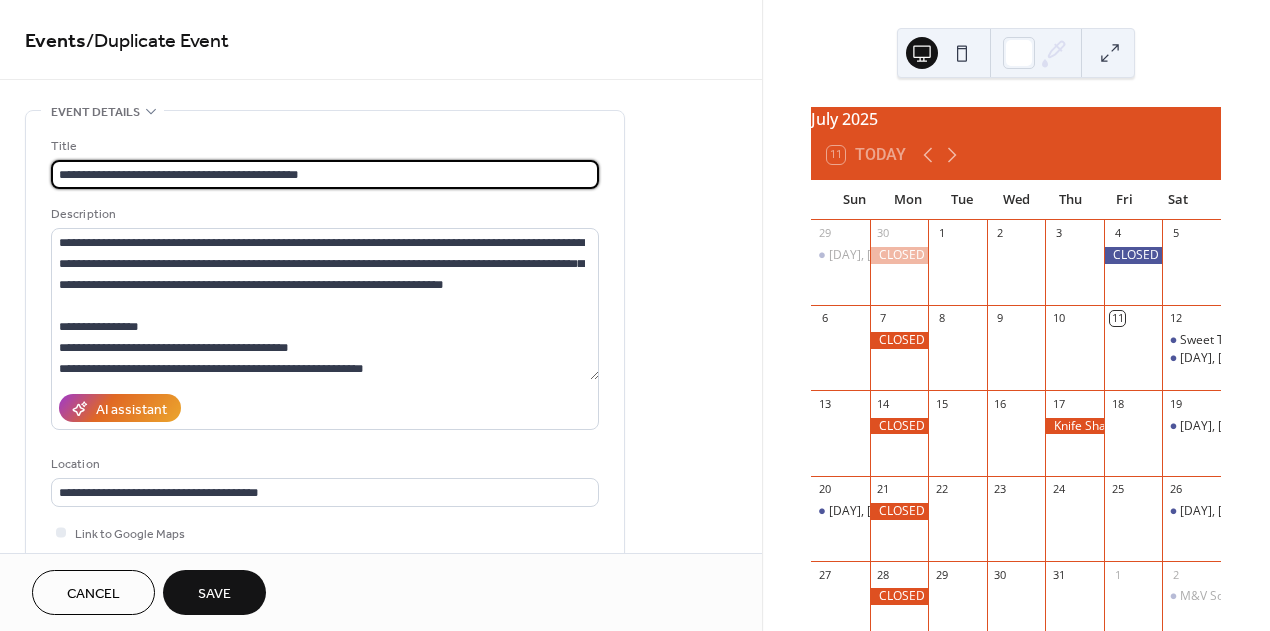 click on "**********" at bounding box center [325, 174] 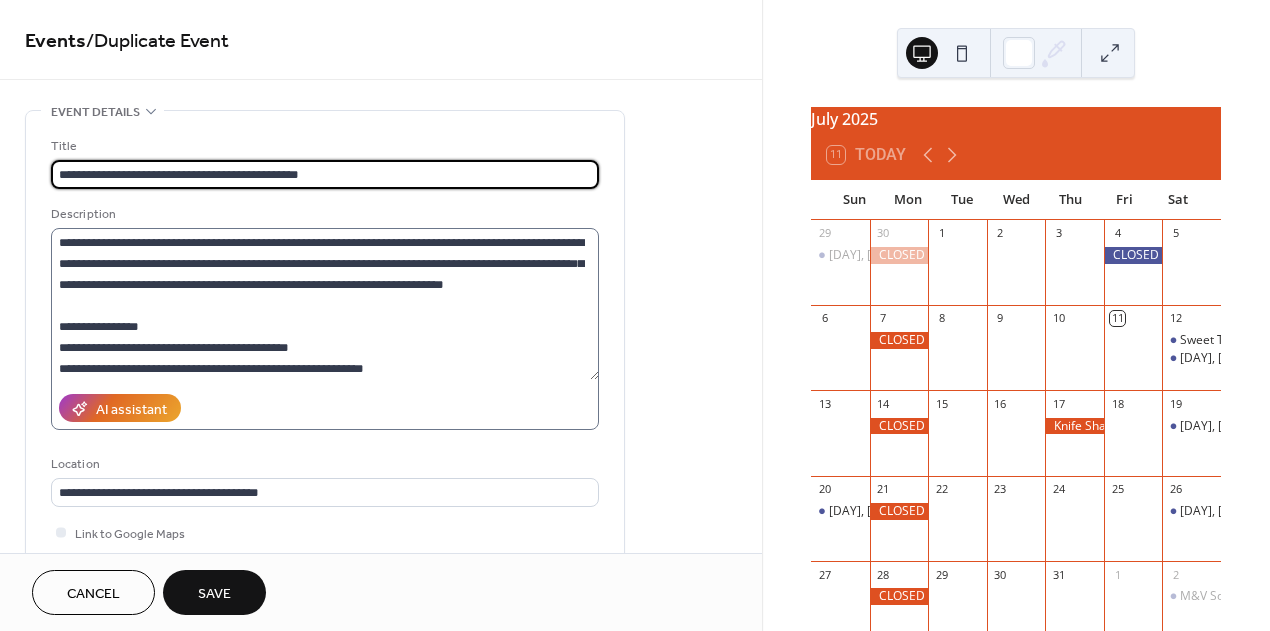 scroll, scrollTop: 0, scrollLeft: 0, axis: both 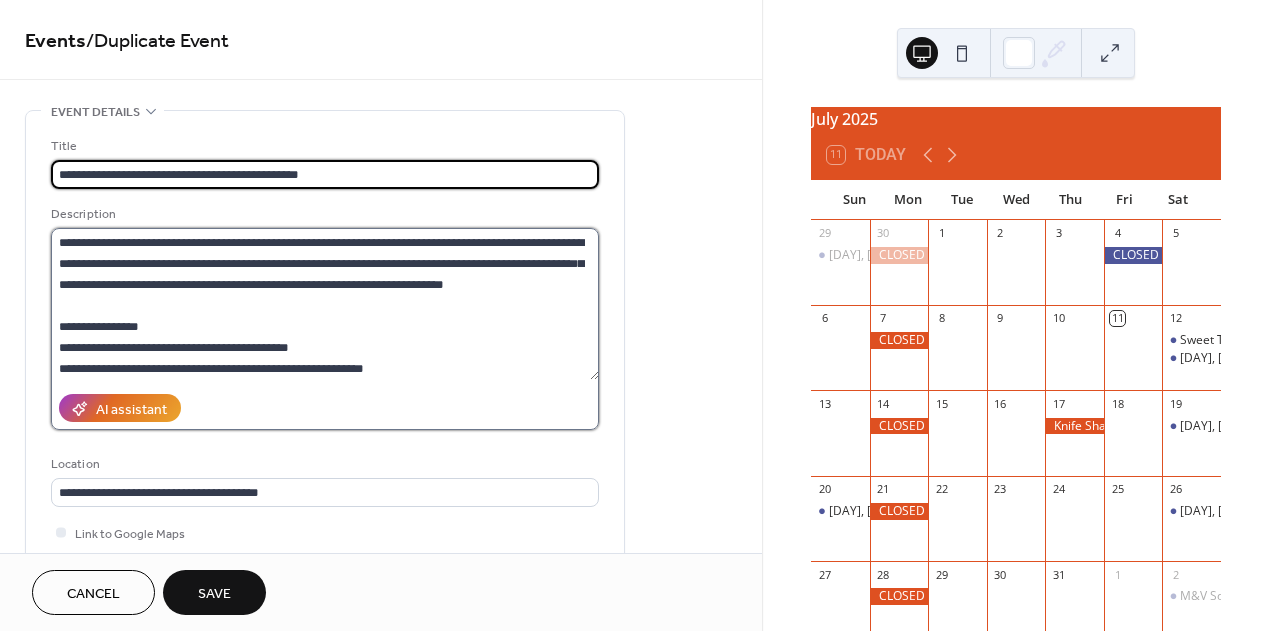 click on "[DAY], [MONTH] [DAY], [YEAR]" at bounding box center (325, 304) 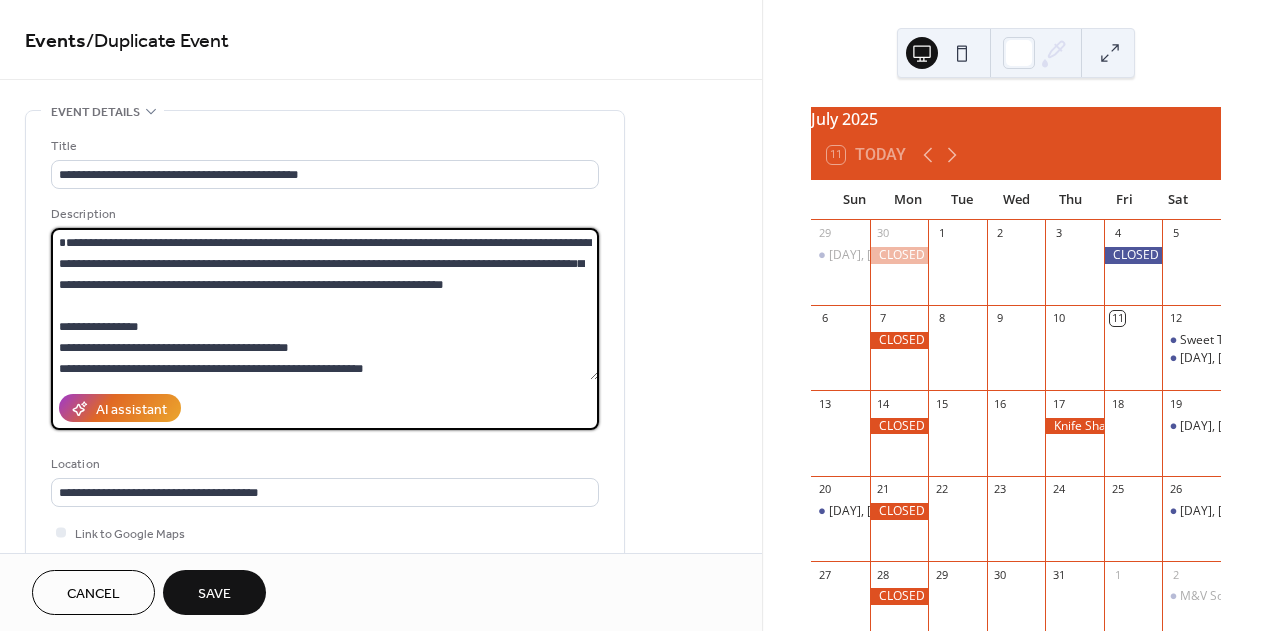 click on "[DAY], [MONTH] [DAY], [YEAR]" at bounding box center [325, 304] 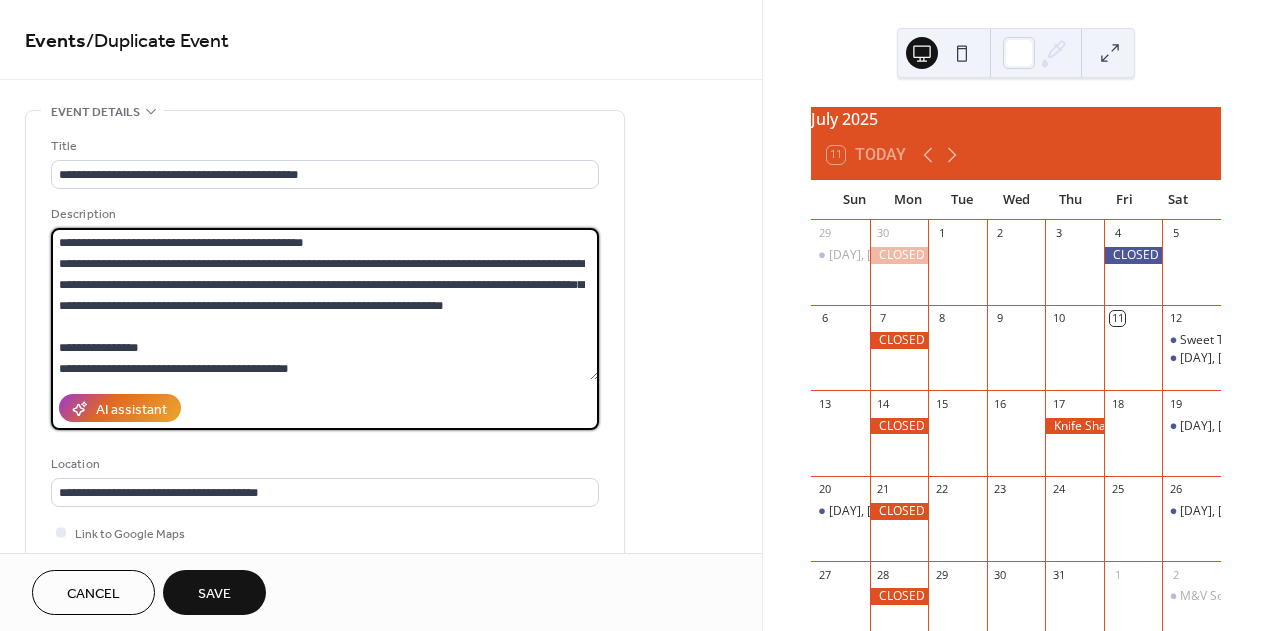click at bounding box center [325, 304] 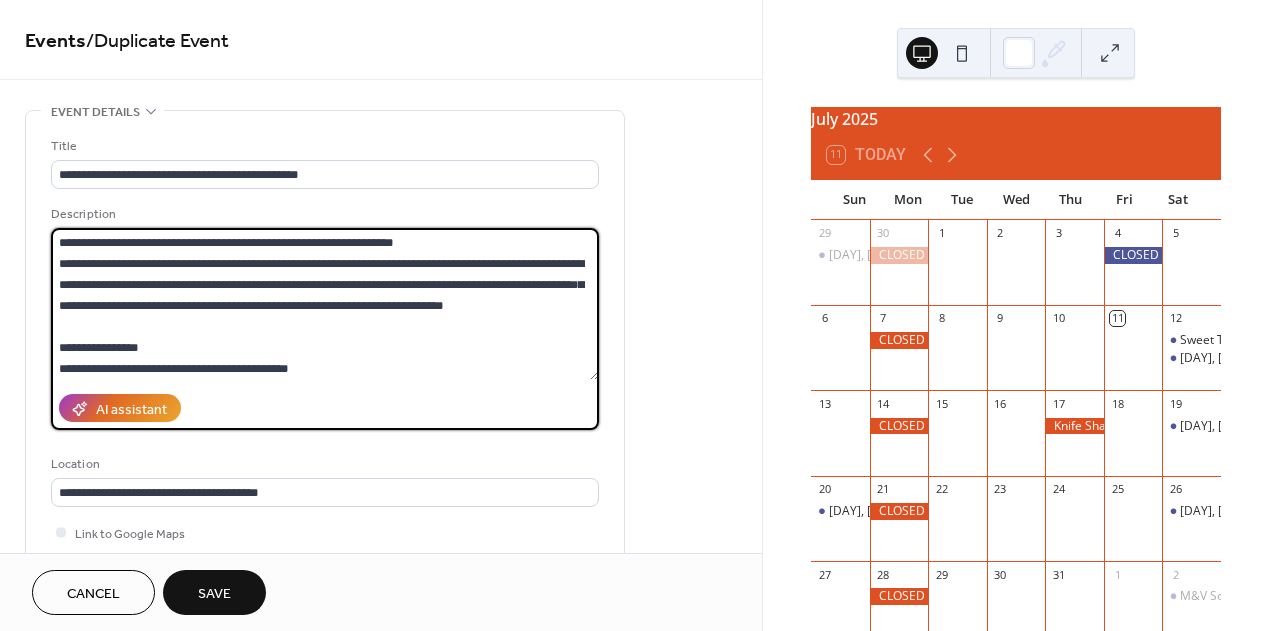 click at bounding box center (325, 304) 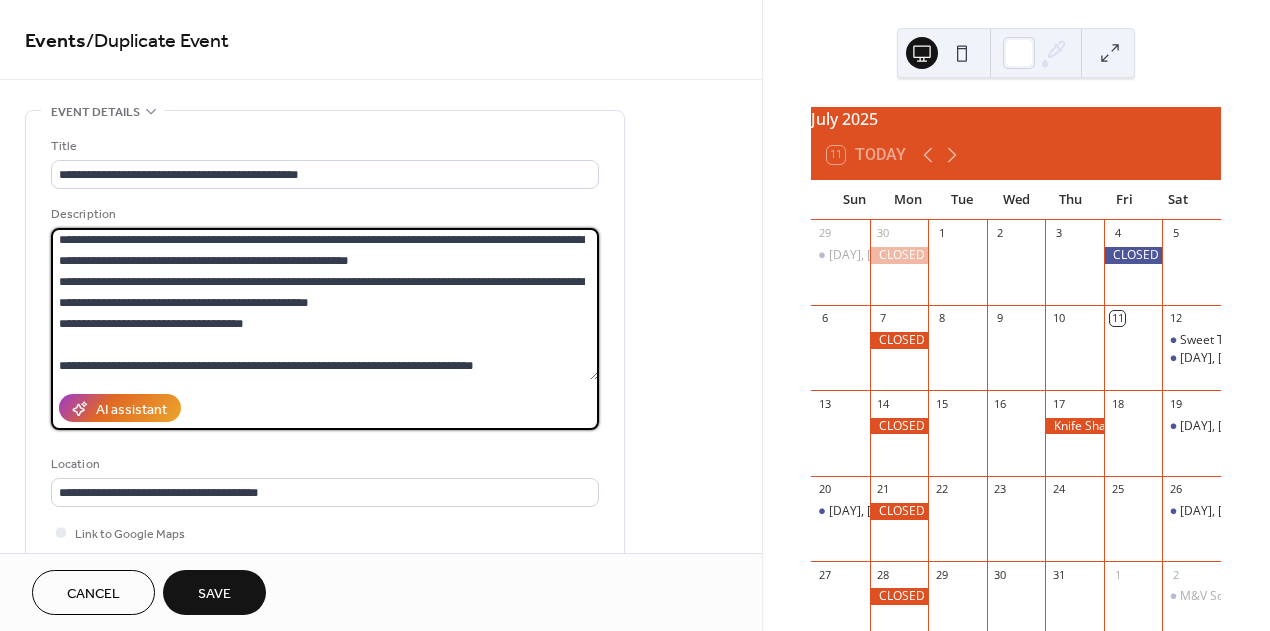 scroll, scrollTop: 288, scrollLeft: 0, axis: vertical 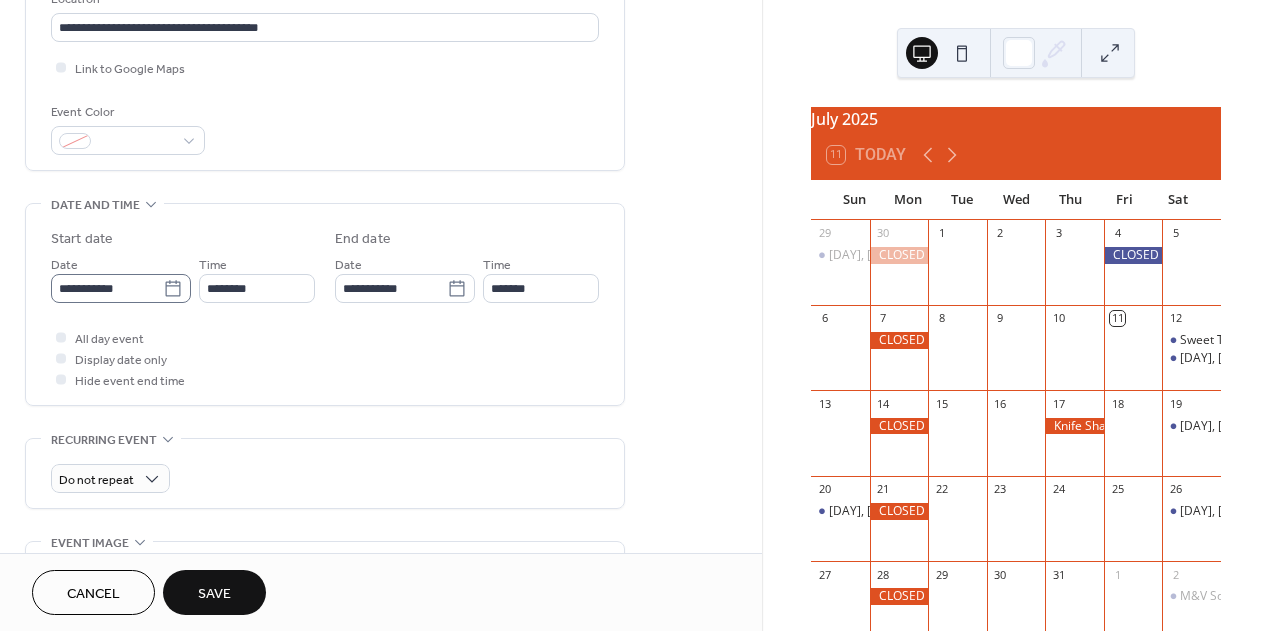 type on "**********" 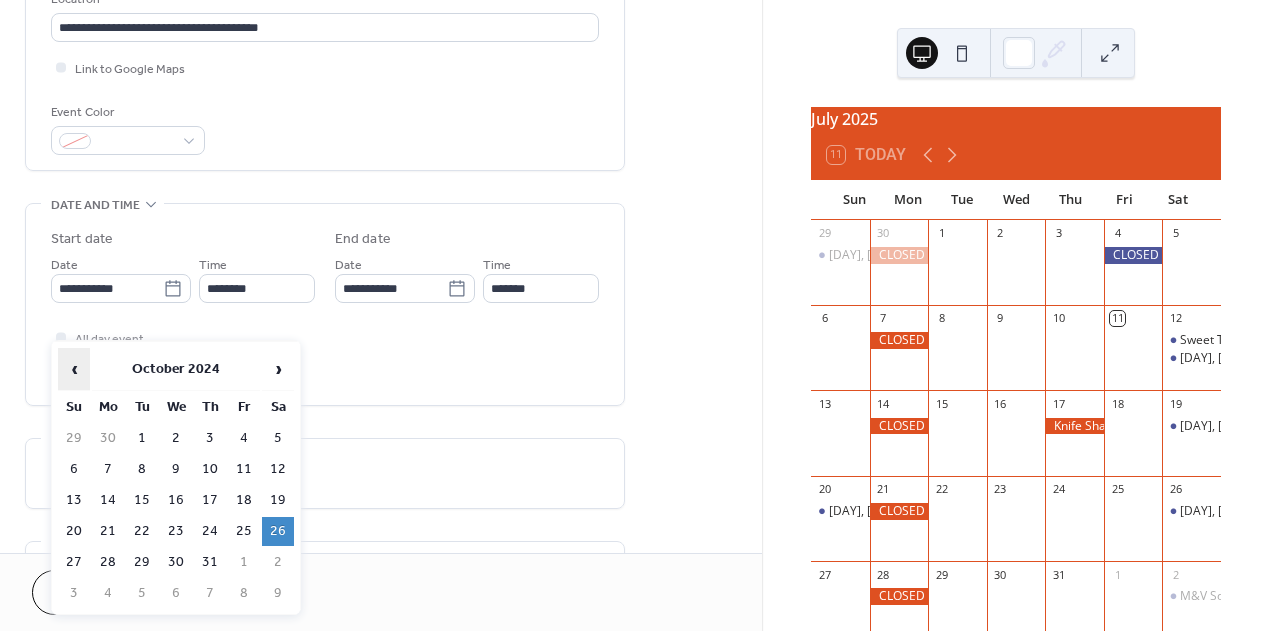 click on "‹" at bounding box center (74, 369) 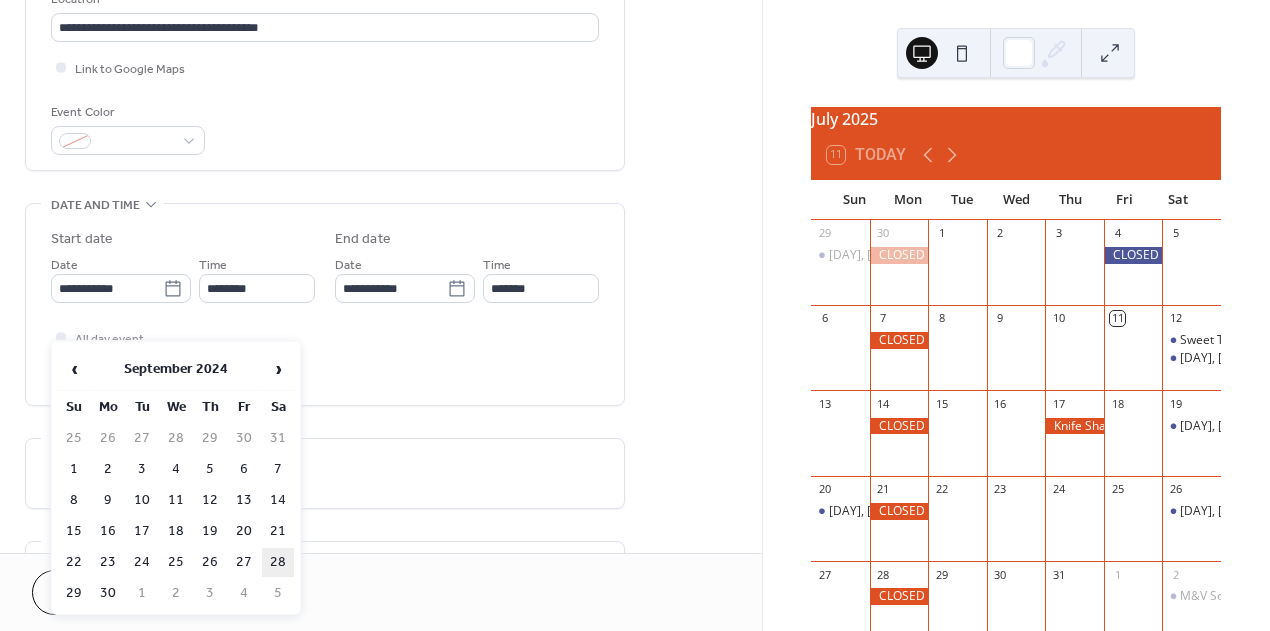 click on "28" at bounding box center [278, 562] 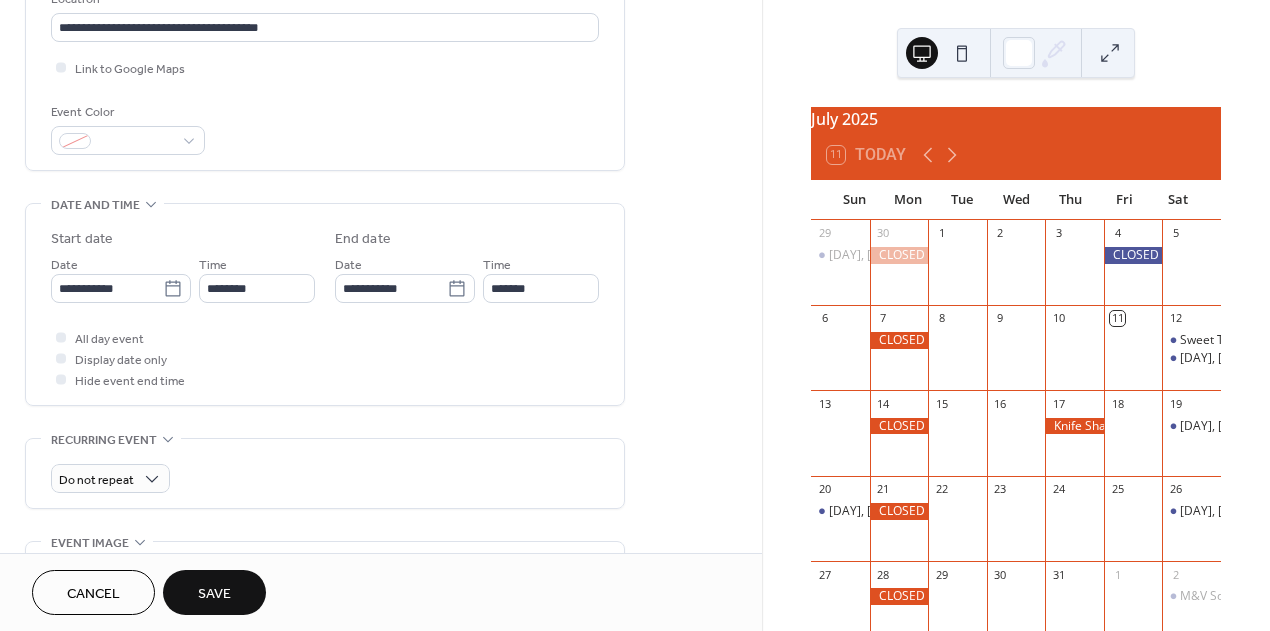 type on "**********" 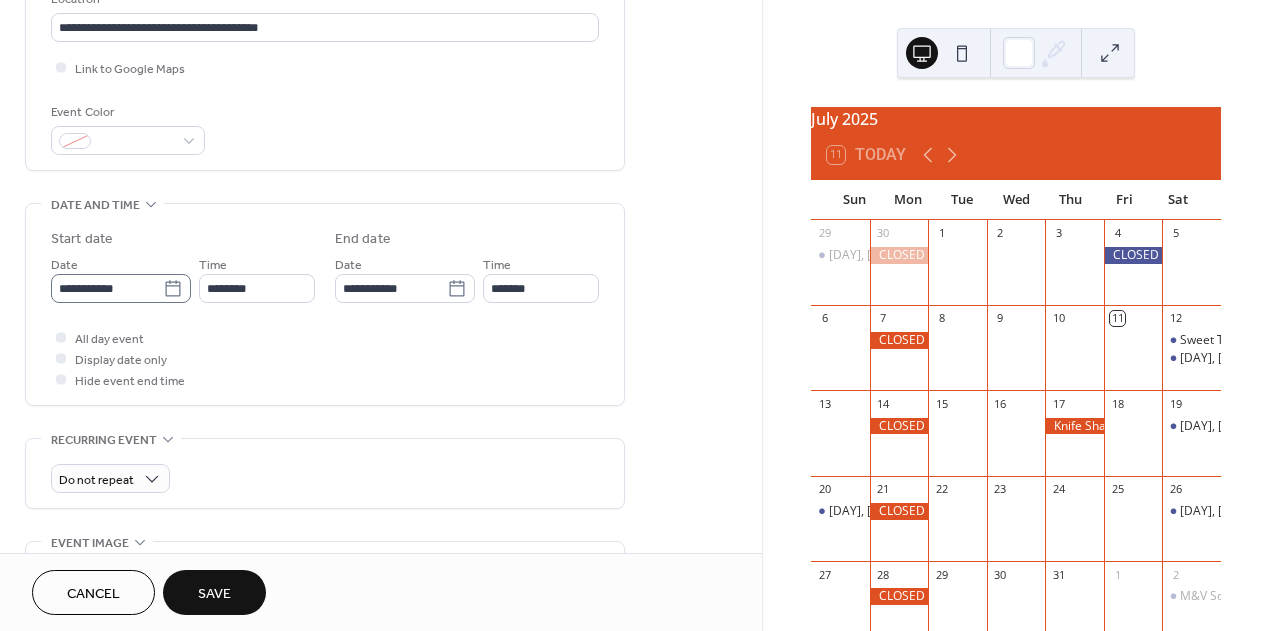 click 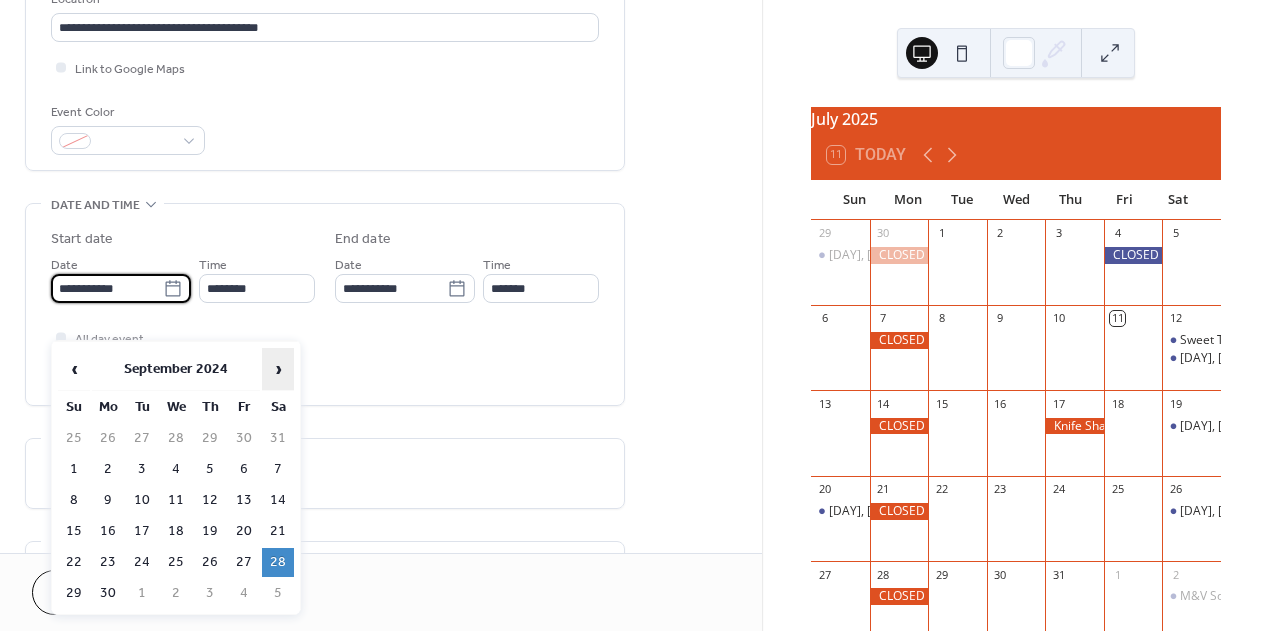 click on "›" at bounding box center [278, 369] 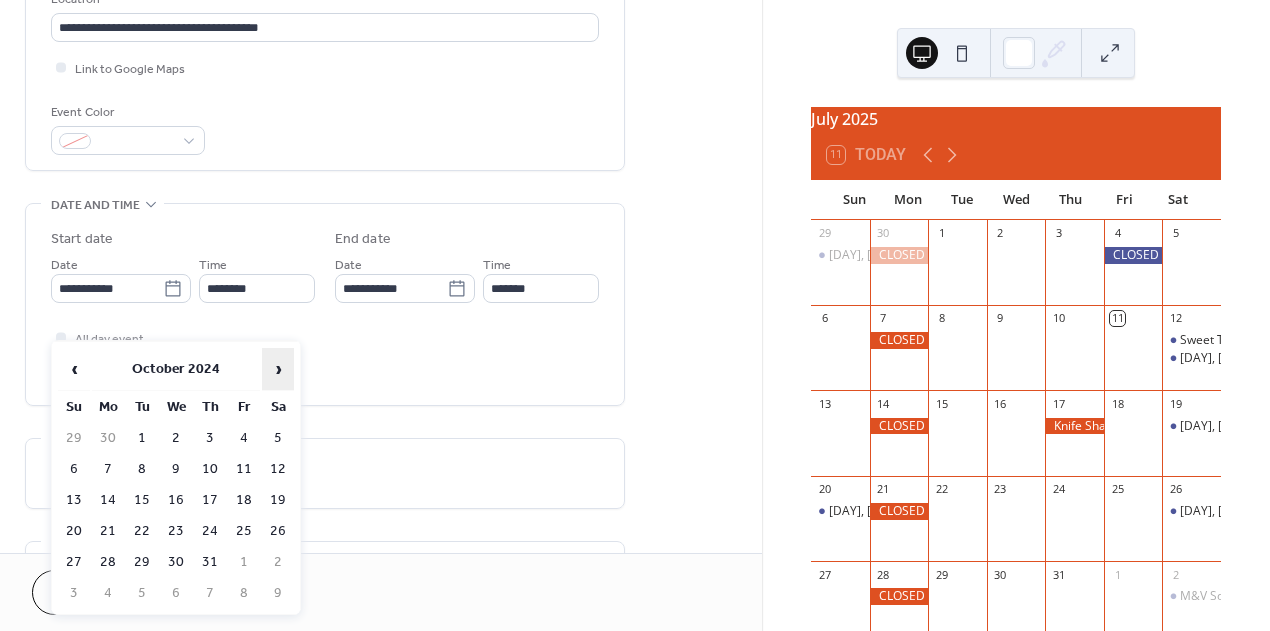 click on "›" at bounding box center [278, 369] 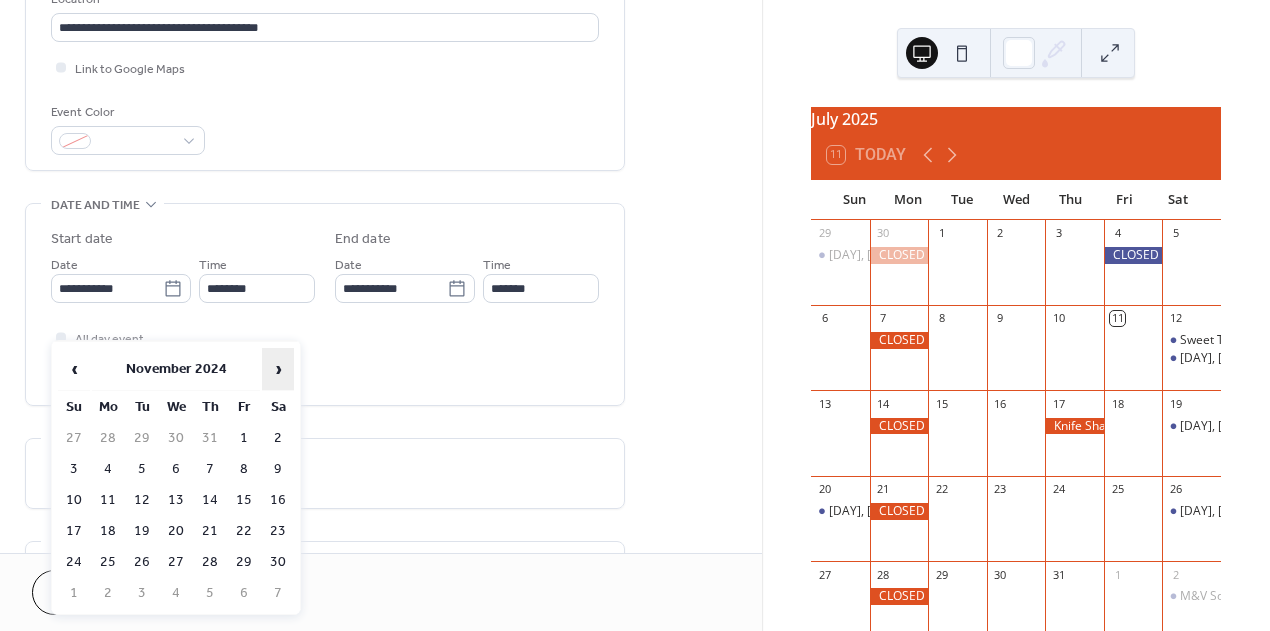 click on "›" at bounding box center (278, 369) 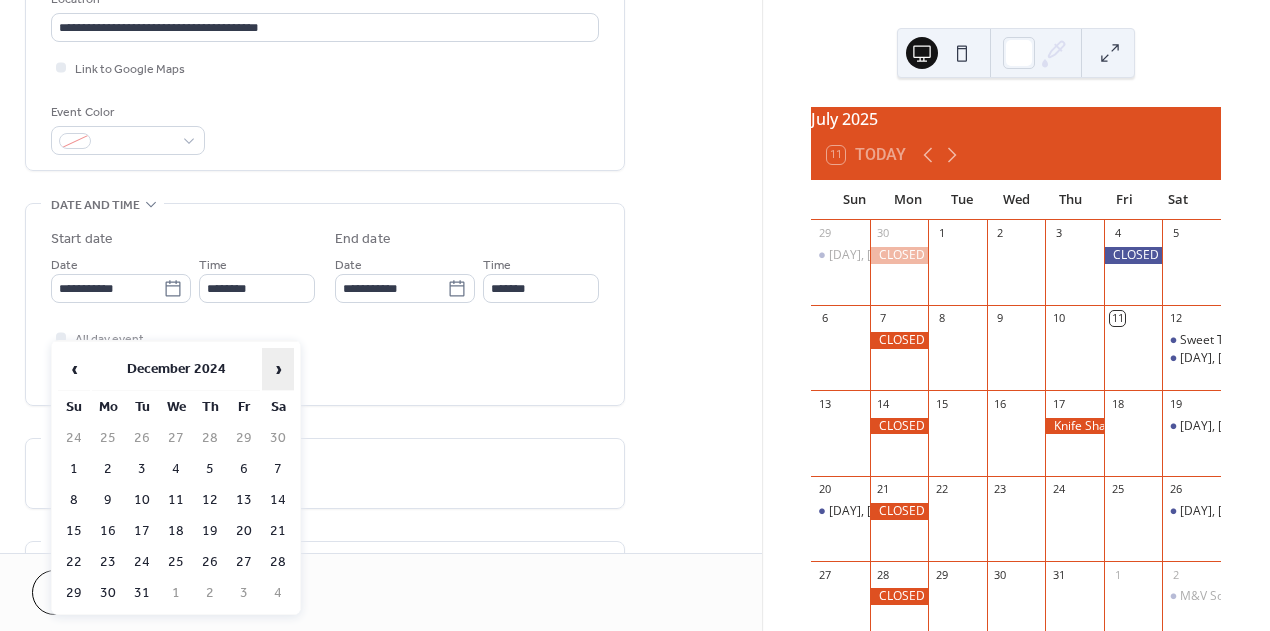 click on "›" at bounding box center (278, 369) 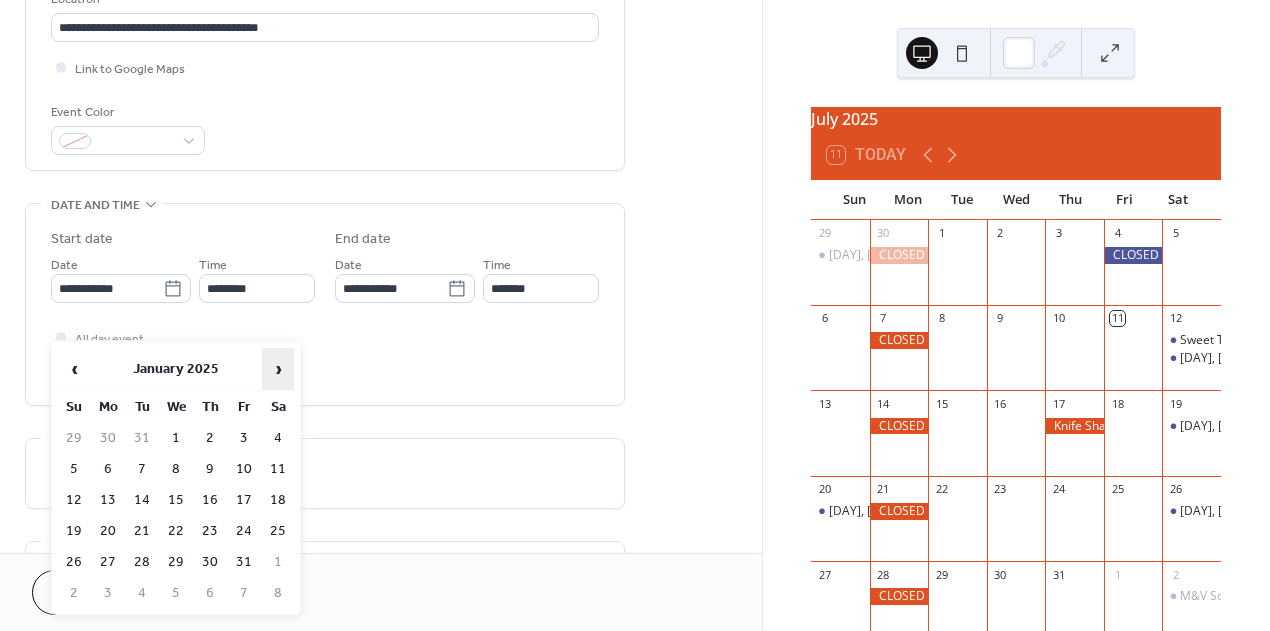 click on "›" at bounding box center [278, 369] 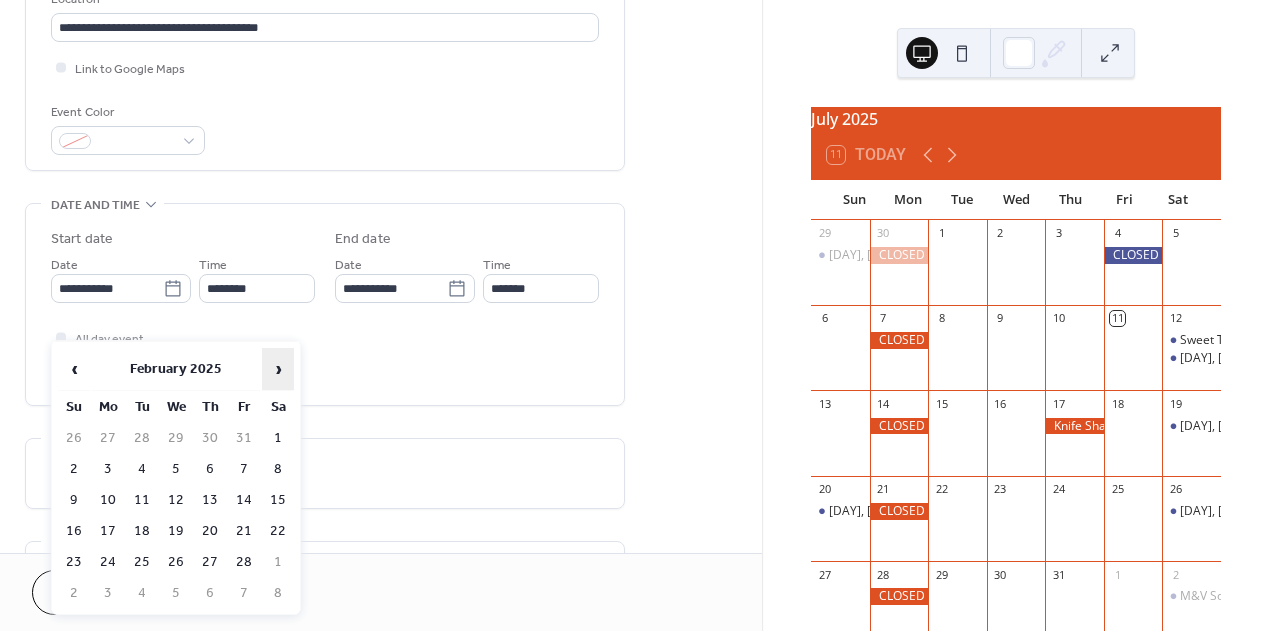 click on "›" at bounding box center [278, 369] 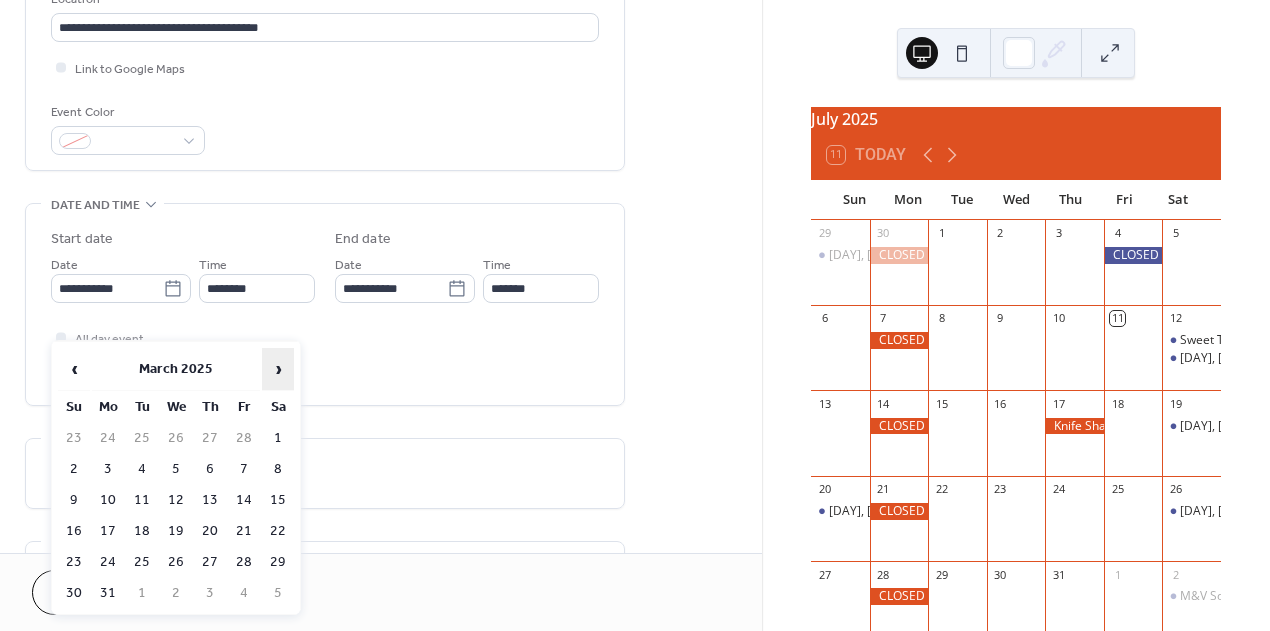 click on "›" at bounding box center (278, 369) 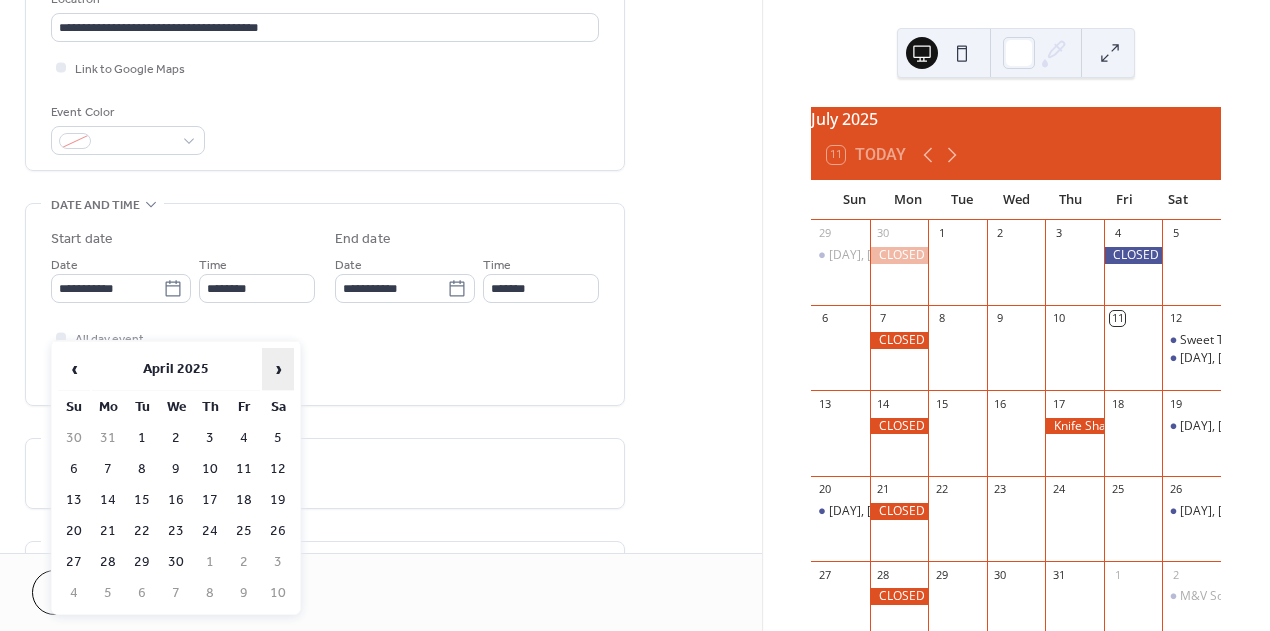 click on "›" at bounding box center [278, 369] 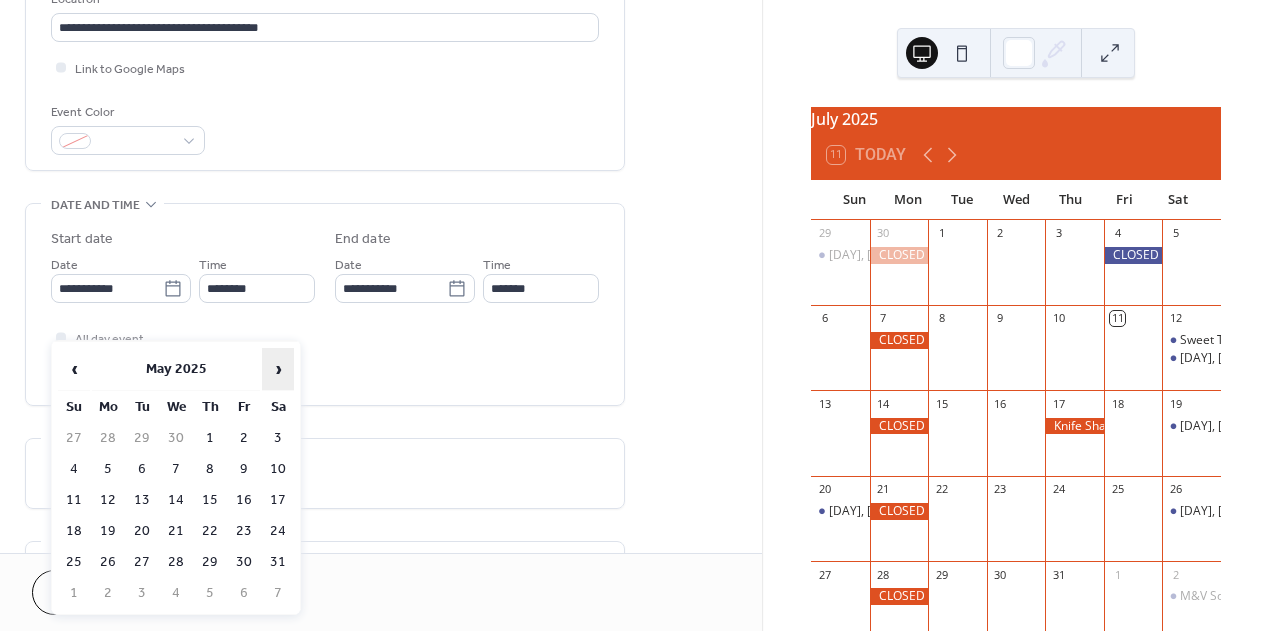click on "›" at bounding box center [278, 369] 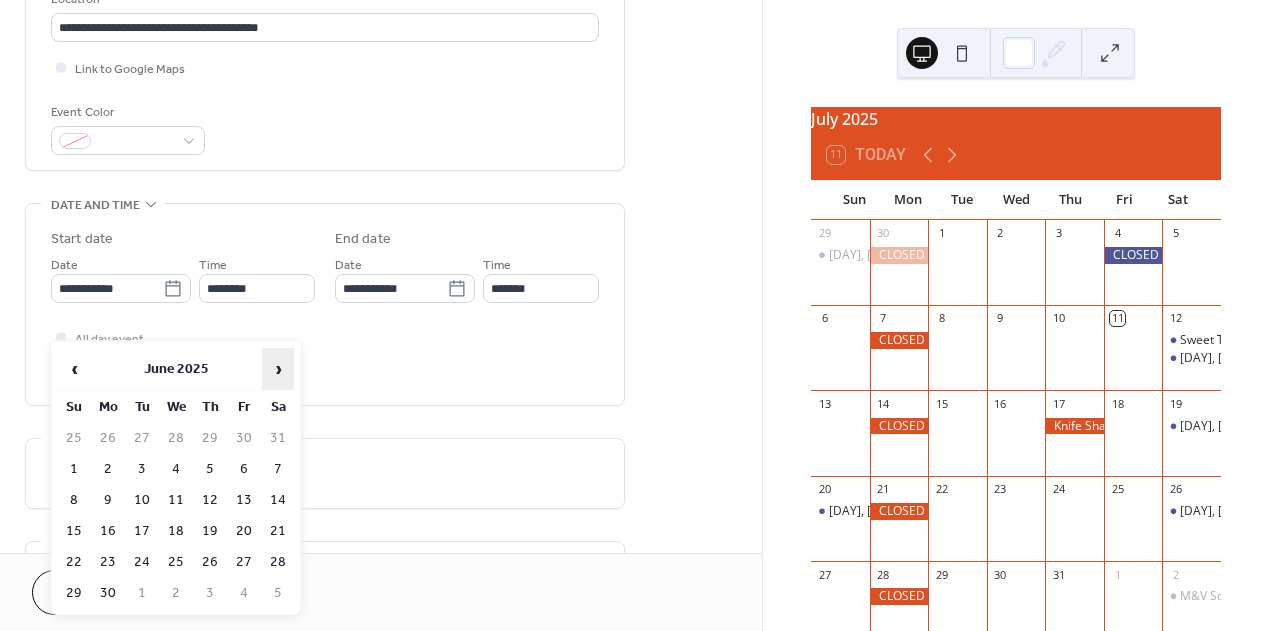 click on "›" at bounding box center [278, 369] 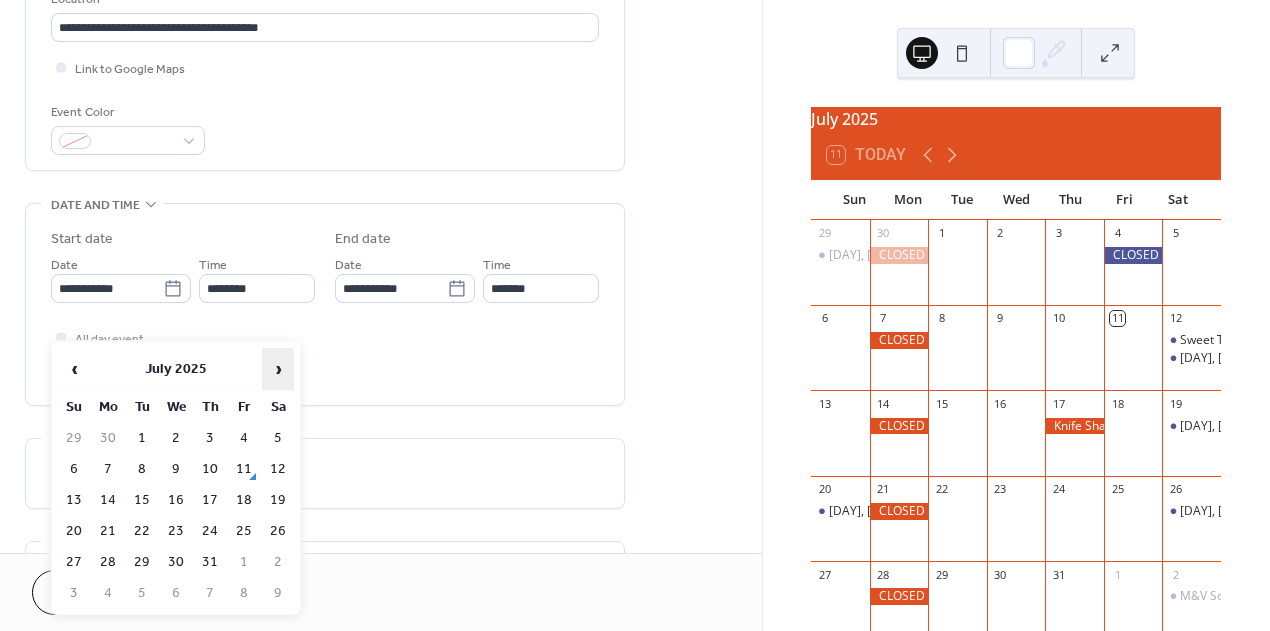 click on "›" at bounding box center (278, 369) 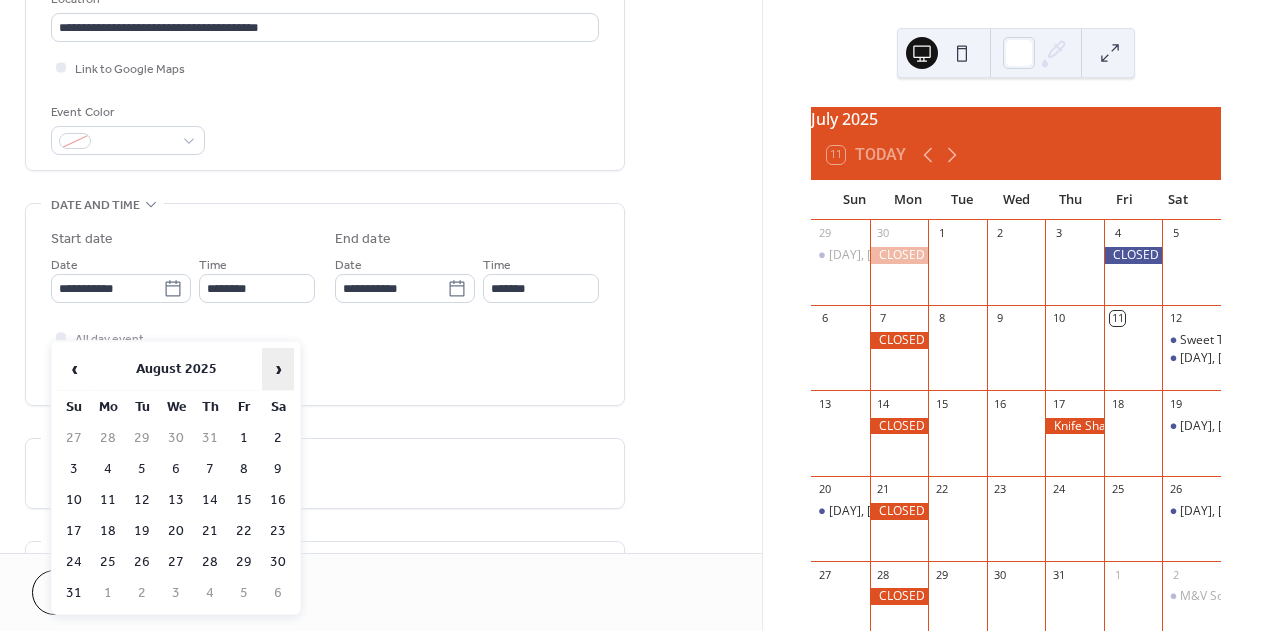 click on "›" at bounding box center (278, 369) 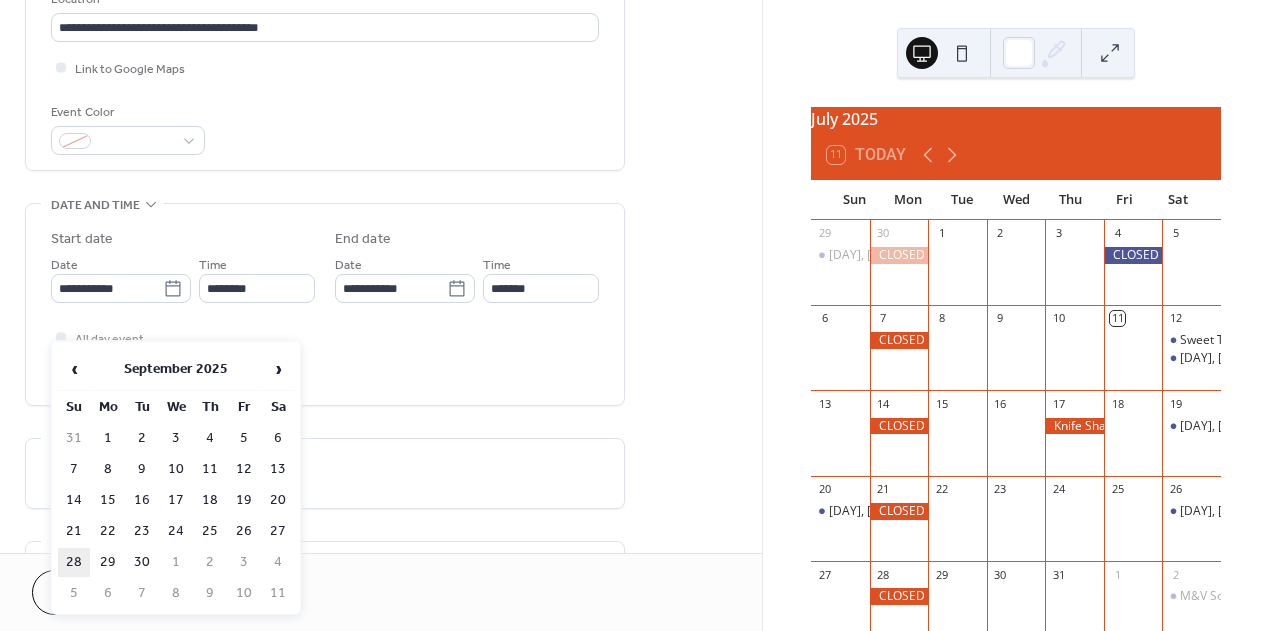 click on "28" at bounding box center [74, 562] 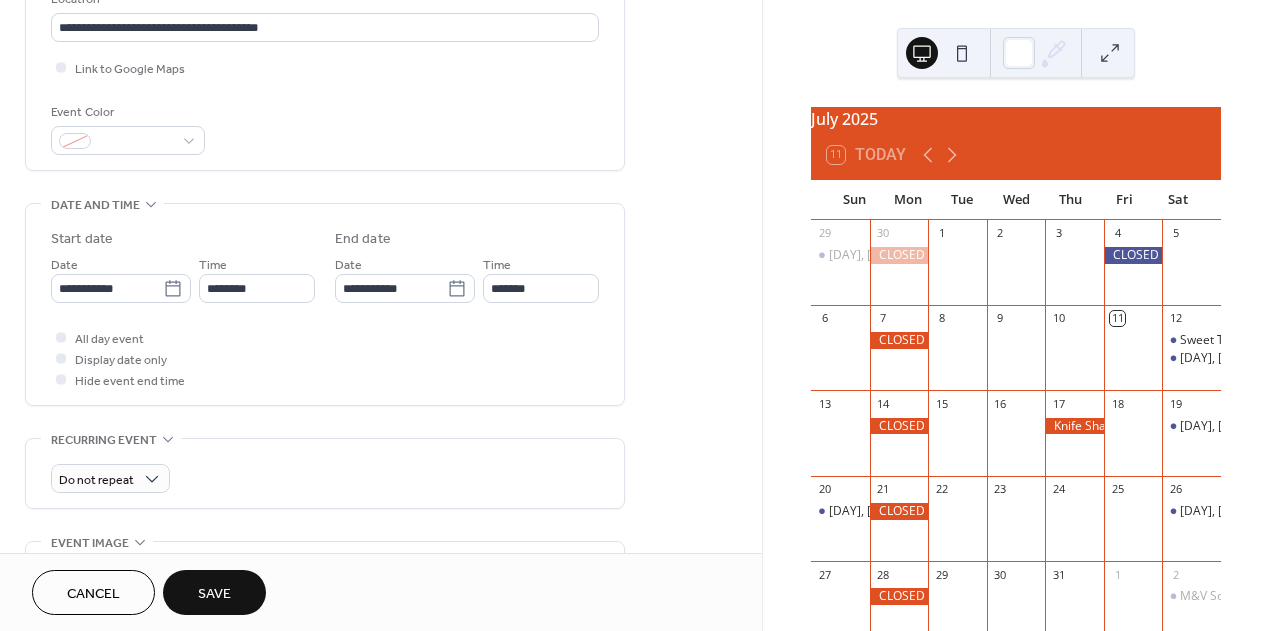 type on "**********" 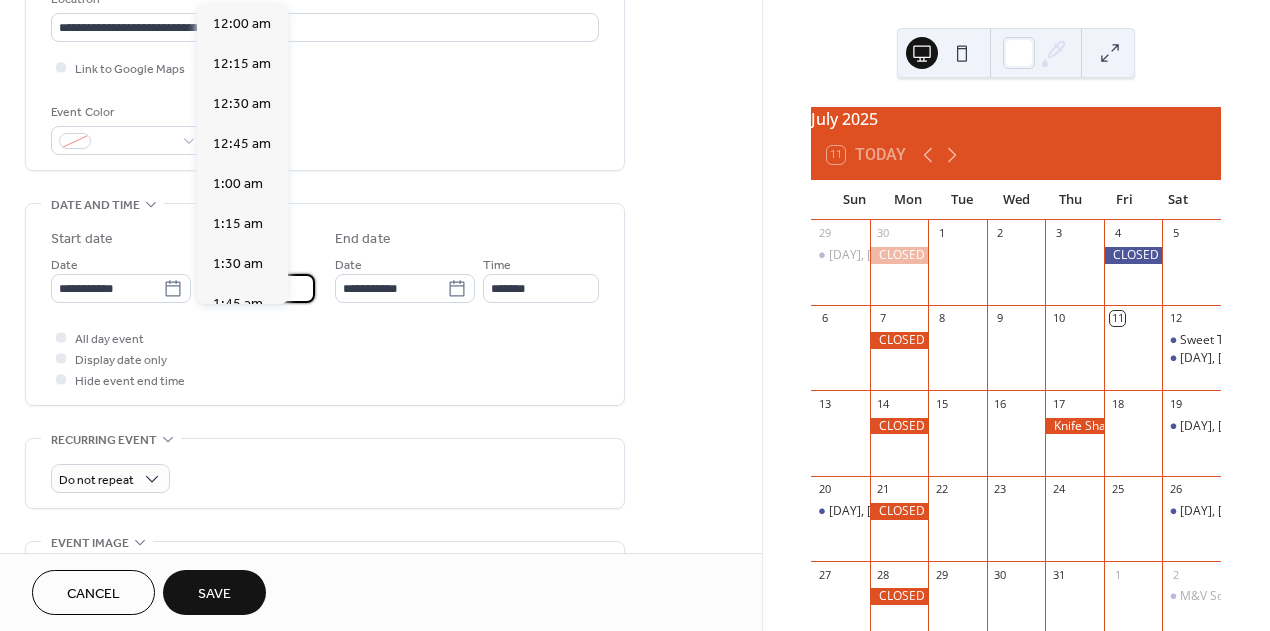 scroll, scrollTop: 2150, scrollLeft: 0, axis: vertical 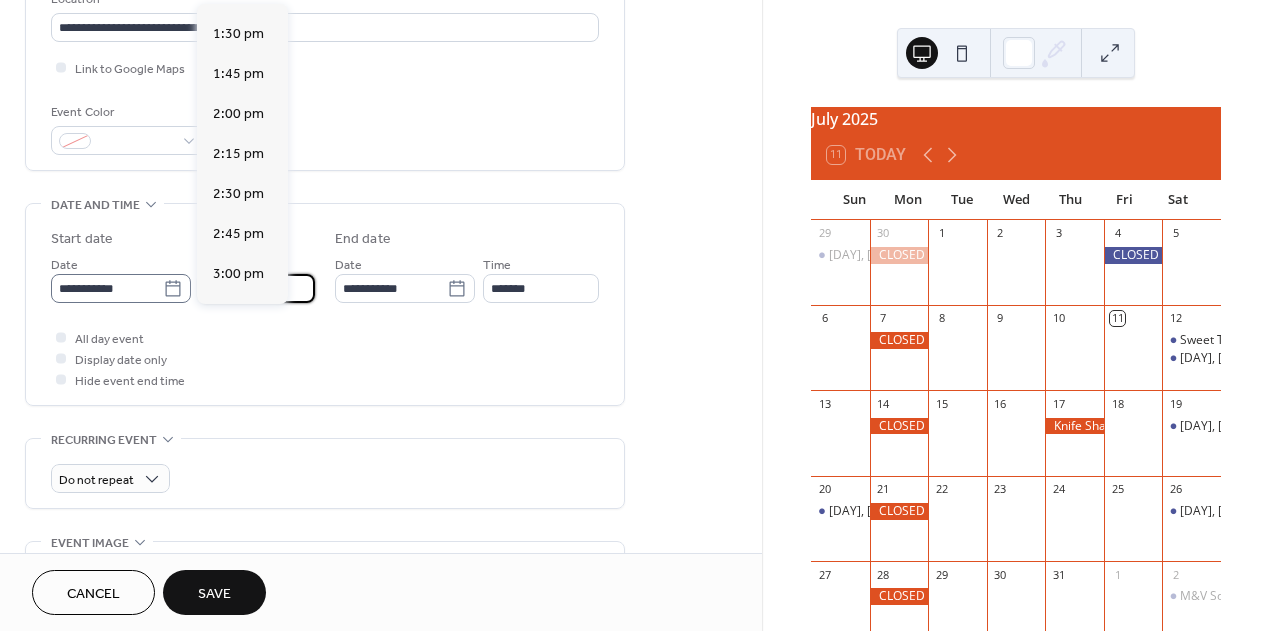 drag, startPoint x: 266, startPoint y: 314, endPoint x: 188, endPoint y: 313, distance: 78.00641 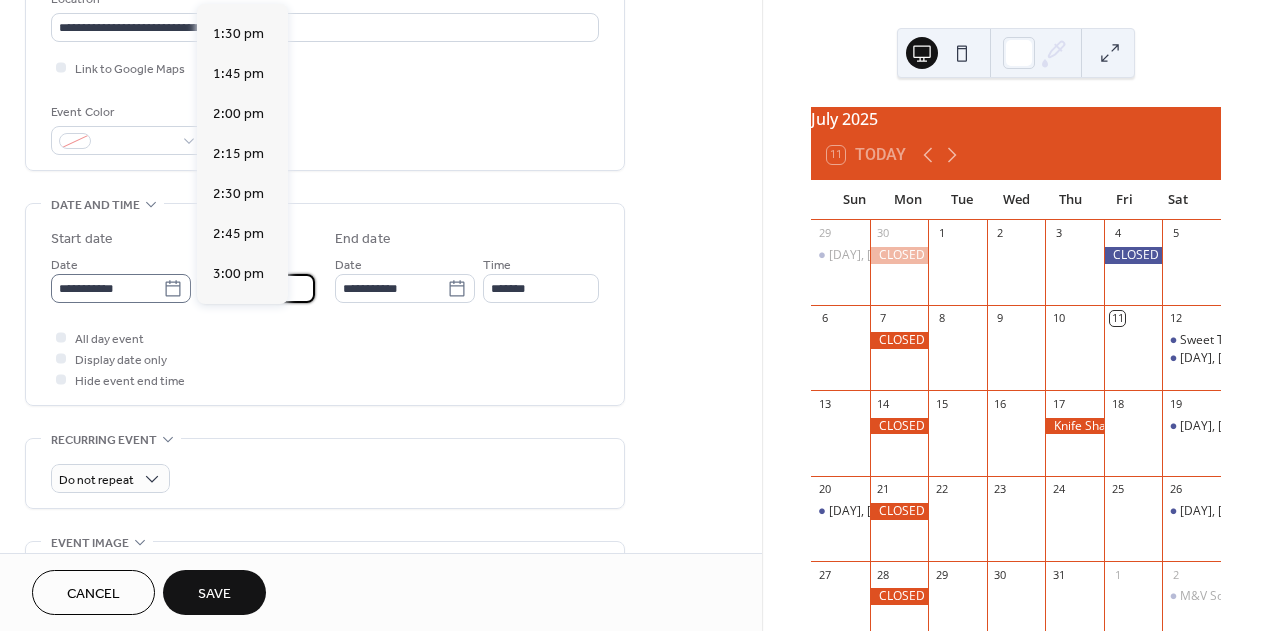 click on "**********" at bounding box center [183, 278] 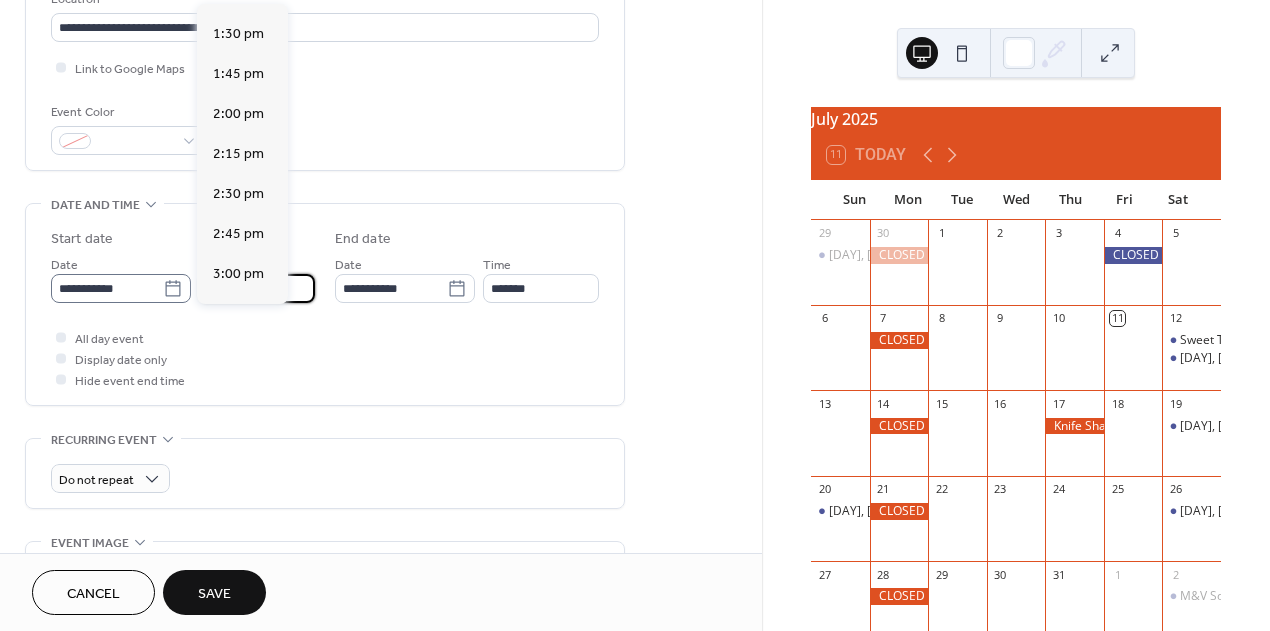 scroll, scrollTop: 344, scrollLeft: 0, axis: vertical 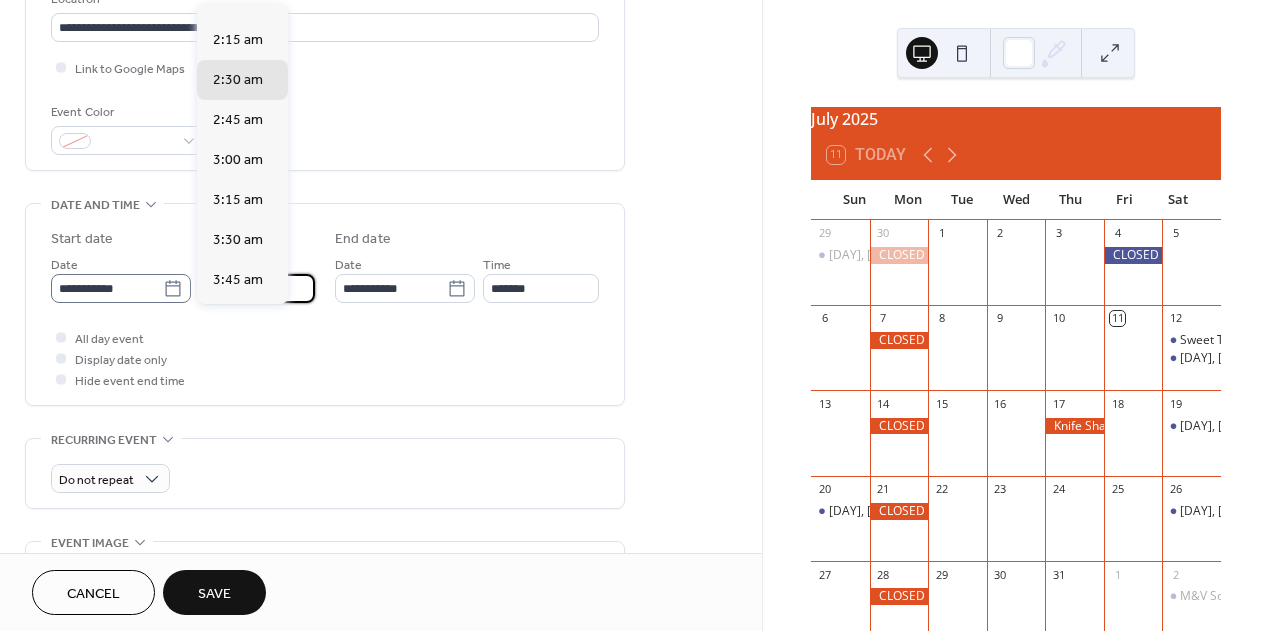 type on "*" 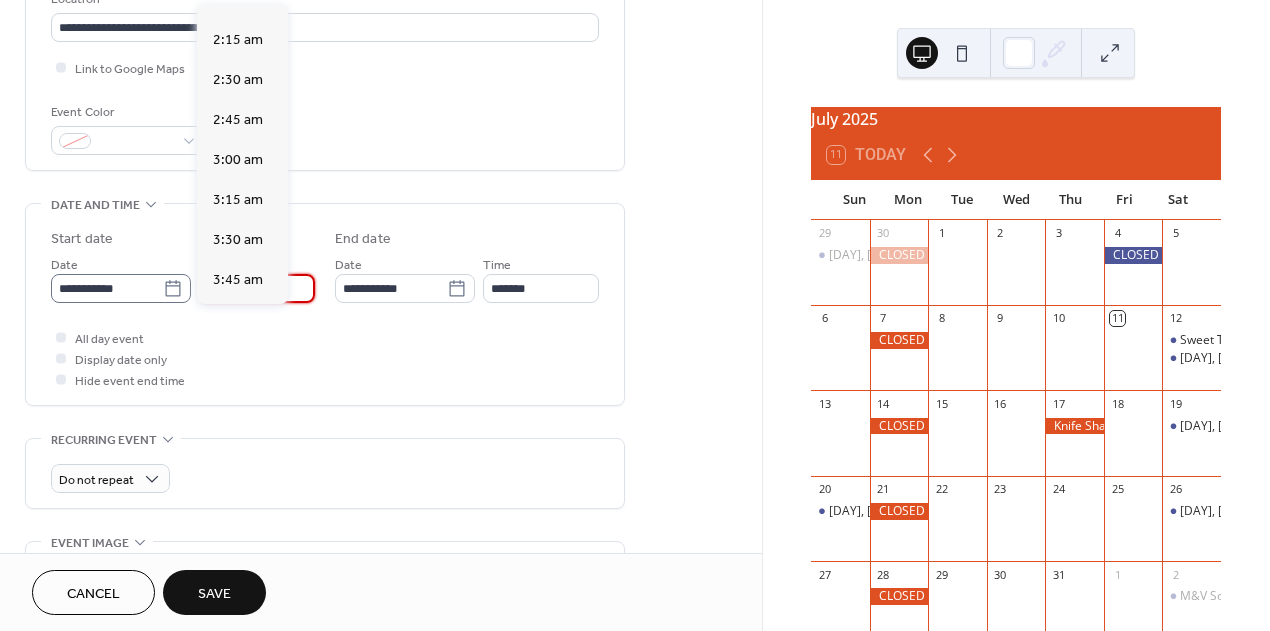 scroll, scrollTop: 0, scrollLeft: 0, axis: both 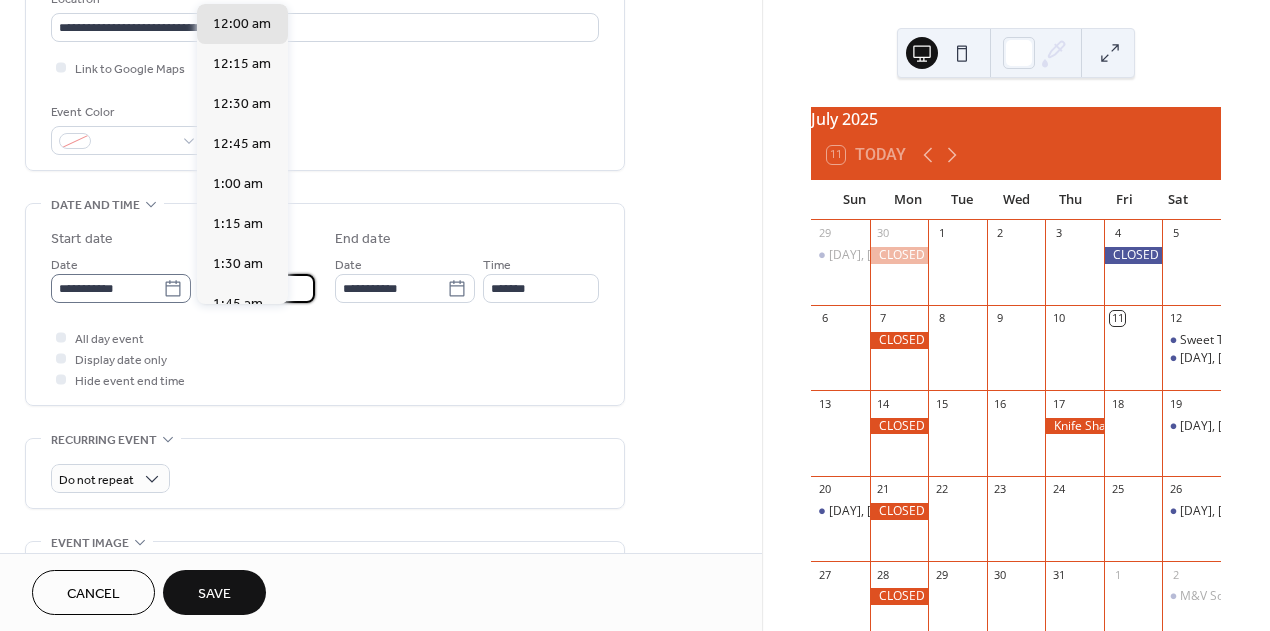 type on "*" 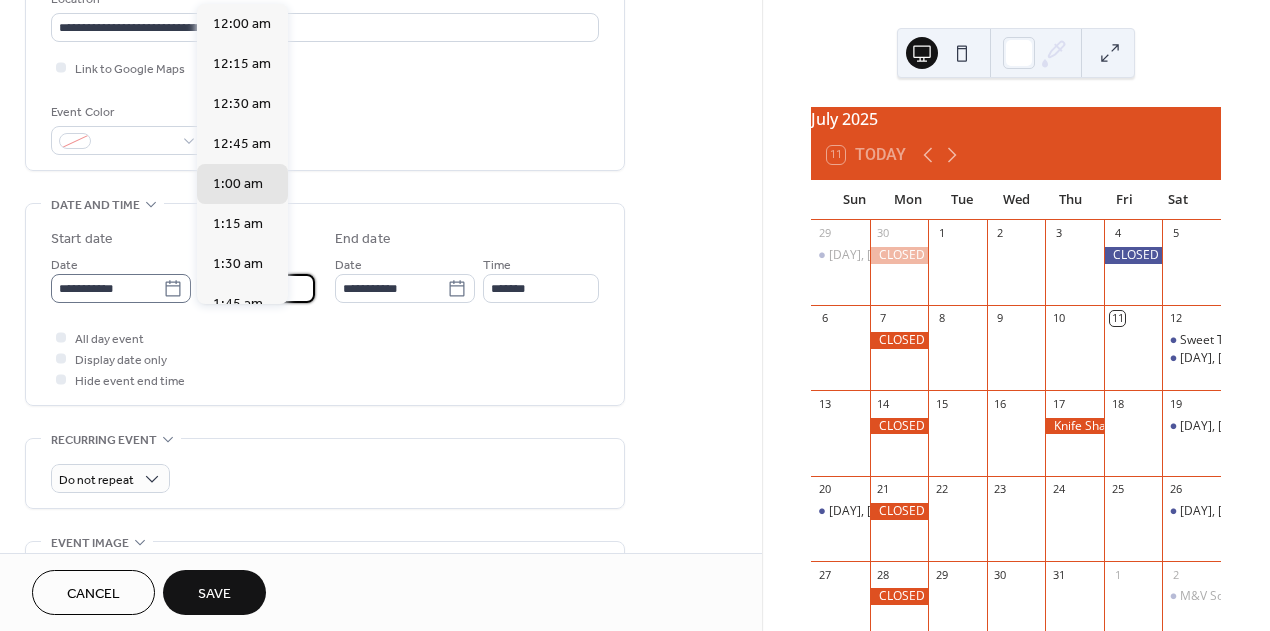 scroll, scrollTop: 258, scrollLeft: 0, axis: vertical 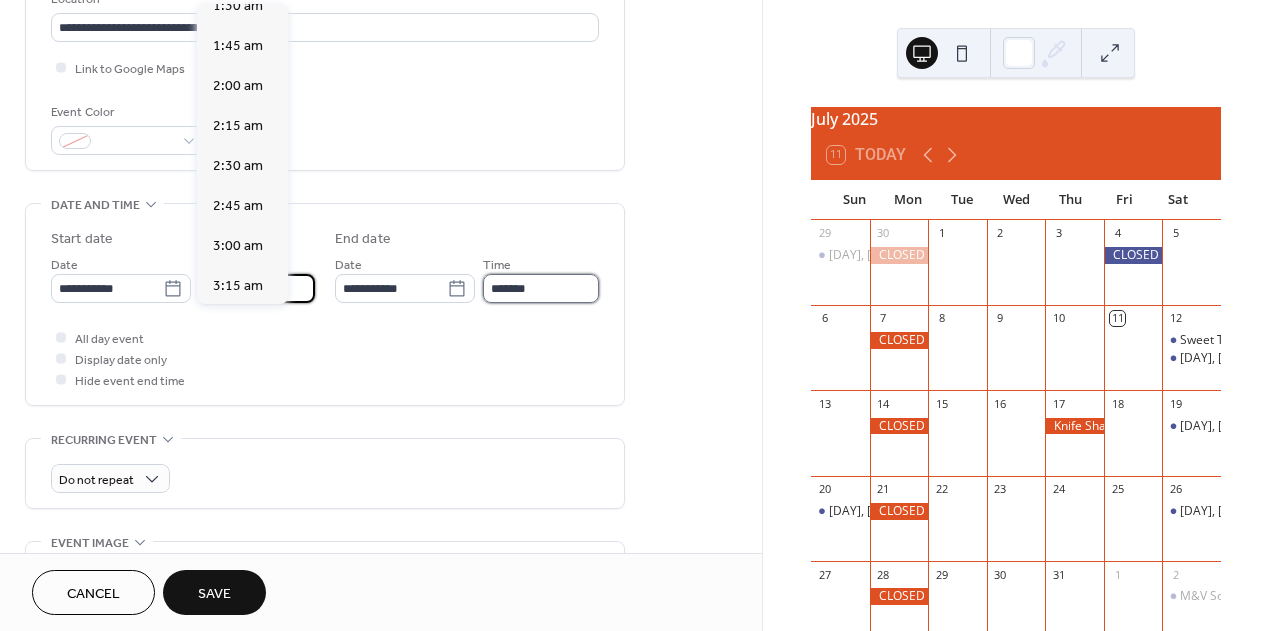 type on "*******" 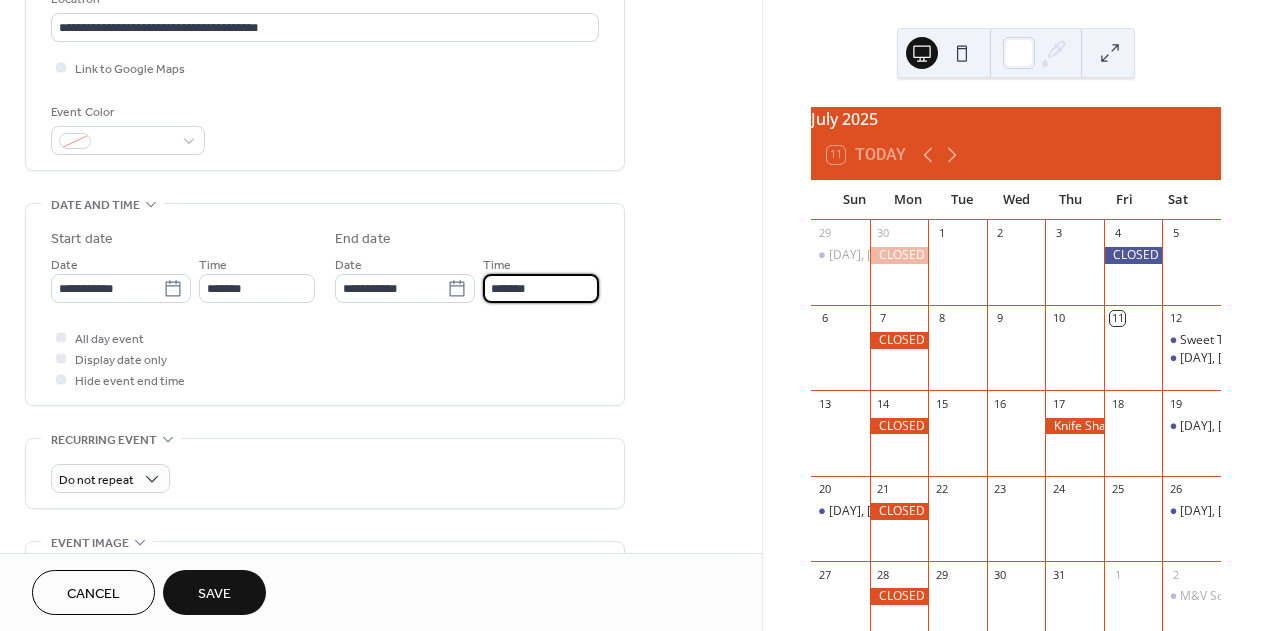 click on "*******" at bounding box center [541, 288] 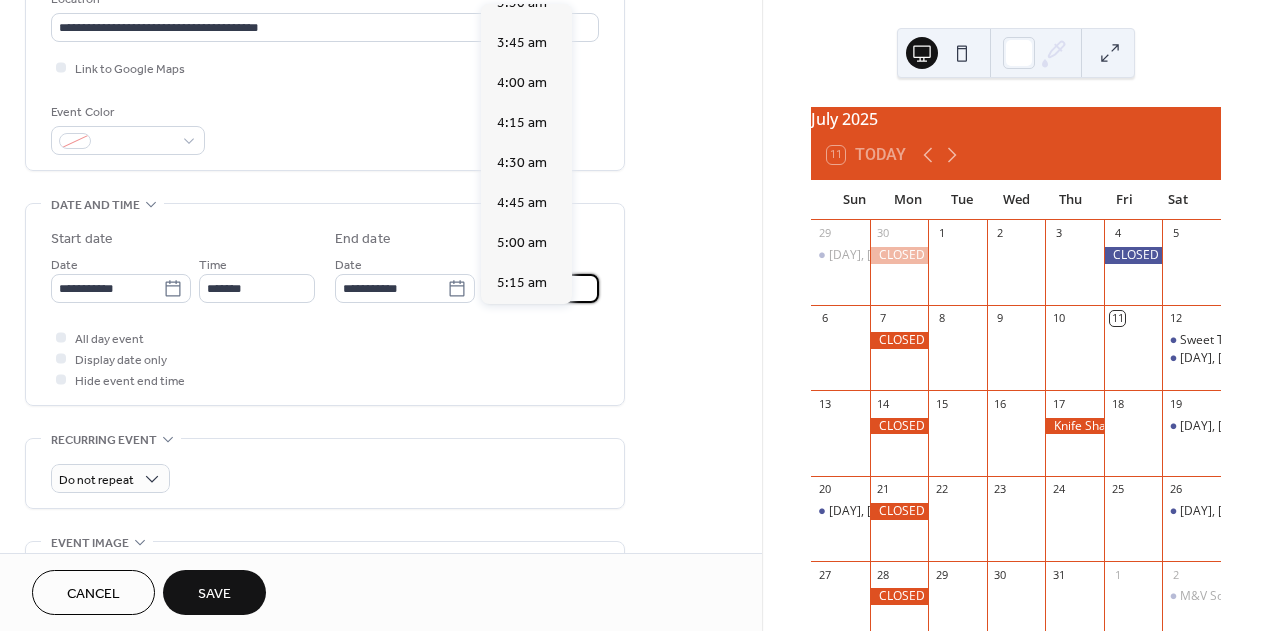 scroll, scrollTop: 2365, scrollLeft: 0, axis: vertical 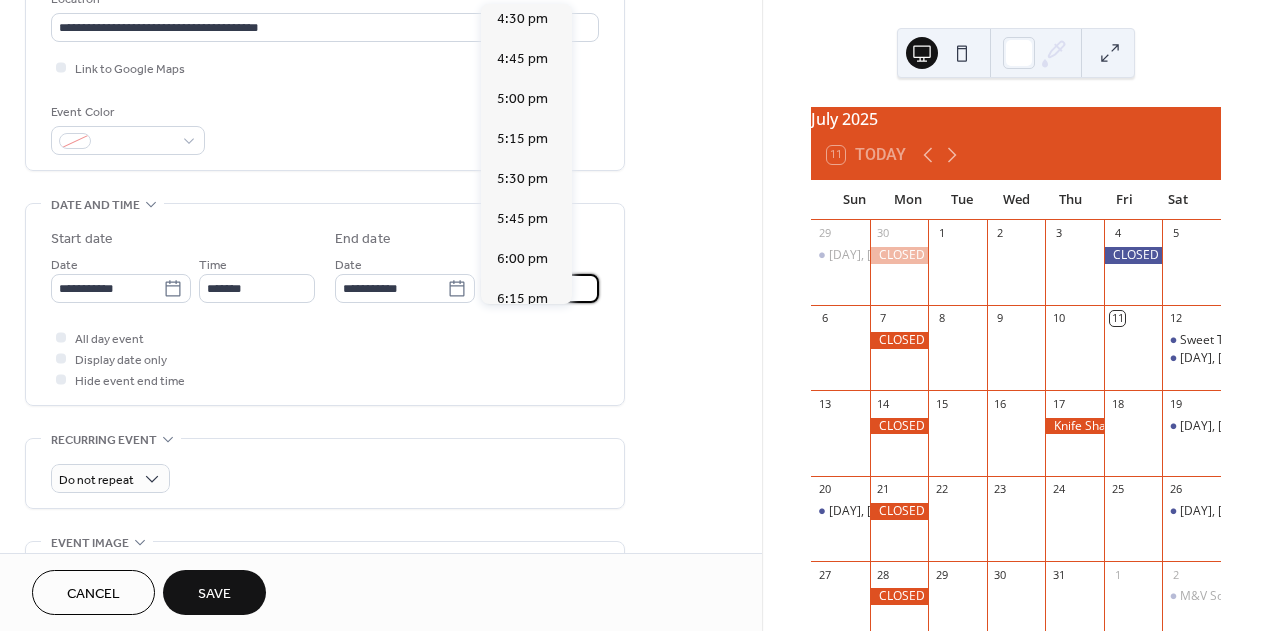 type on "*******" 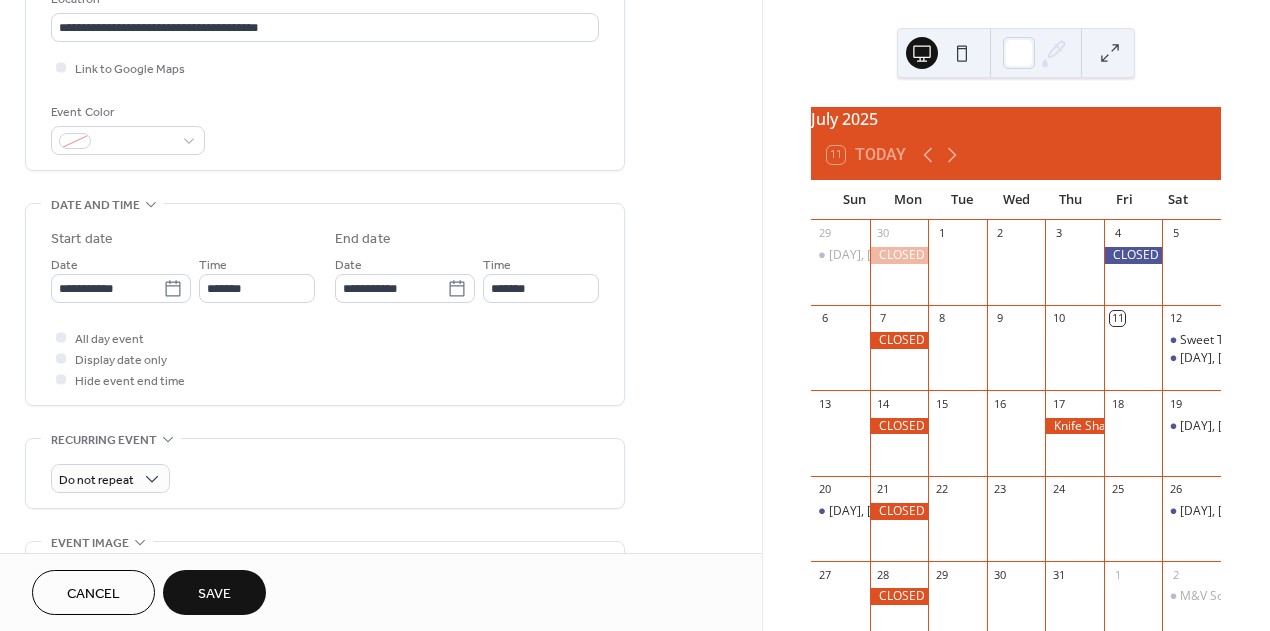 click on "All day event Display date only Hide event end time" at bounding box center [325, 358] 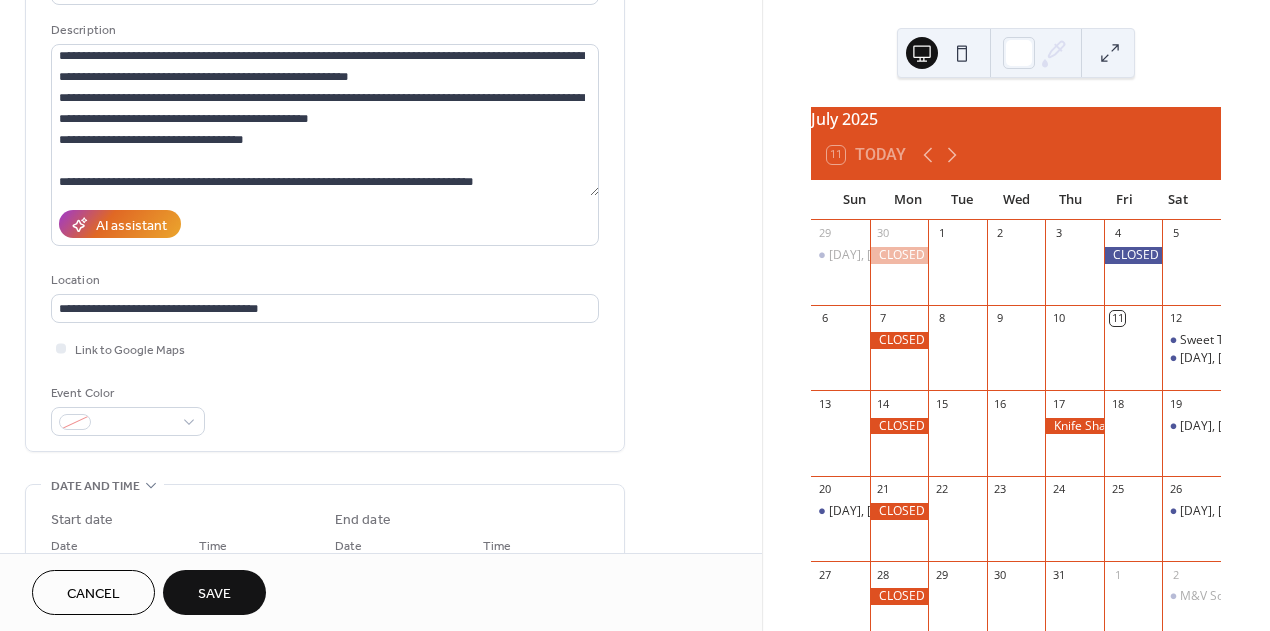 scroll, scrollTop: 175, scrollLeft: 0, axis: vertical 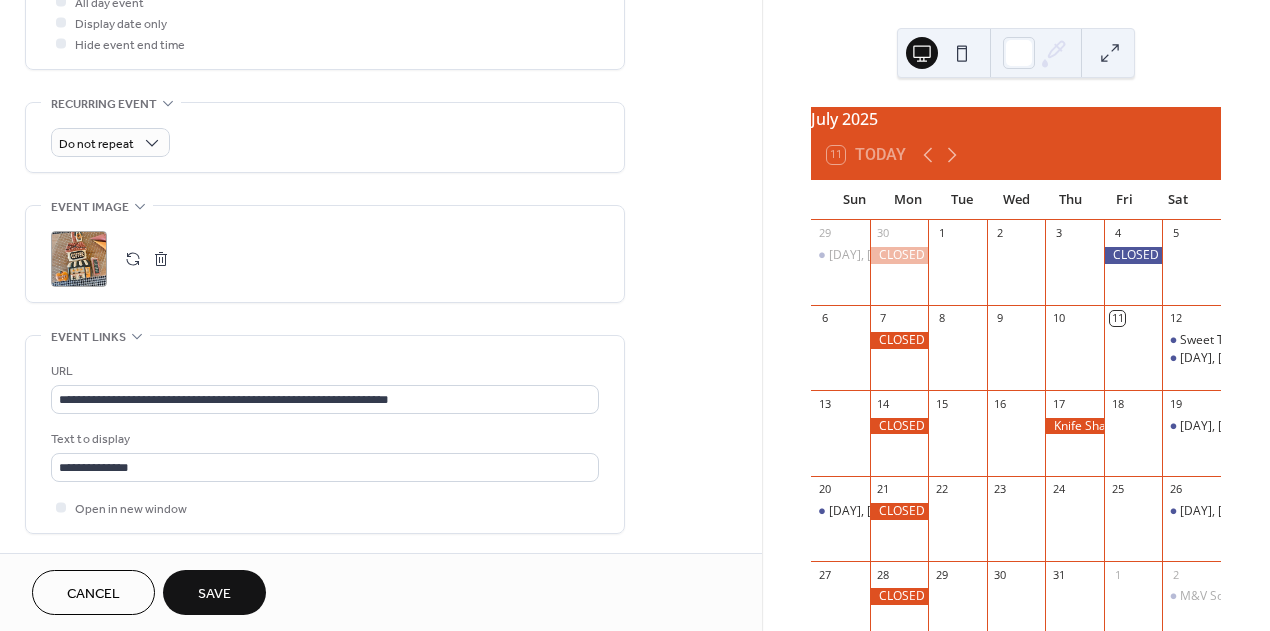 click at bounding box center (133, 259) 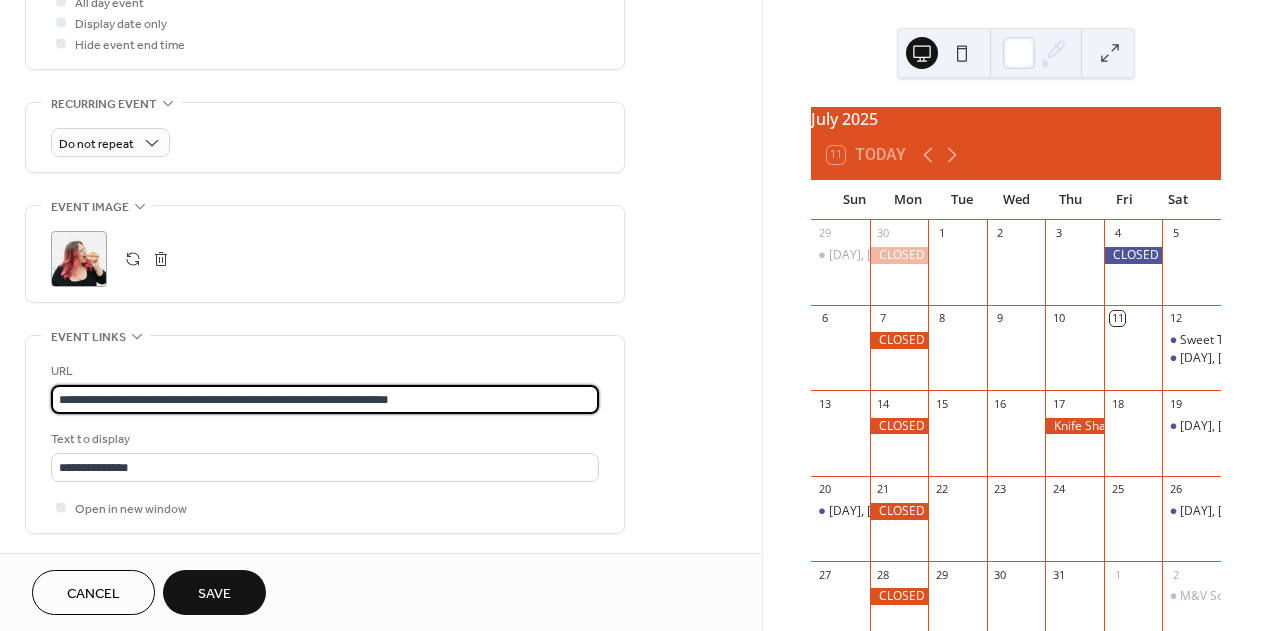 drag, startPoint x: 437, startPoint y: 444, endPoint x: 57, endPoint y: 447, distance: 380.01184 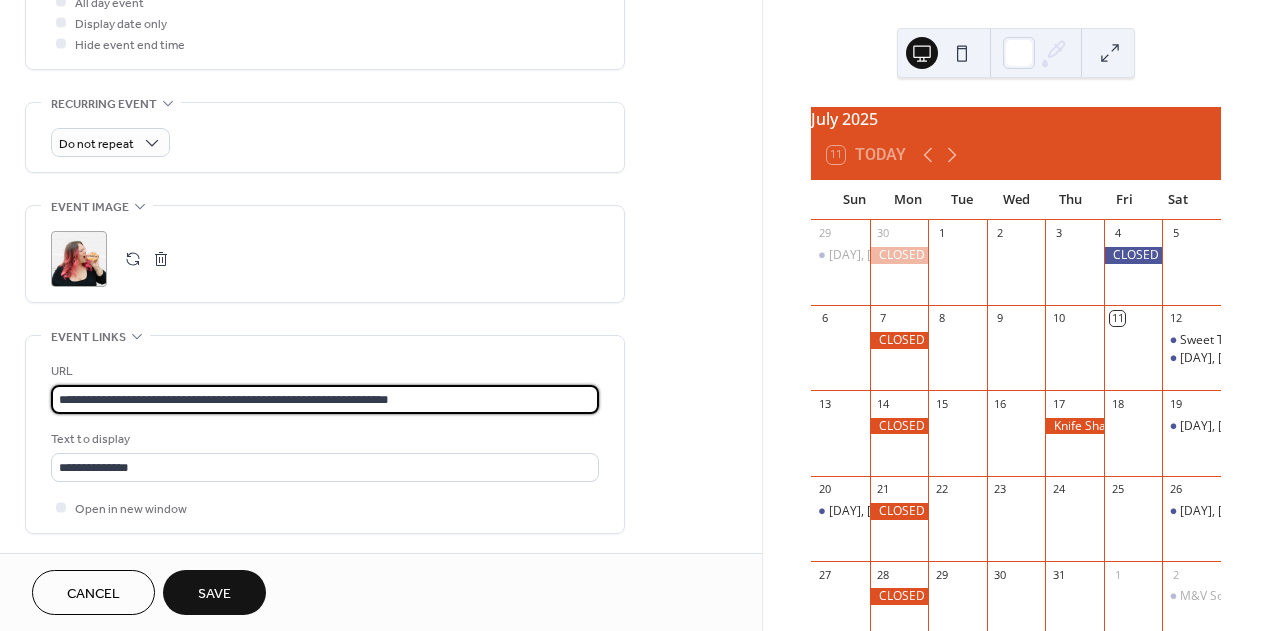 click on "**********" at bounding box center [325, 399] 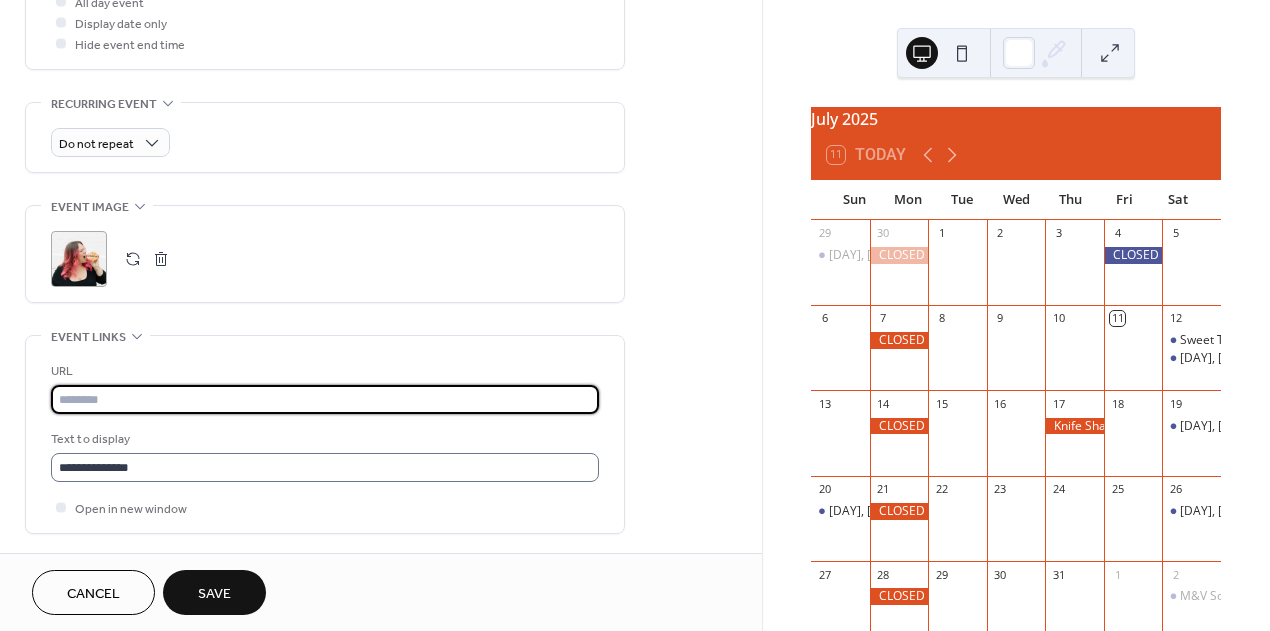 type 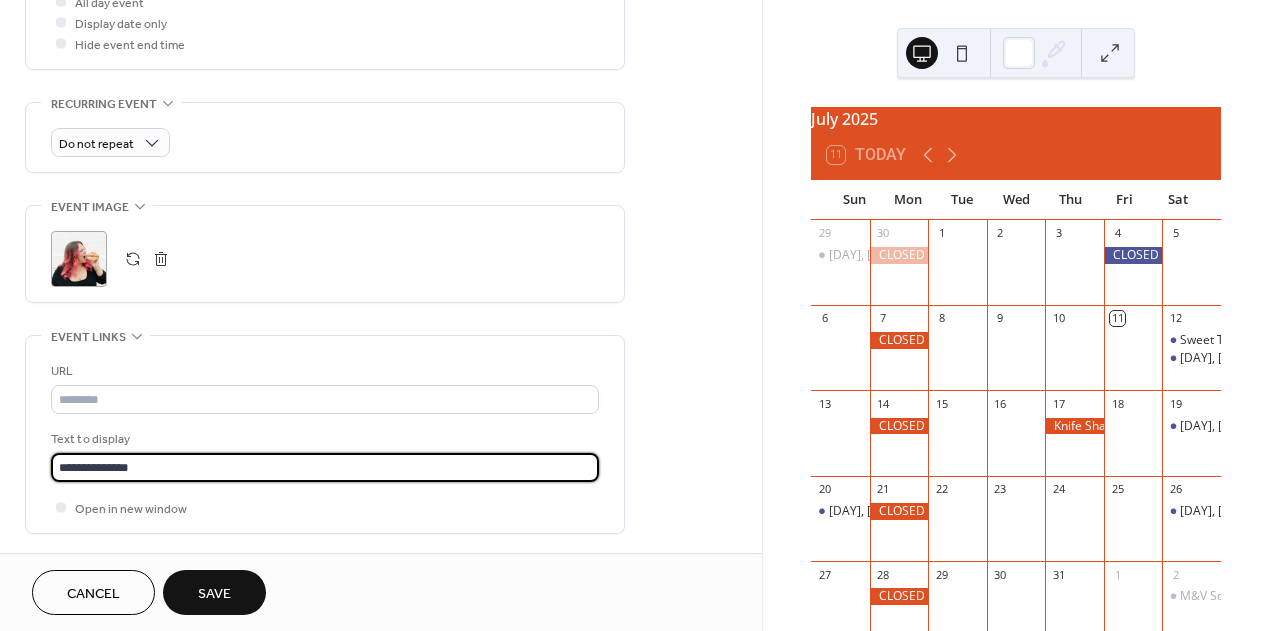drag, startPoint x: 151, startPoint y: 526, endPoint x: 15, endPoint y: 522, distance: 136.0588 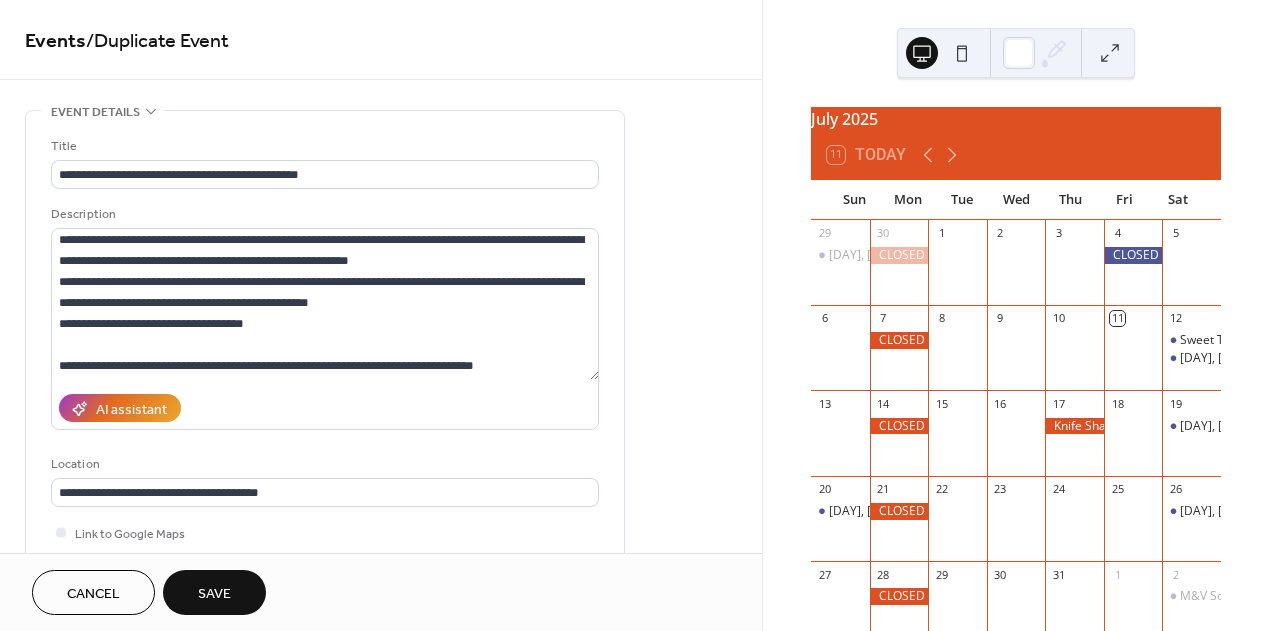 scroll, scrollTop: 0, scrollLeft: 0, axis: both 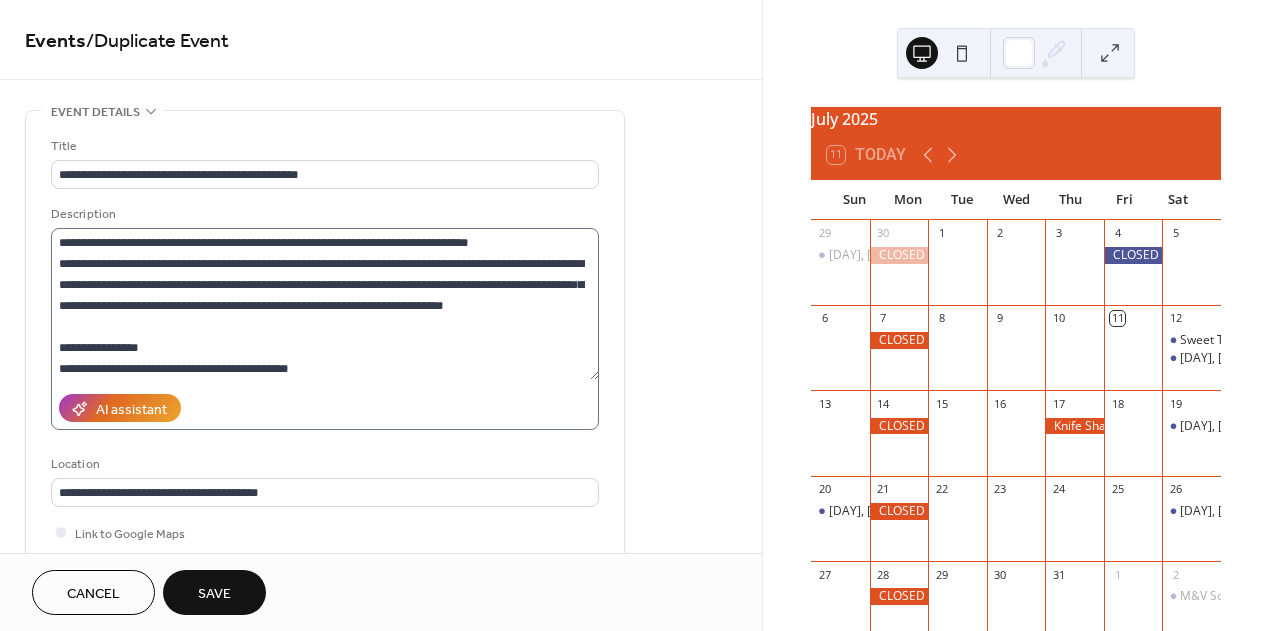 type 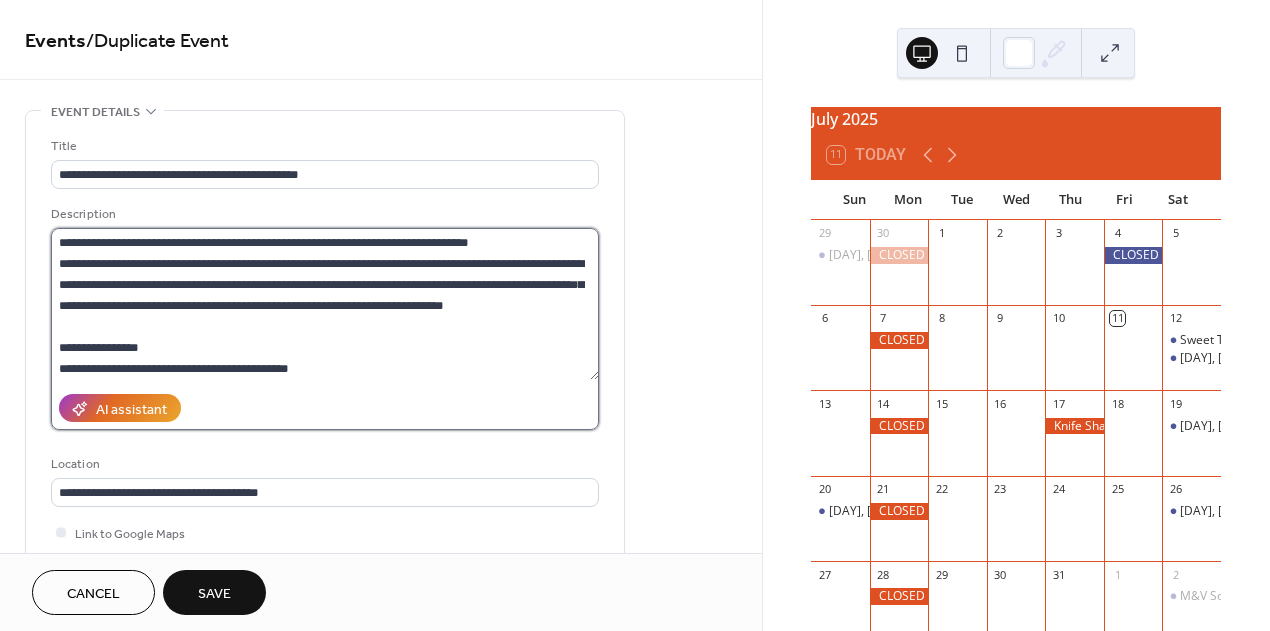 click at bounding box center [325, 304] 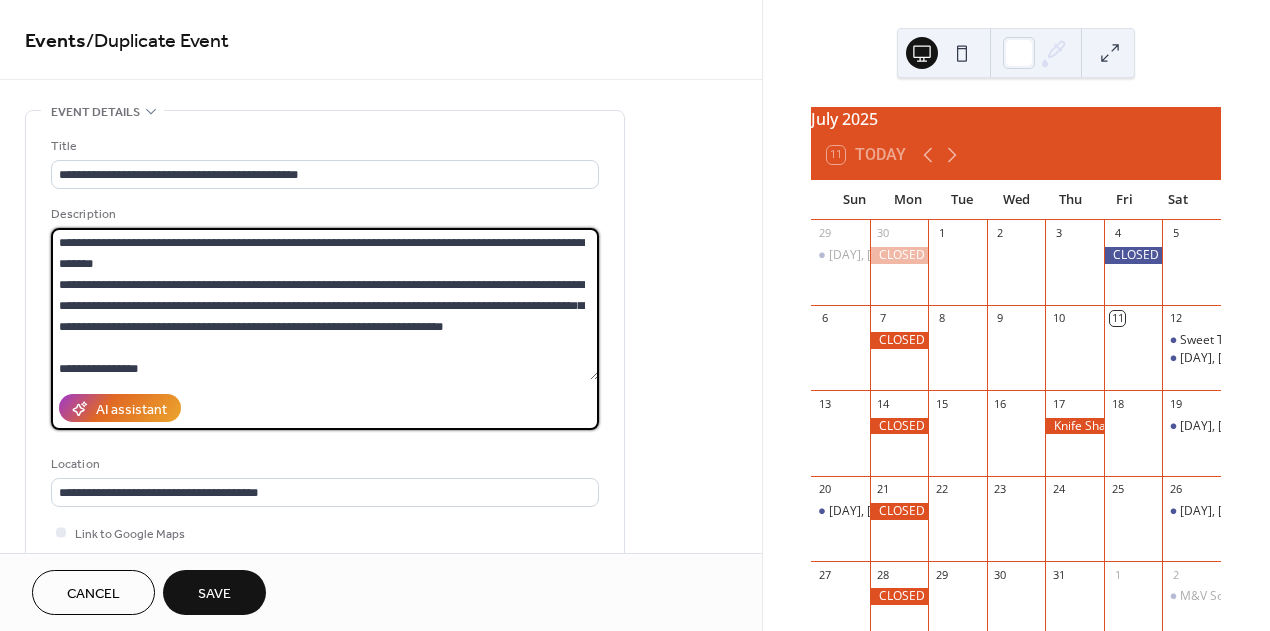 click at bounding box center [325, 304] 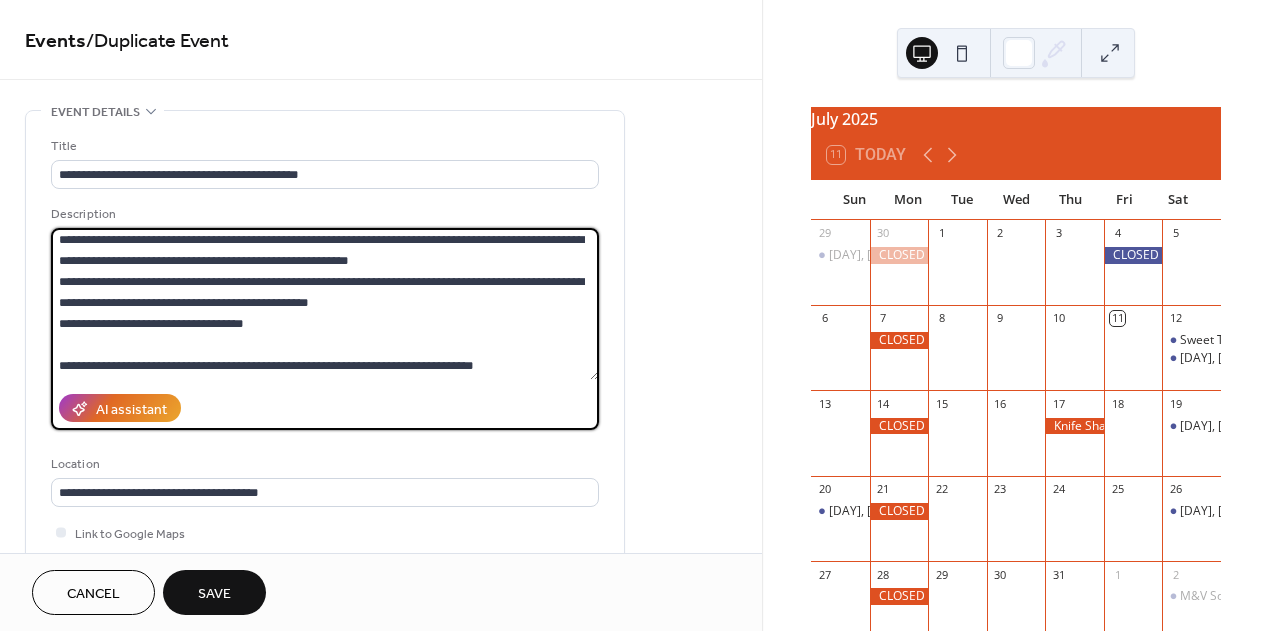scroll, scrollTop: 336, scrollLeft: 0, axis: vertical 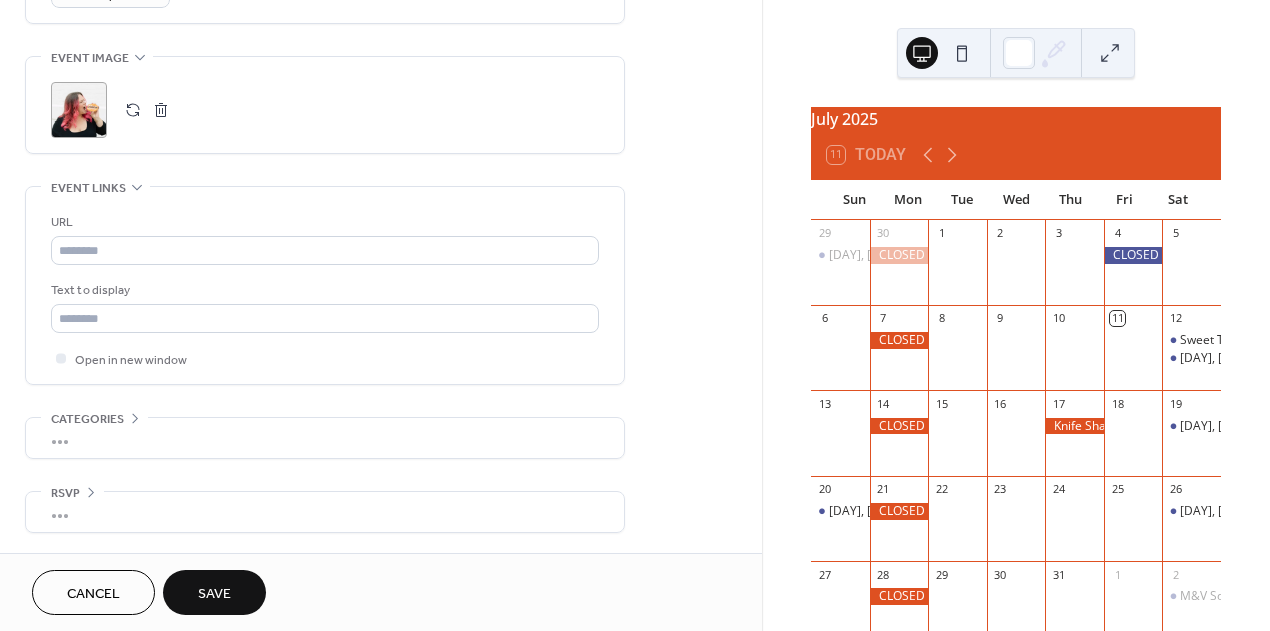 type on "**********" 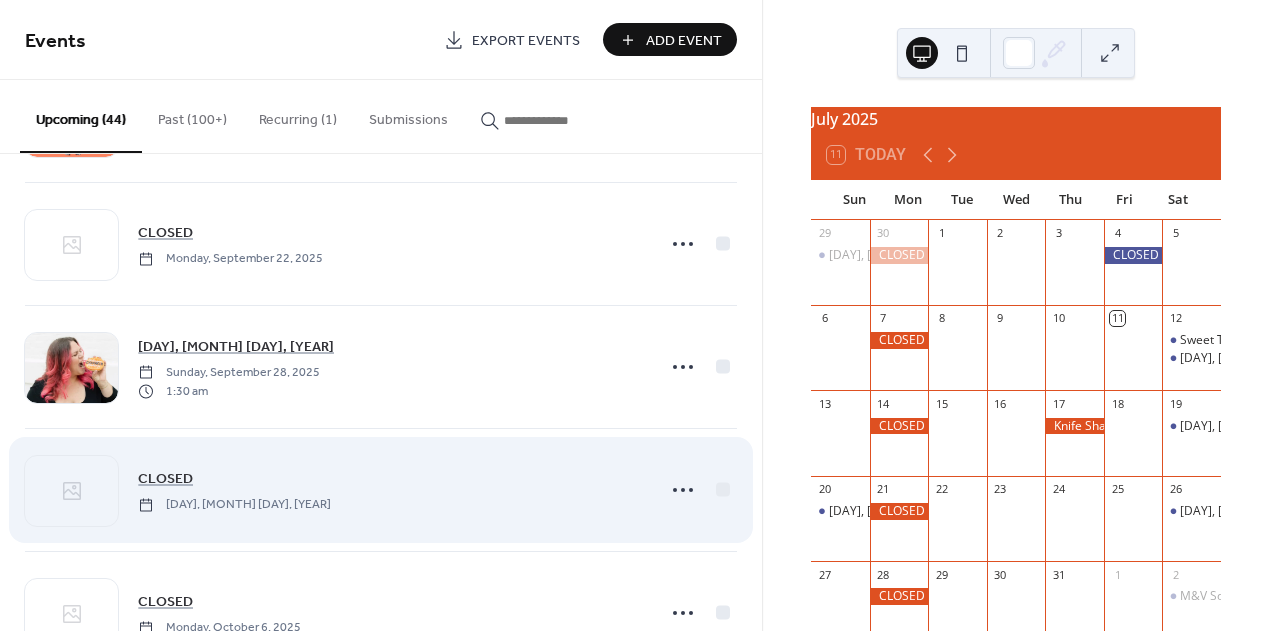 scroll, scrollTop: 2847, scrollLeft: 0, axis: vertical 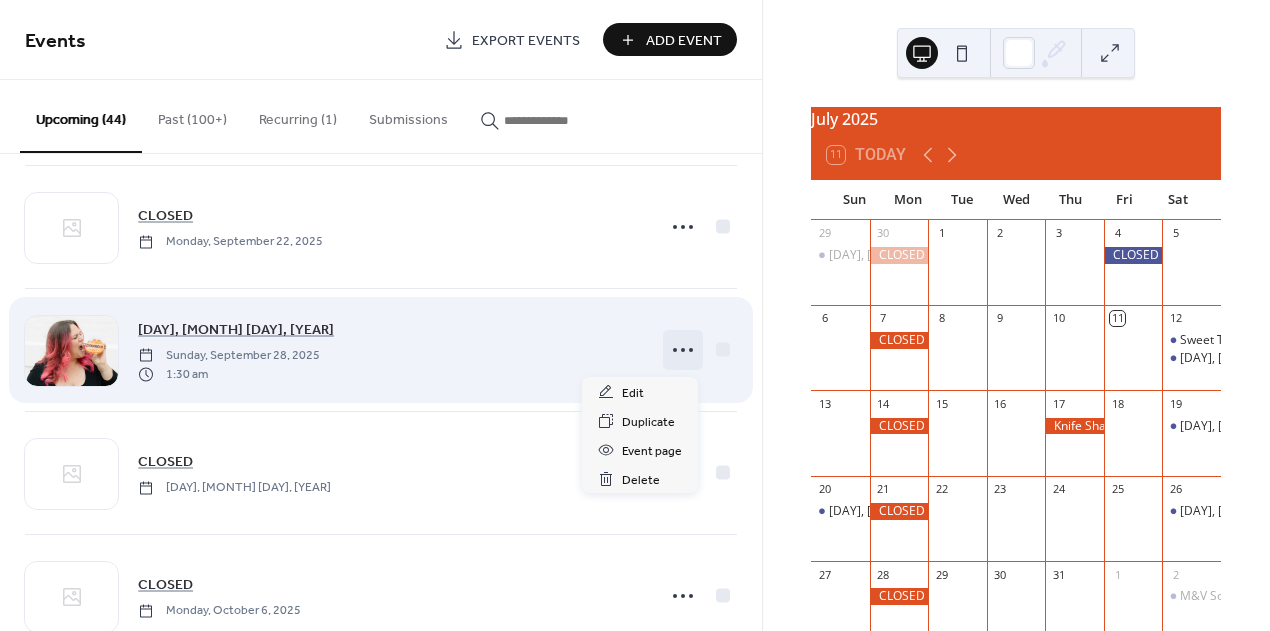 click 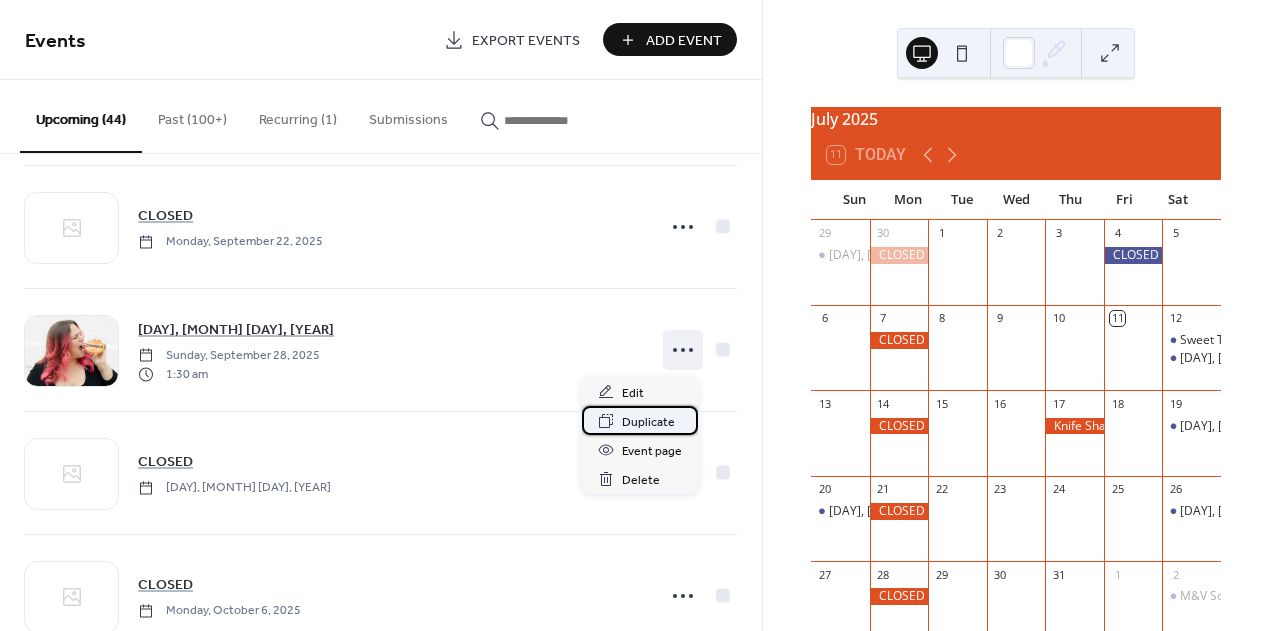 click on "Duplicate" at bounding box center (648, 422) 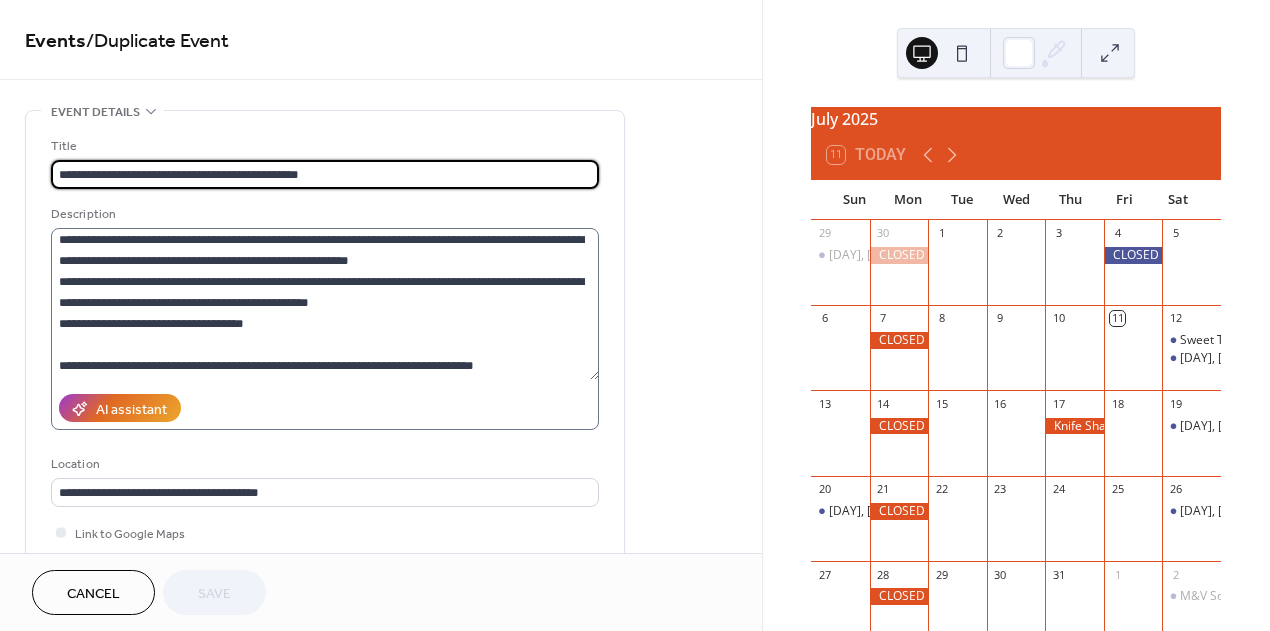 scroll, scrollTop: 336, scrollLeft: 0, axis: vertical 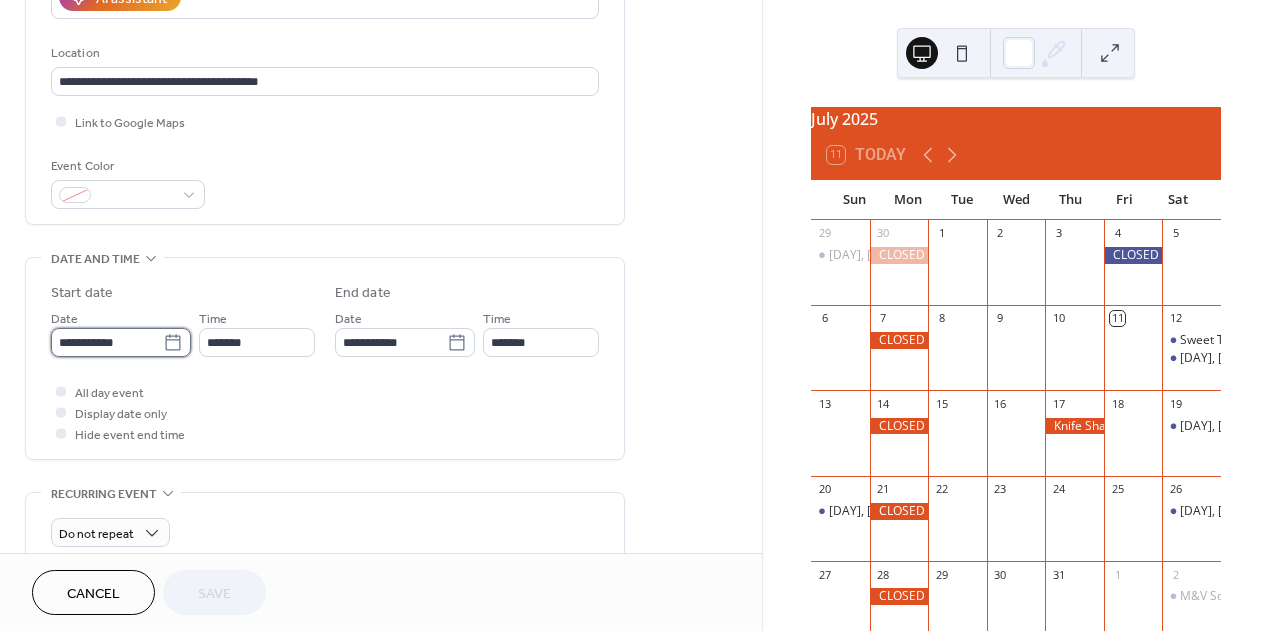 click on "**********" at bounding box center [107, 342] 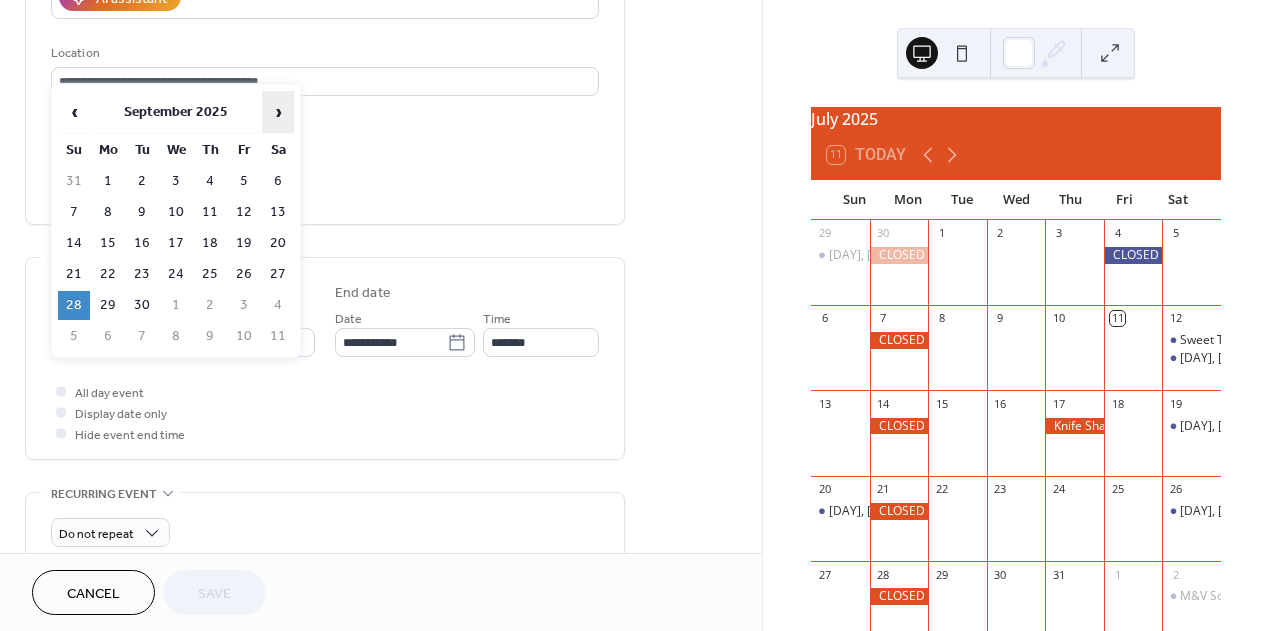 click on "›" at bounding box center (278, 112) 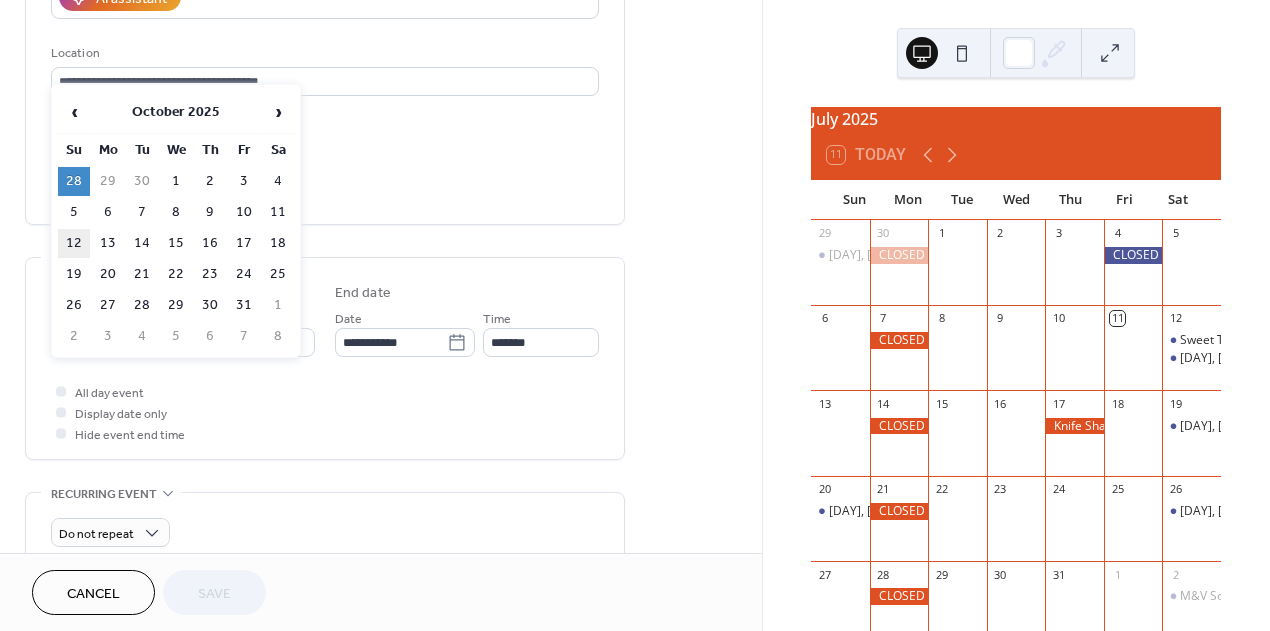 click on "12" at bounding box center [74, 243] 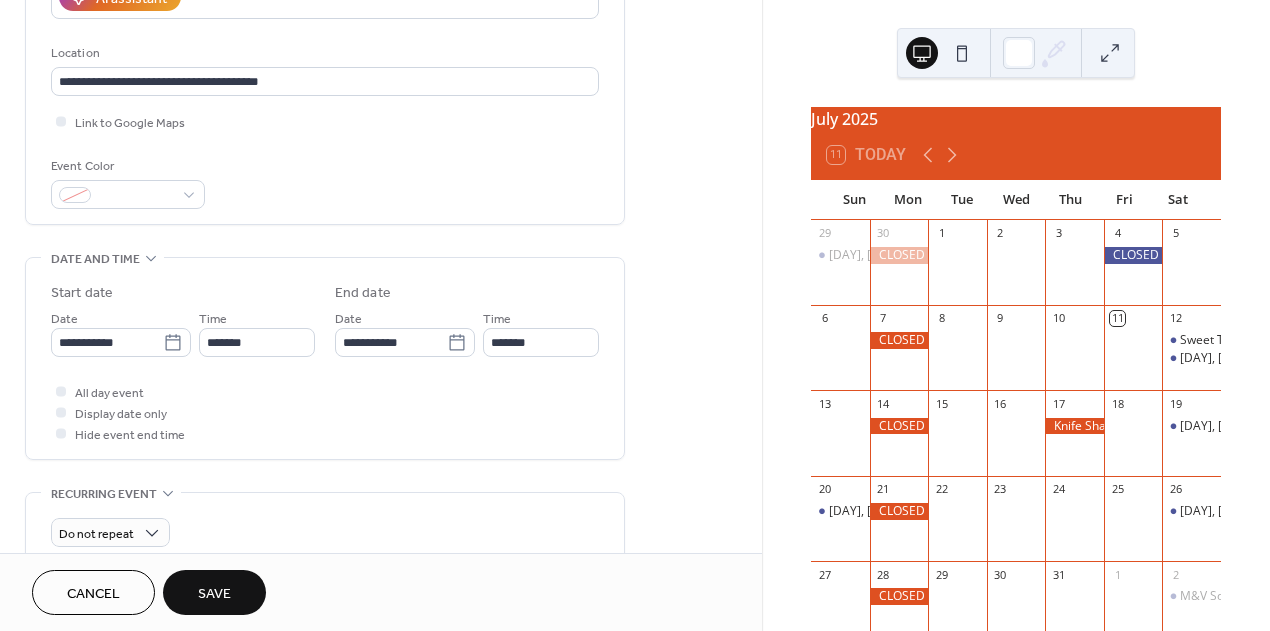 type on "**********" 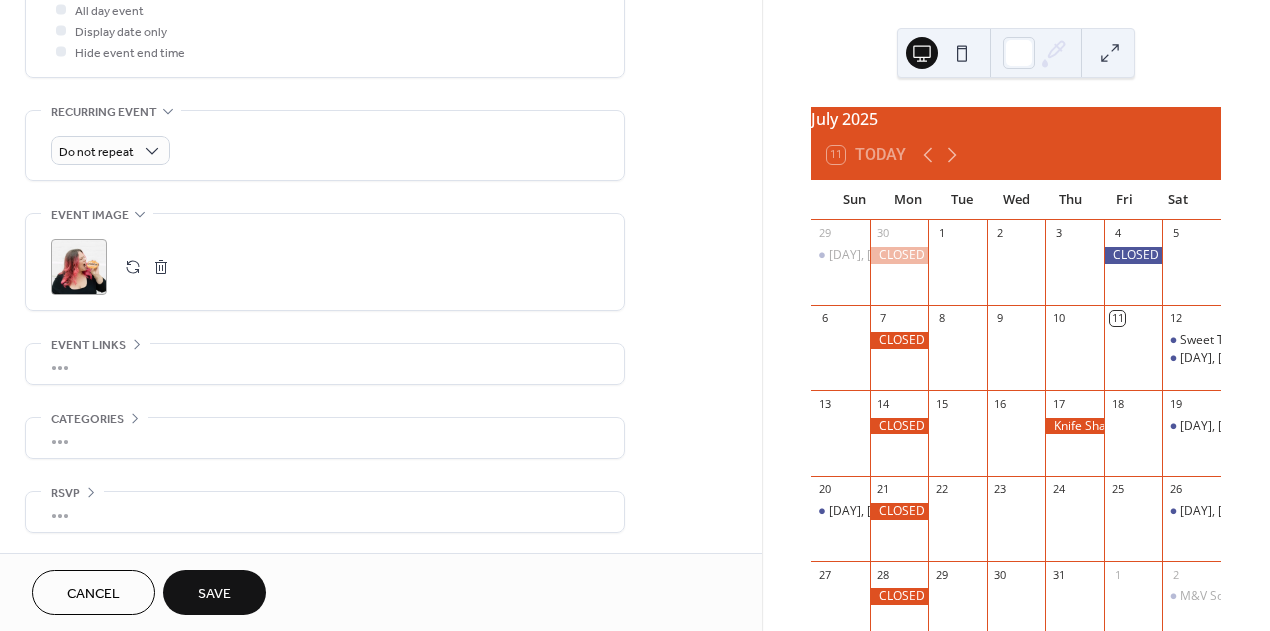 scroll, scrollTop: 843, scrollLeft: 0, axis: vertical 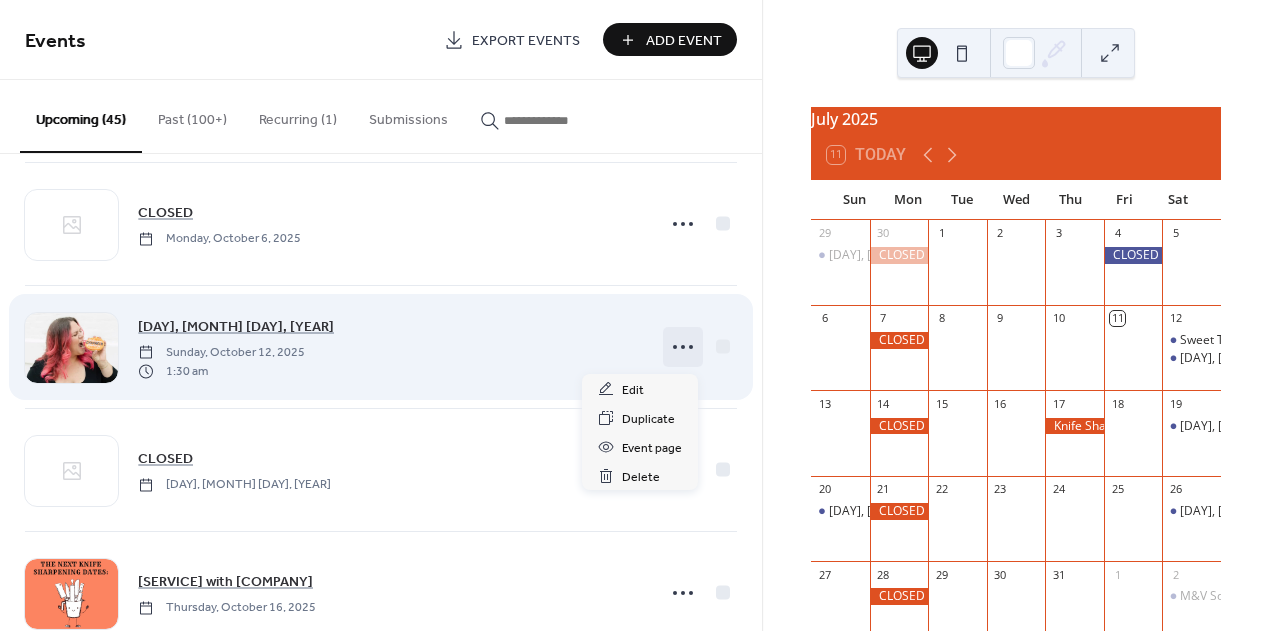 click 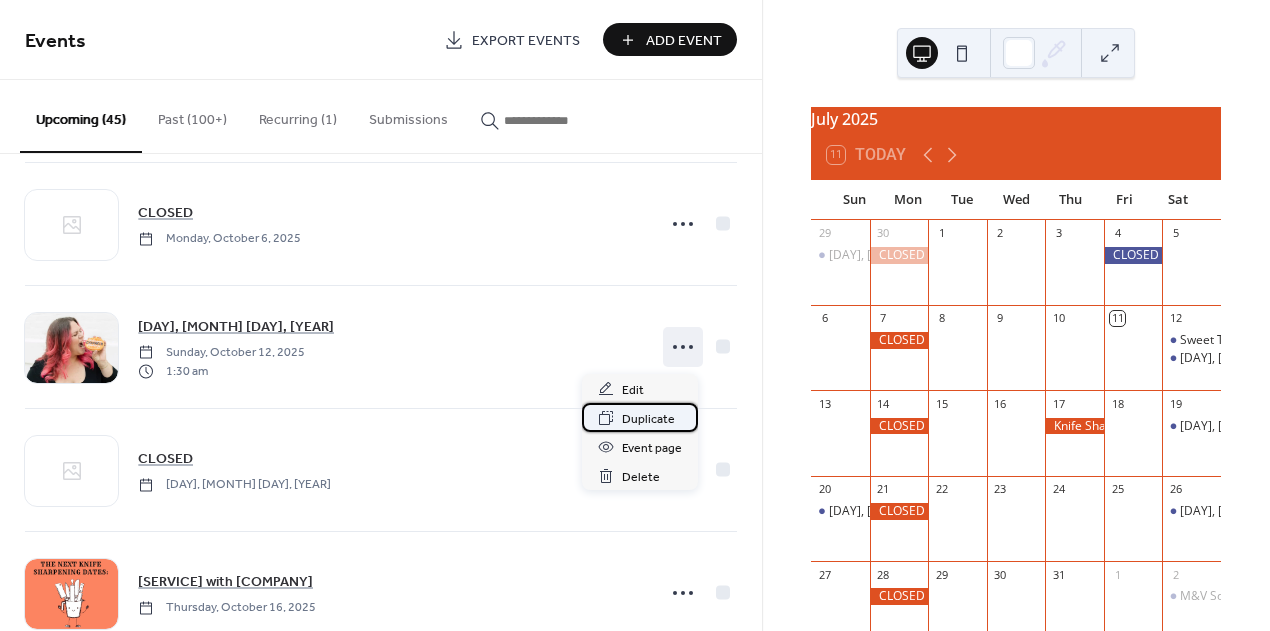 click on "Duplicate" at bounding box center (648, 419) 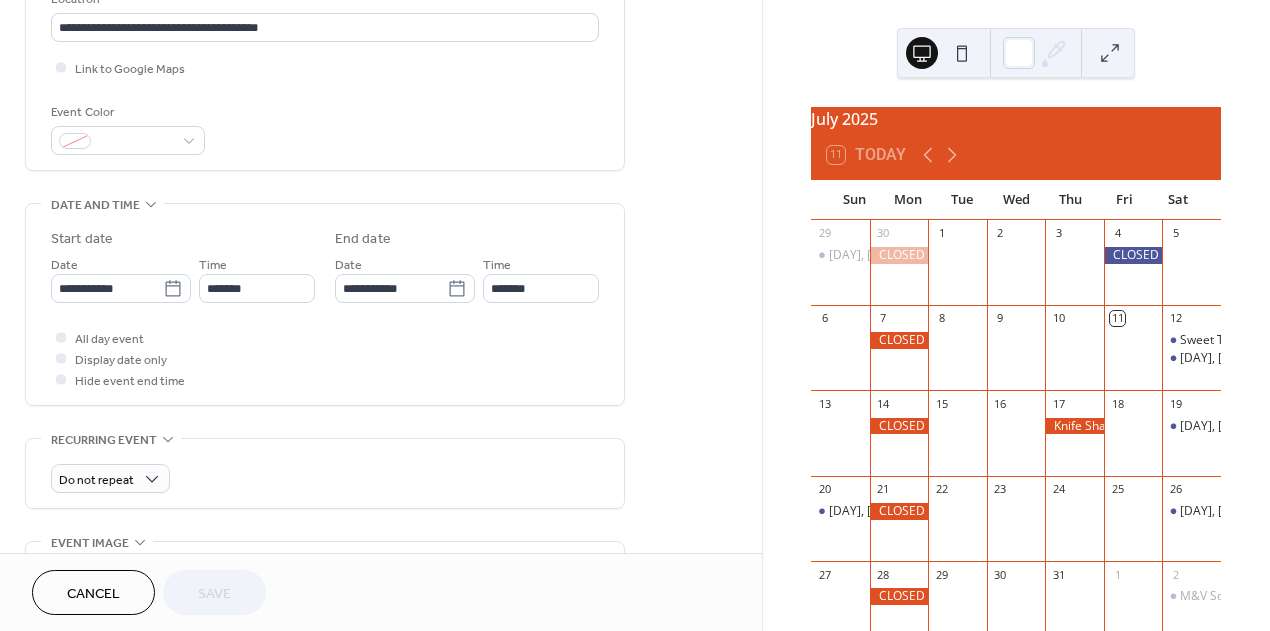 scroll, scrollTop: 472, scrollLeft: 0, axis: vertical 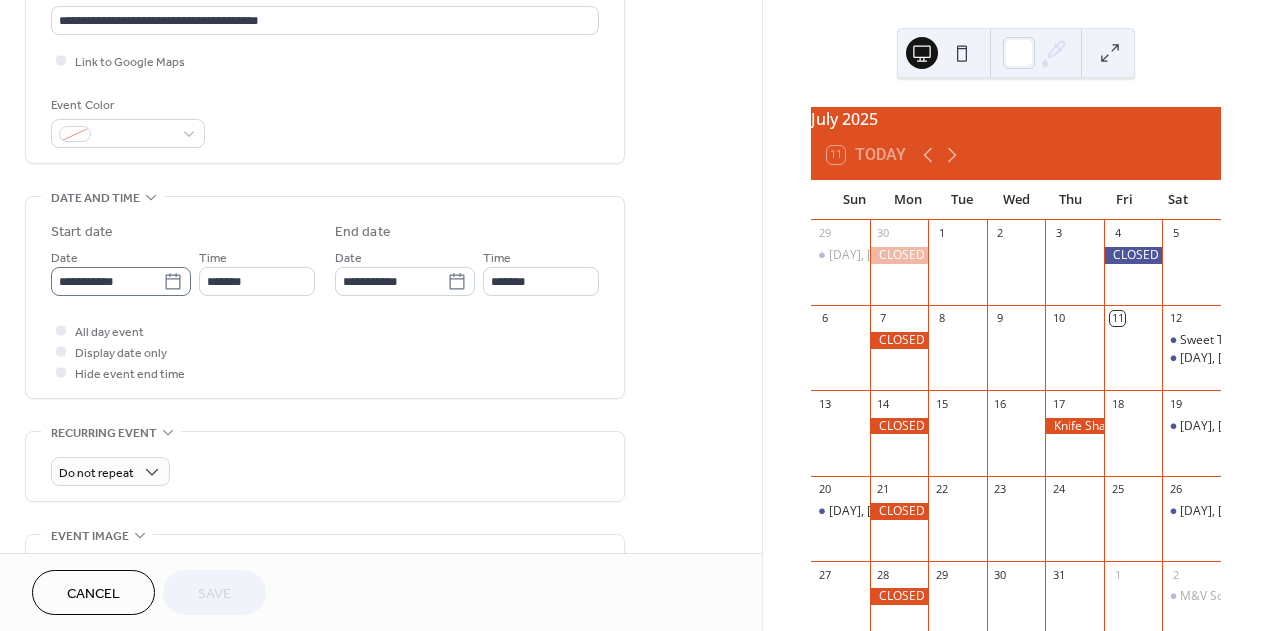 click 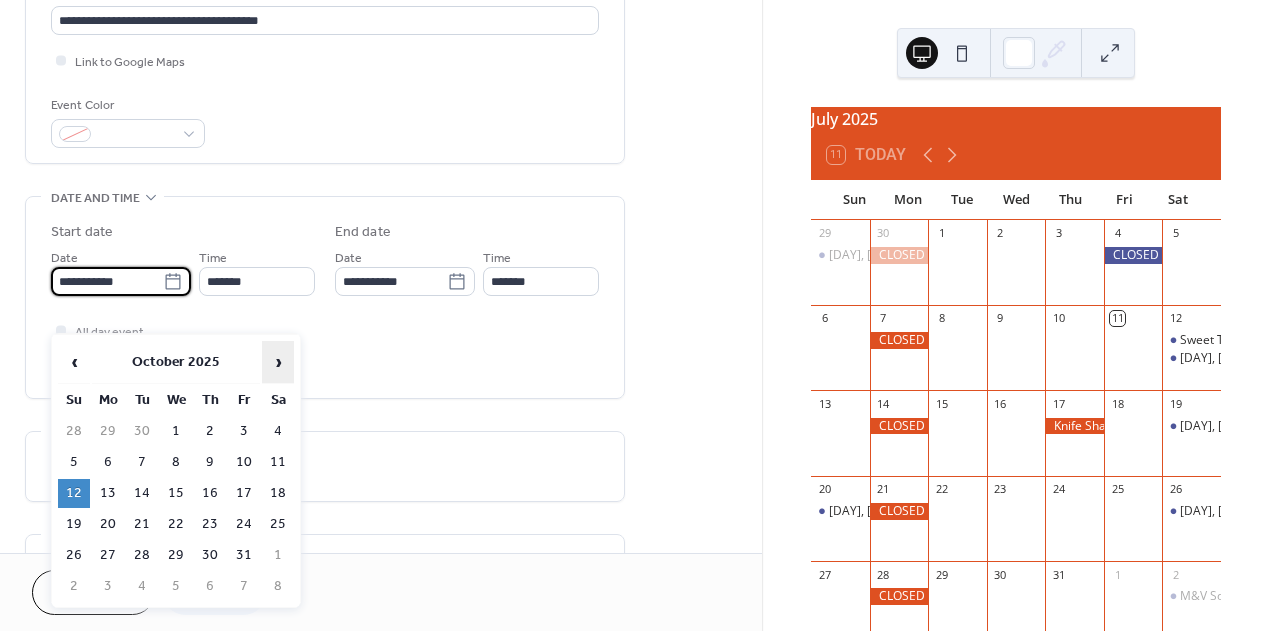 click on "›" at bounding box center (278, 362) 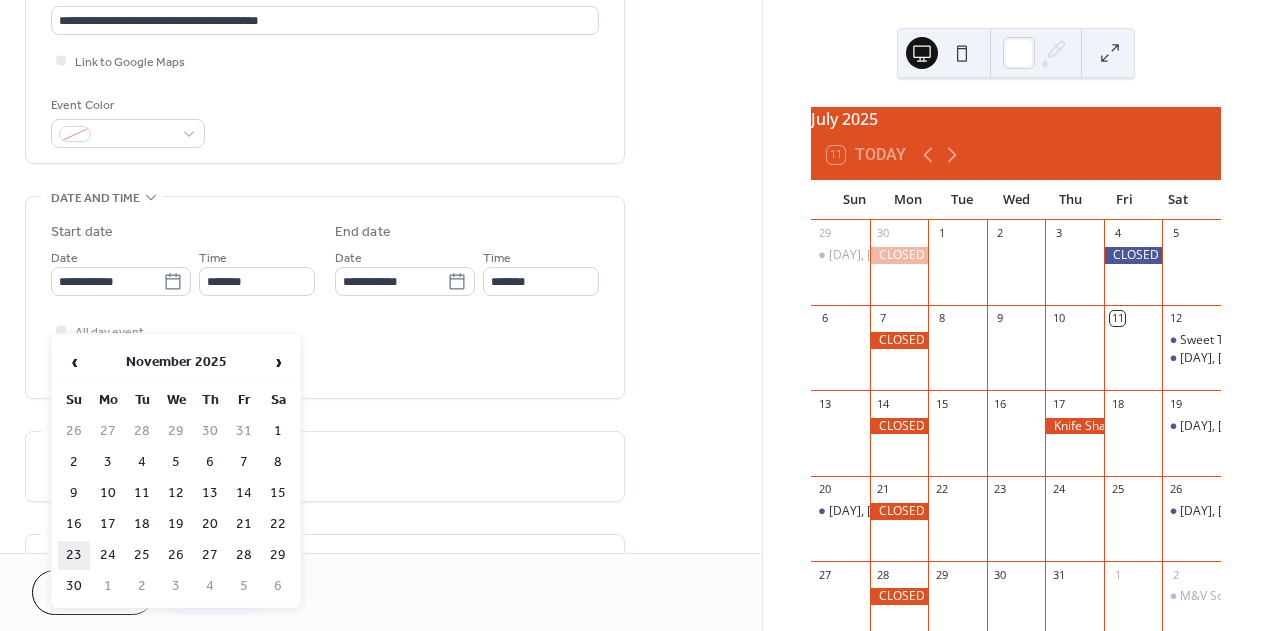 click on "23" at bounding box center (74, 555) 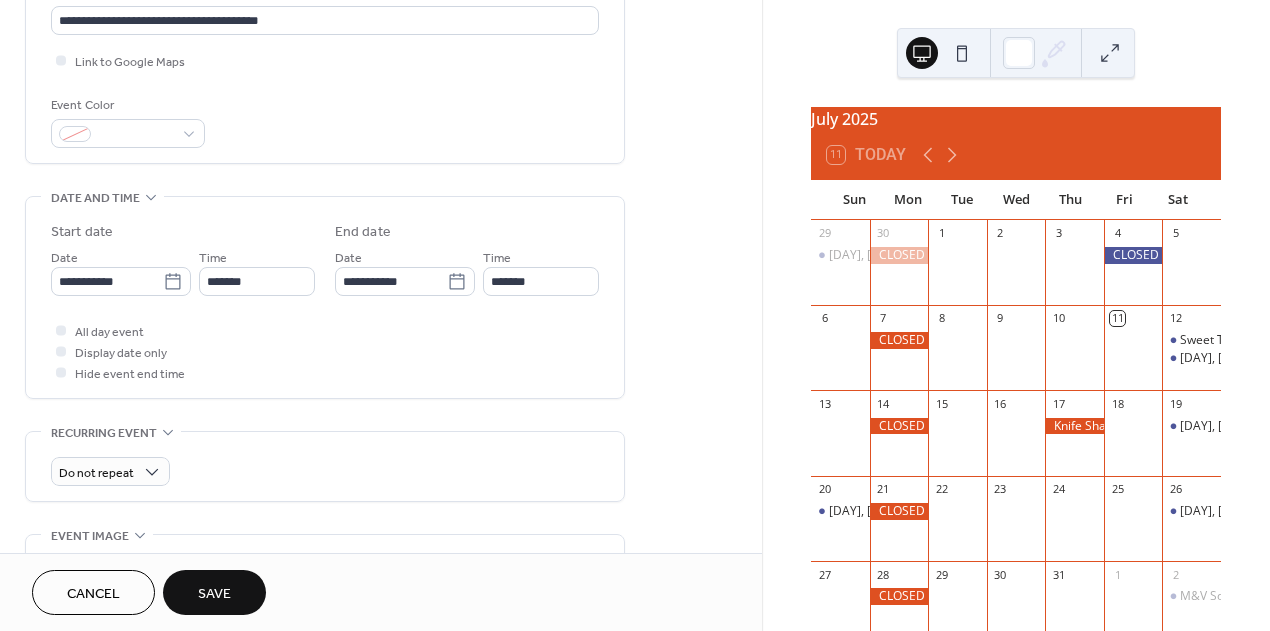 type on "**********" 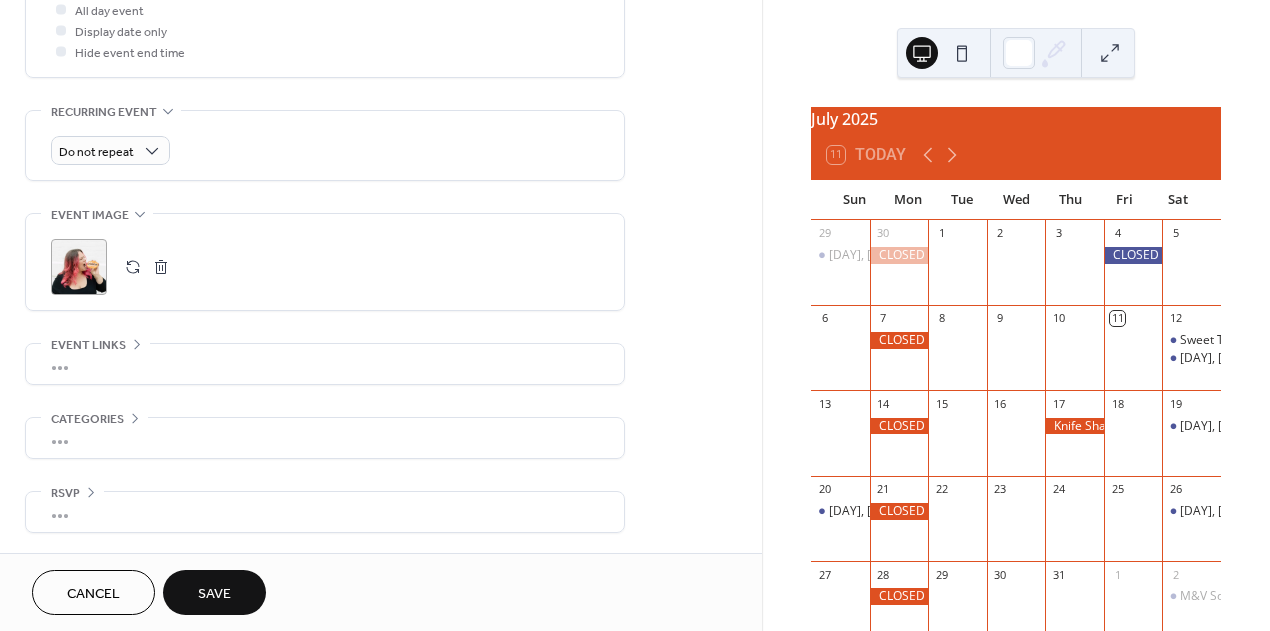 scroll, scrollTop: 511, scrollLeft: 0, axis: vertical 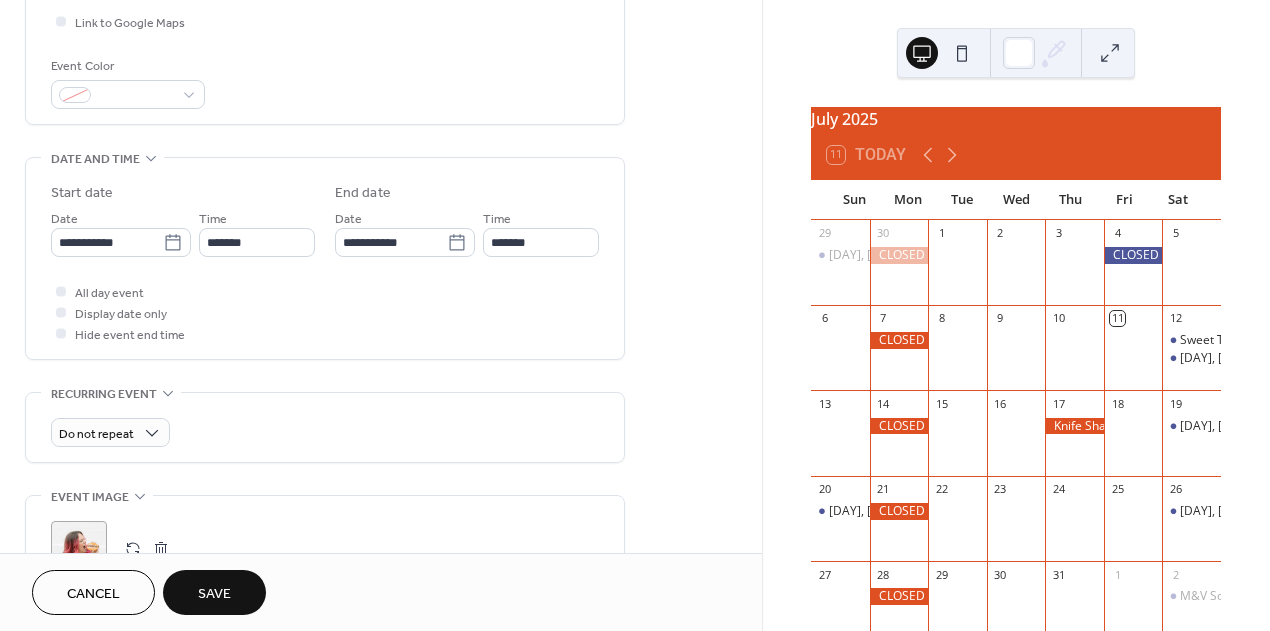 click on "Save" at bounding box center (214, 594) 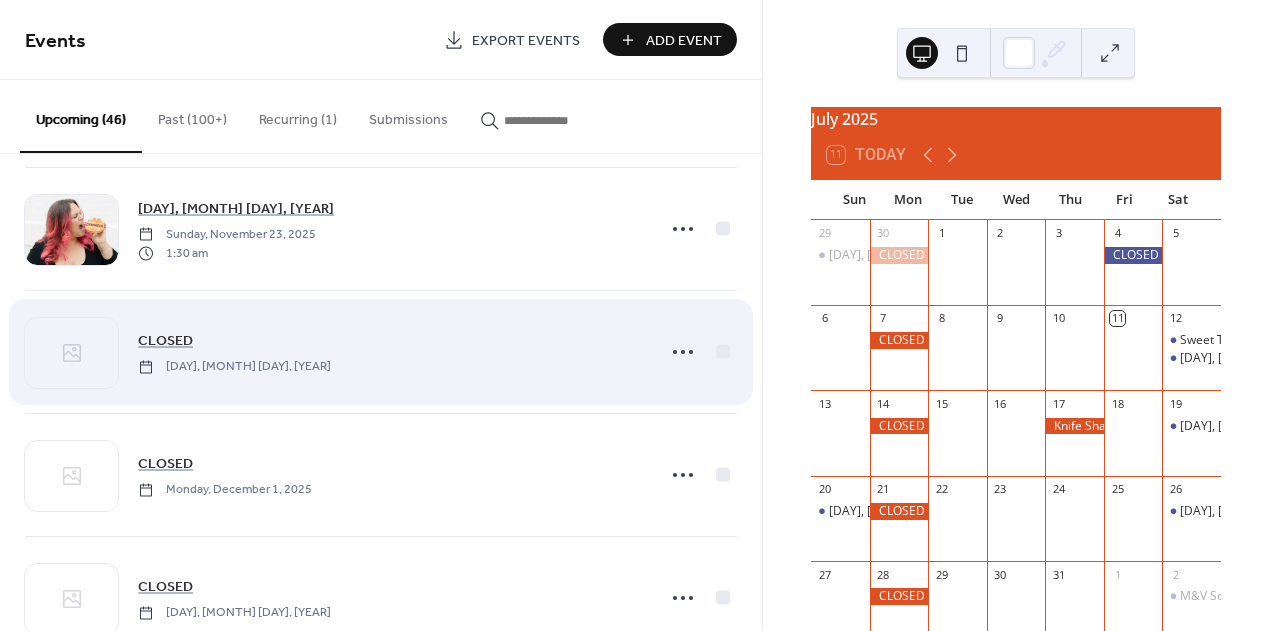scroll, scrollTop: 4669, scrollLeft: 0, axis: vertical 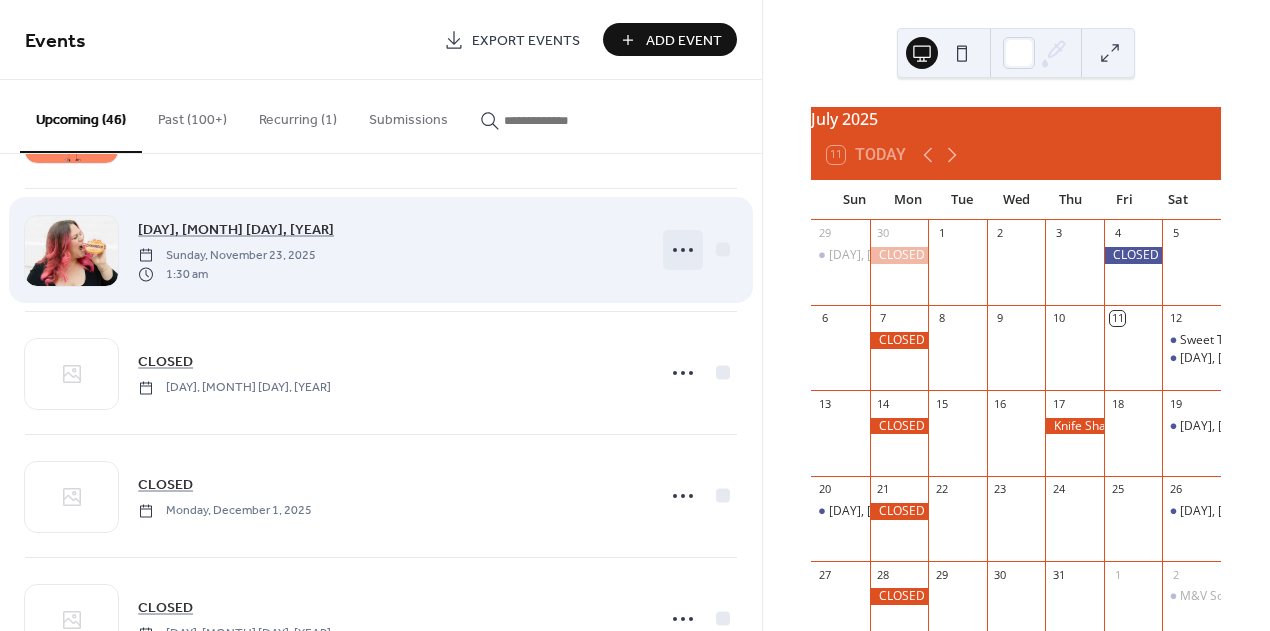 click 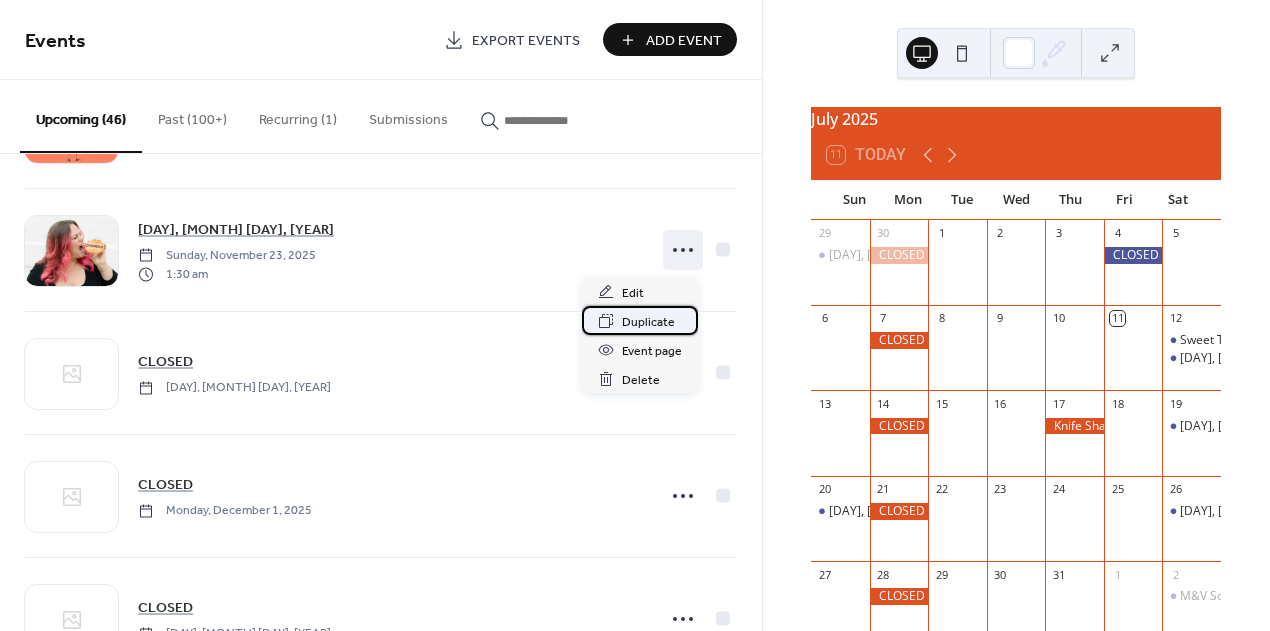 click on "Duplicate" at bounding box center [648, 322] 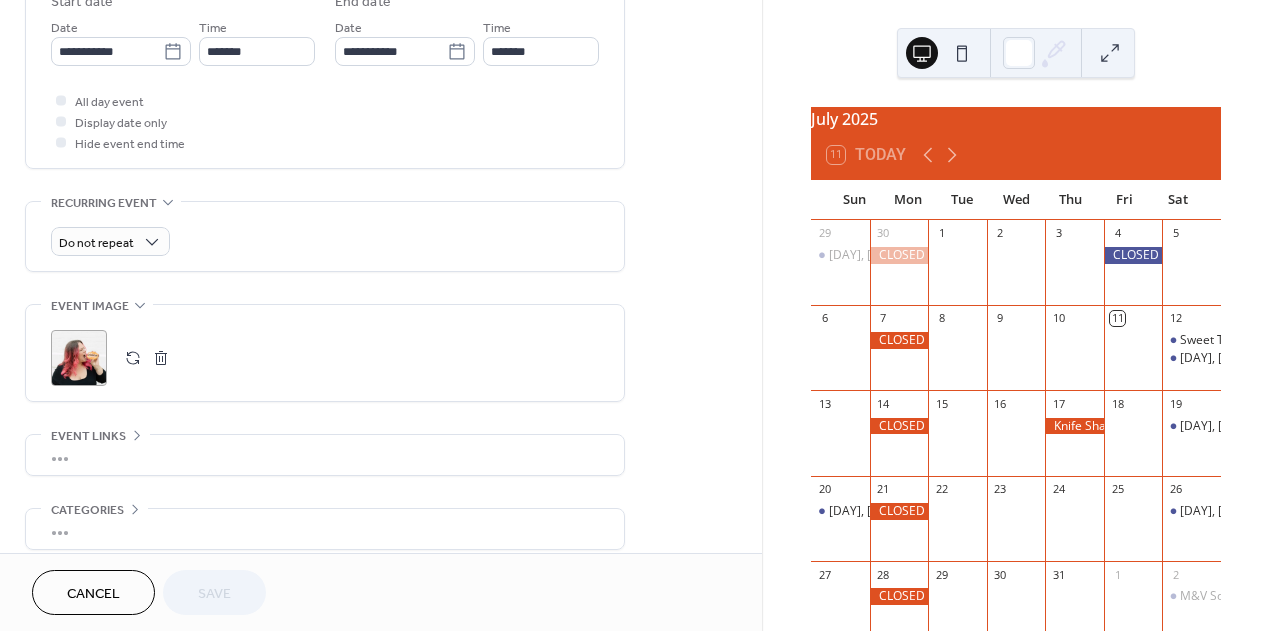 scroll, scrollTop: 704, scrollLeft: 0, axis: vertical 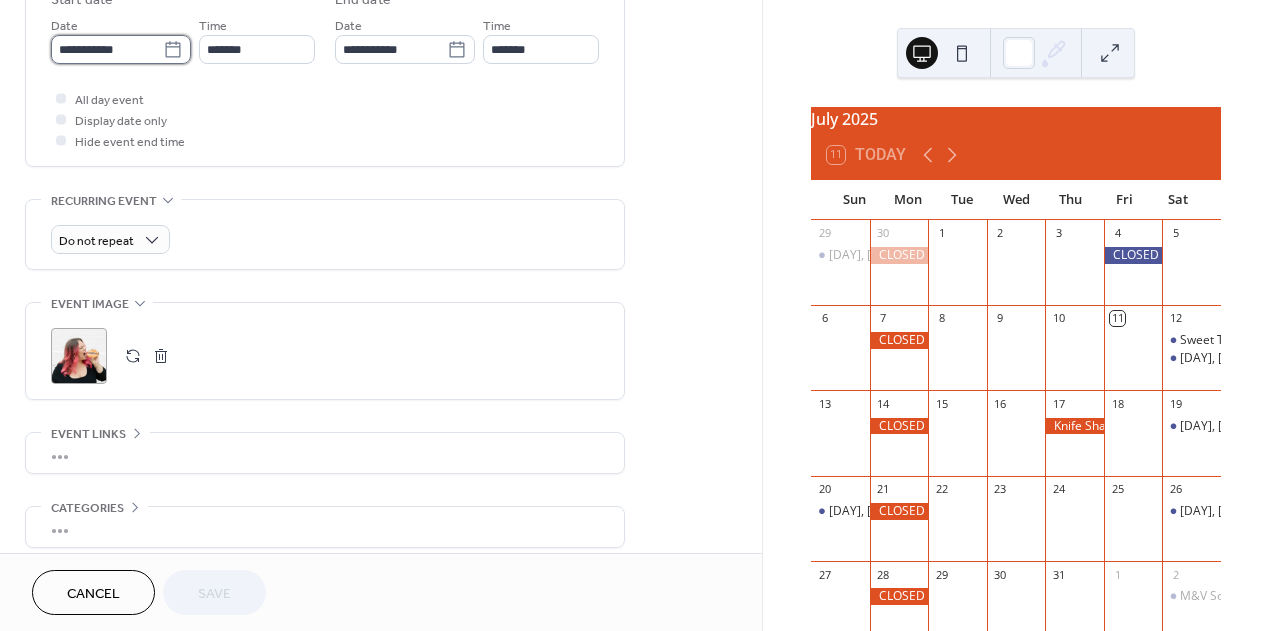 click on "**********" at bounding box center [107, 49] 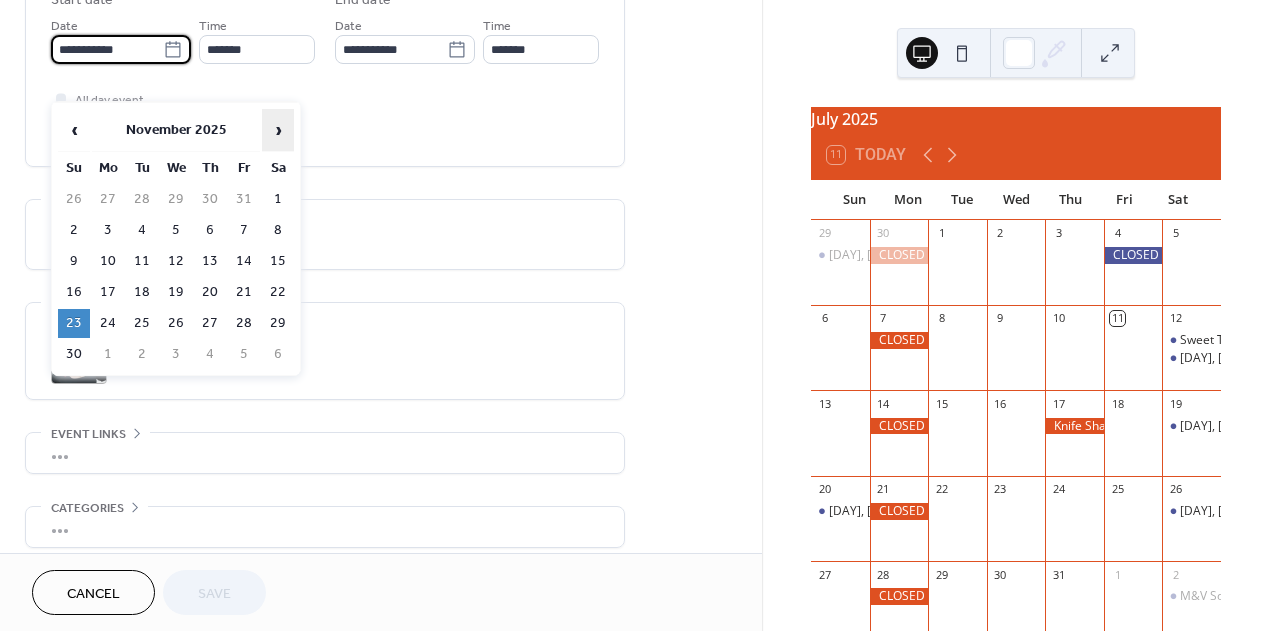 click on "›" at bounding box center (278, 130) 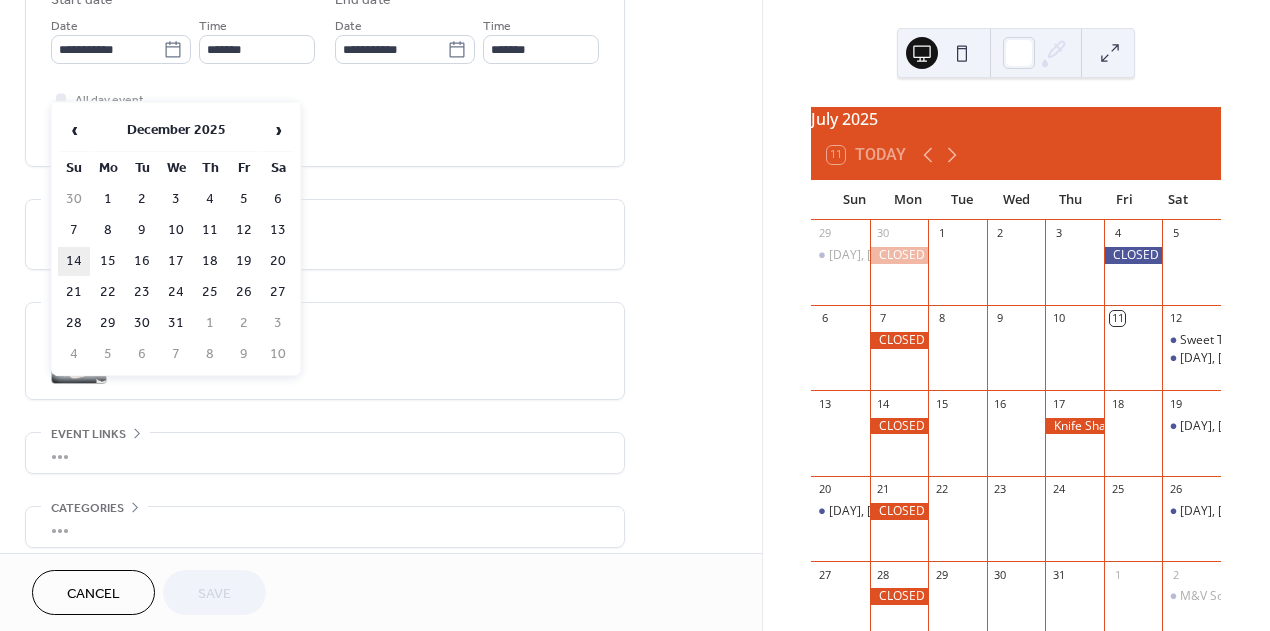 click on "14" at bounding box center (74, 261) 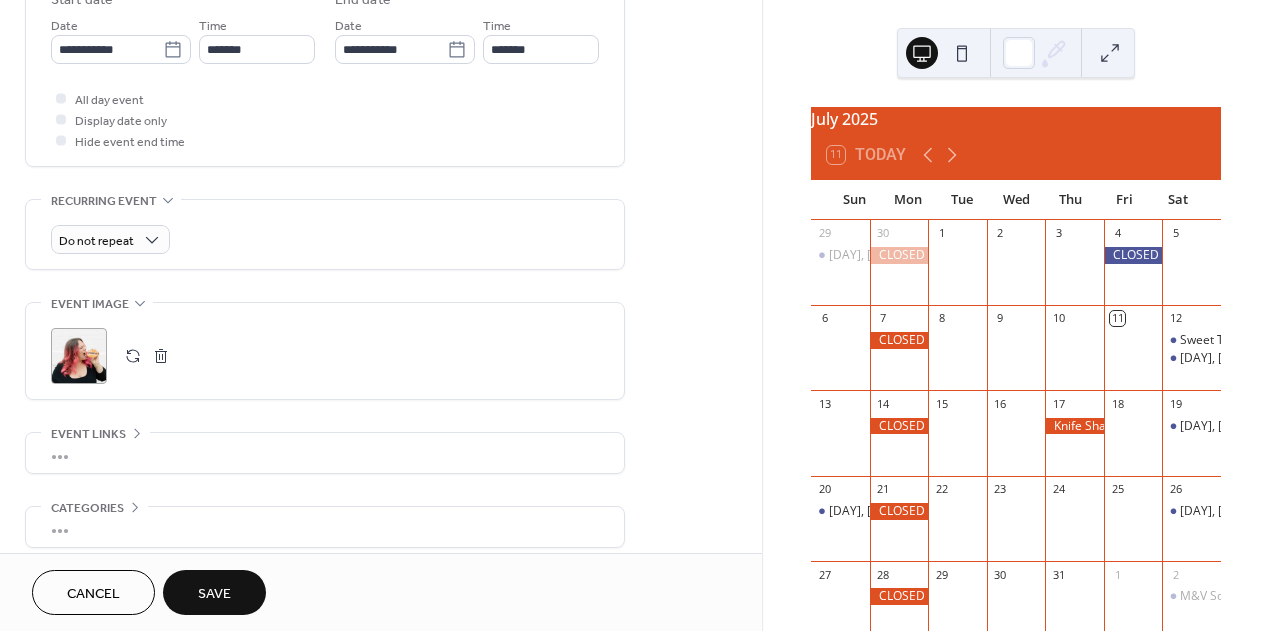type on "**********" 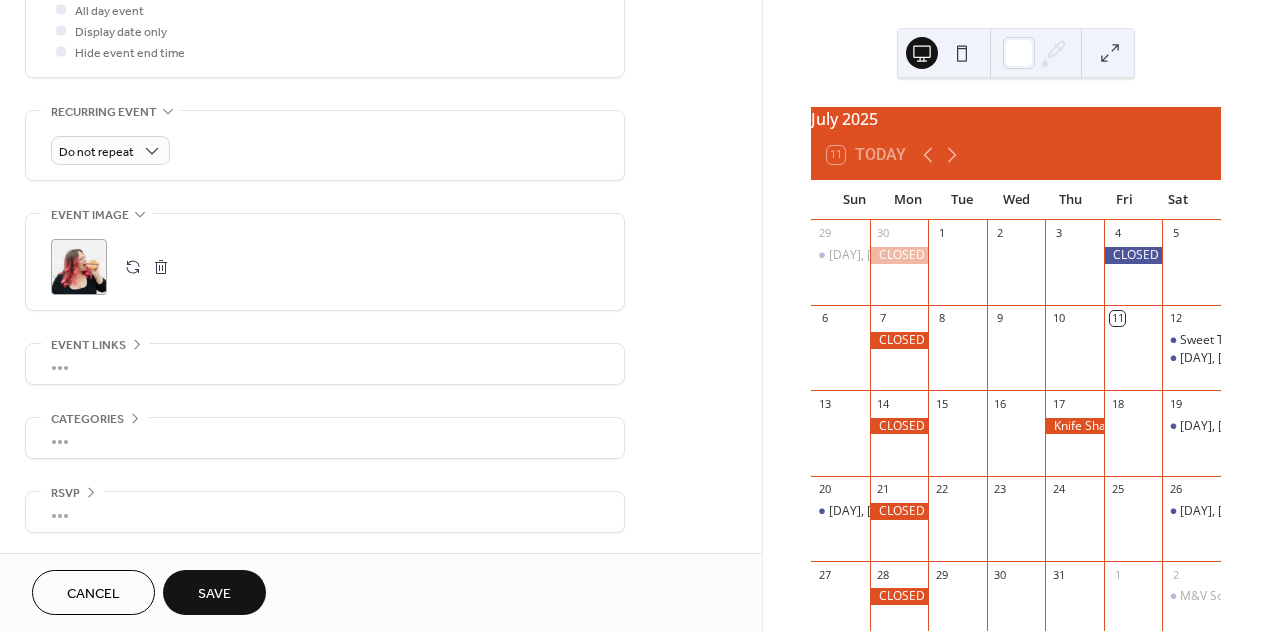 scroll, scrollTop: 843, scrollLeft: 0, axis: vertical 